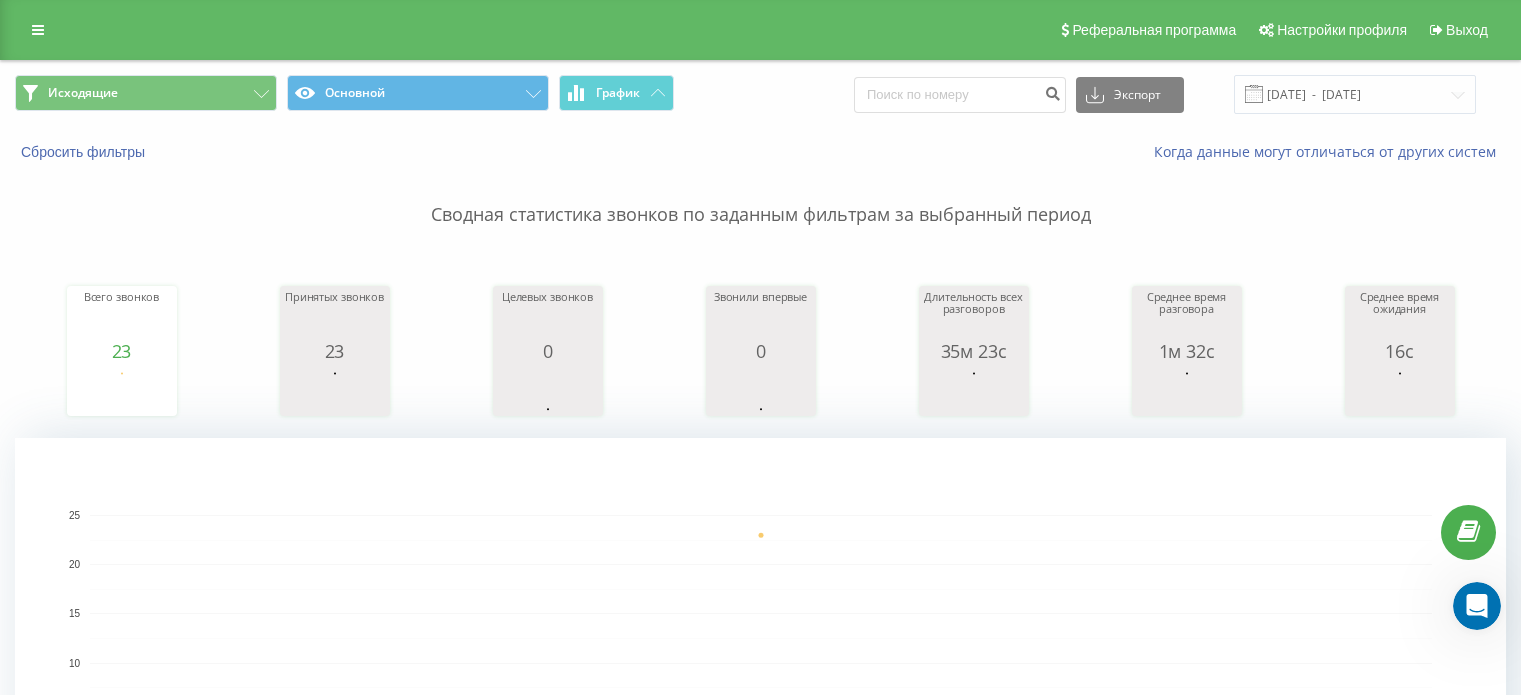 scroll, scrollTop: 200, scrollLeft: 0, axis: vertical 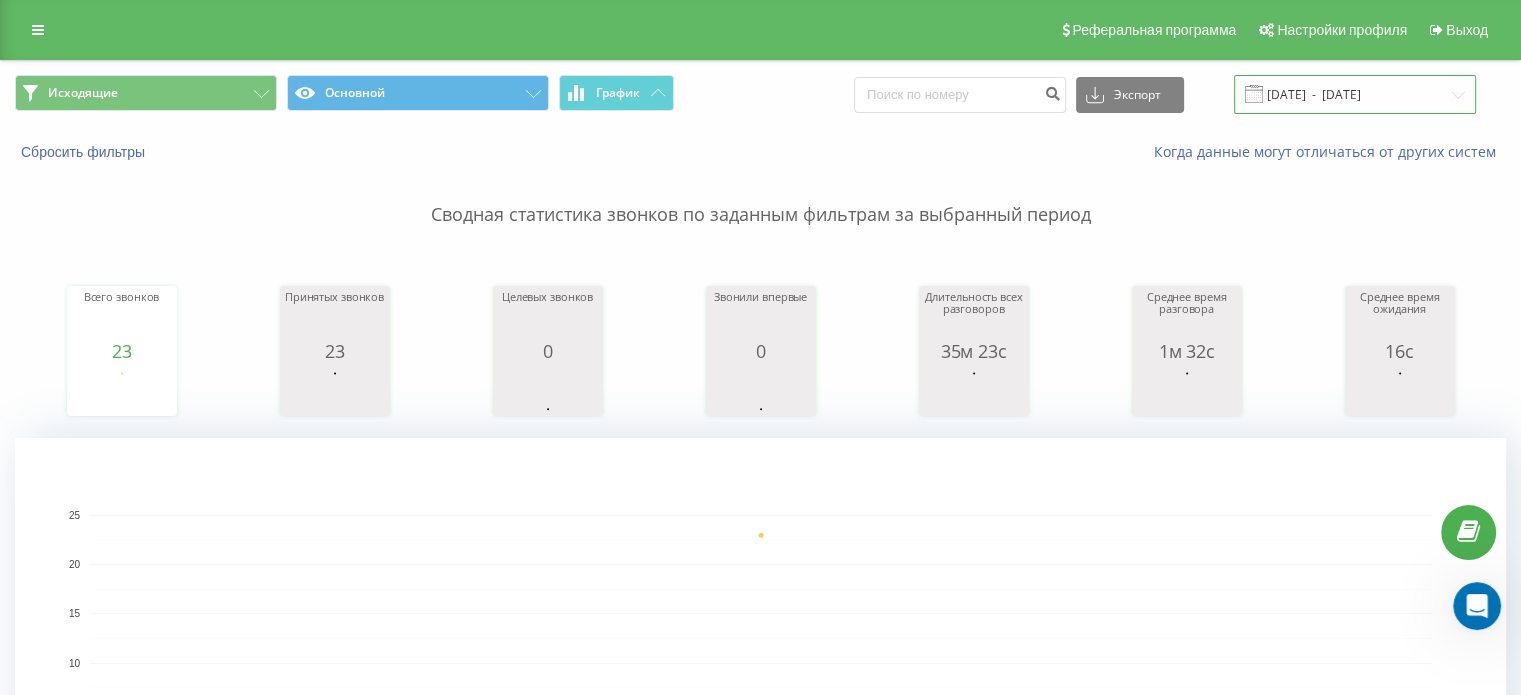 click on "09.07.2025  -  09.07.2025" at bounding box center (1355, 94) 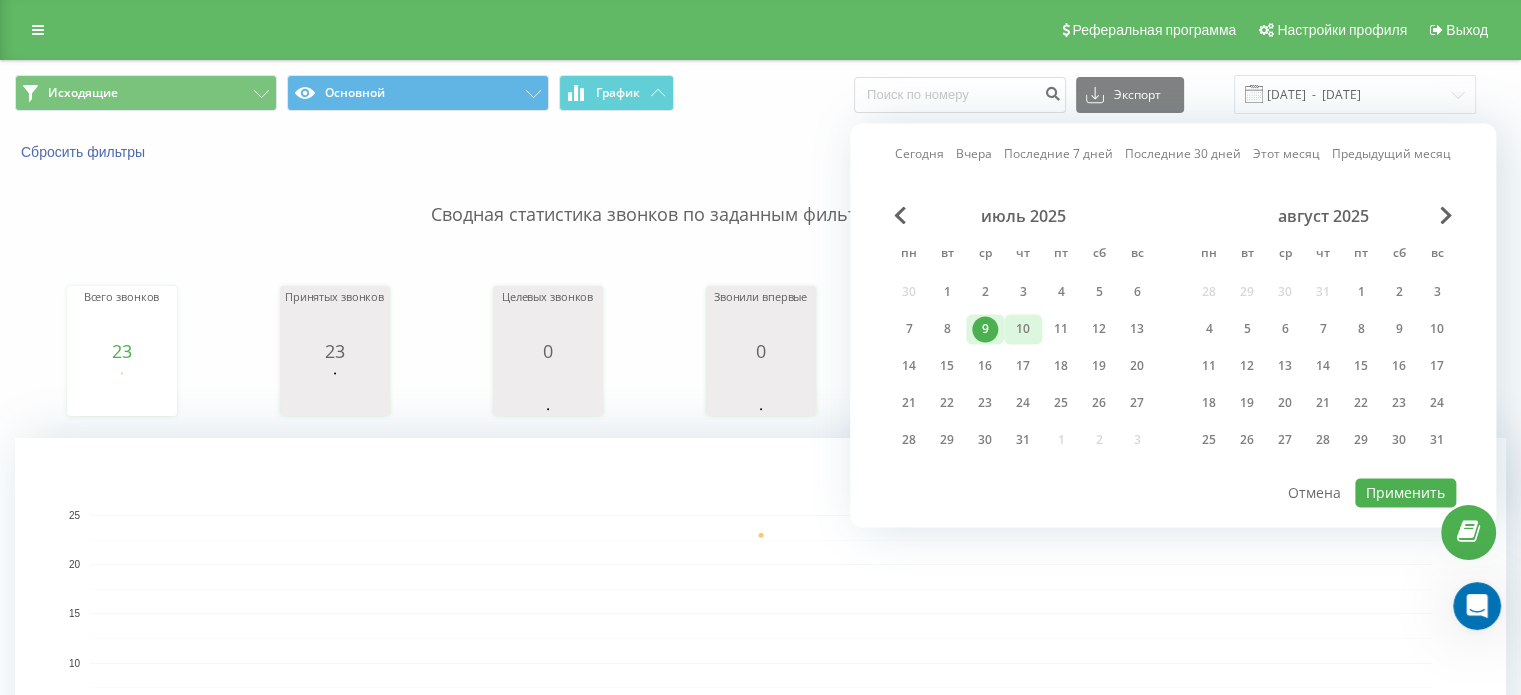 click on "10" at bounding box center [1023, 329] 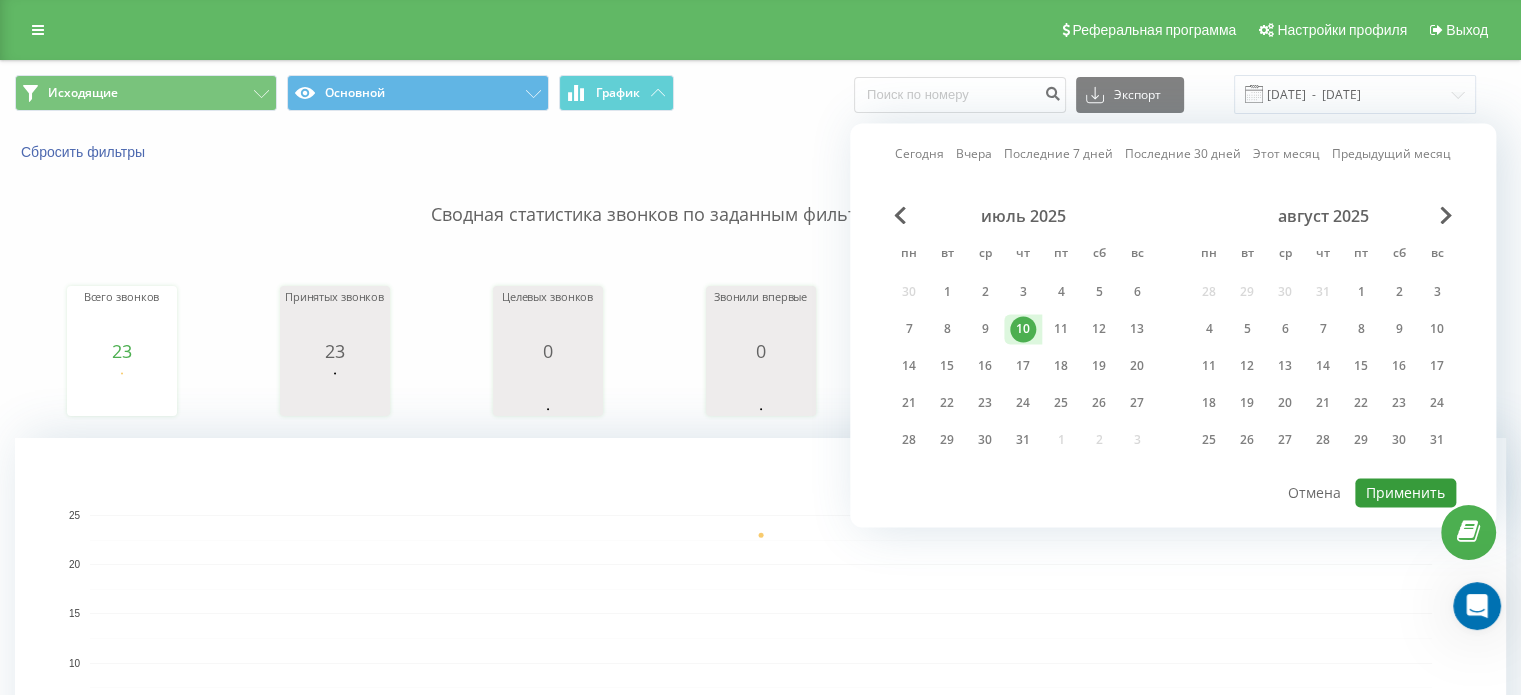 click on "Применить" at bounding box center [1405, 492] 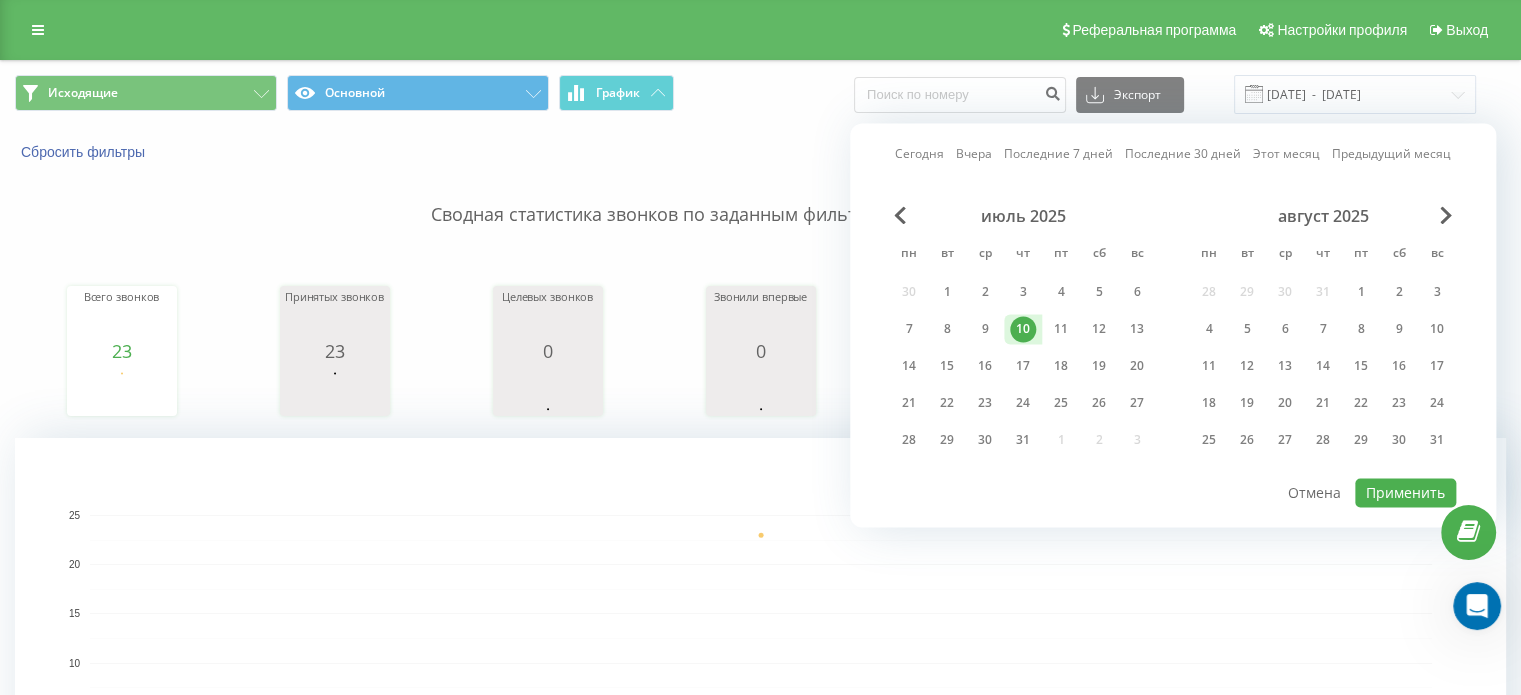 type on "[DATE]  -  [DATE]" 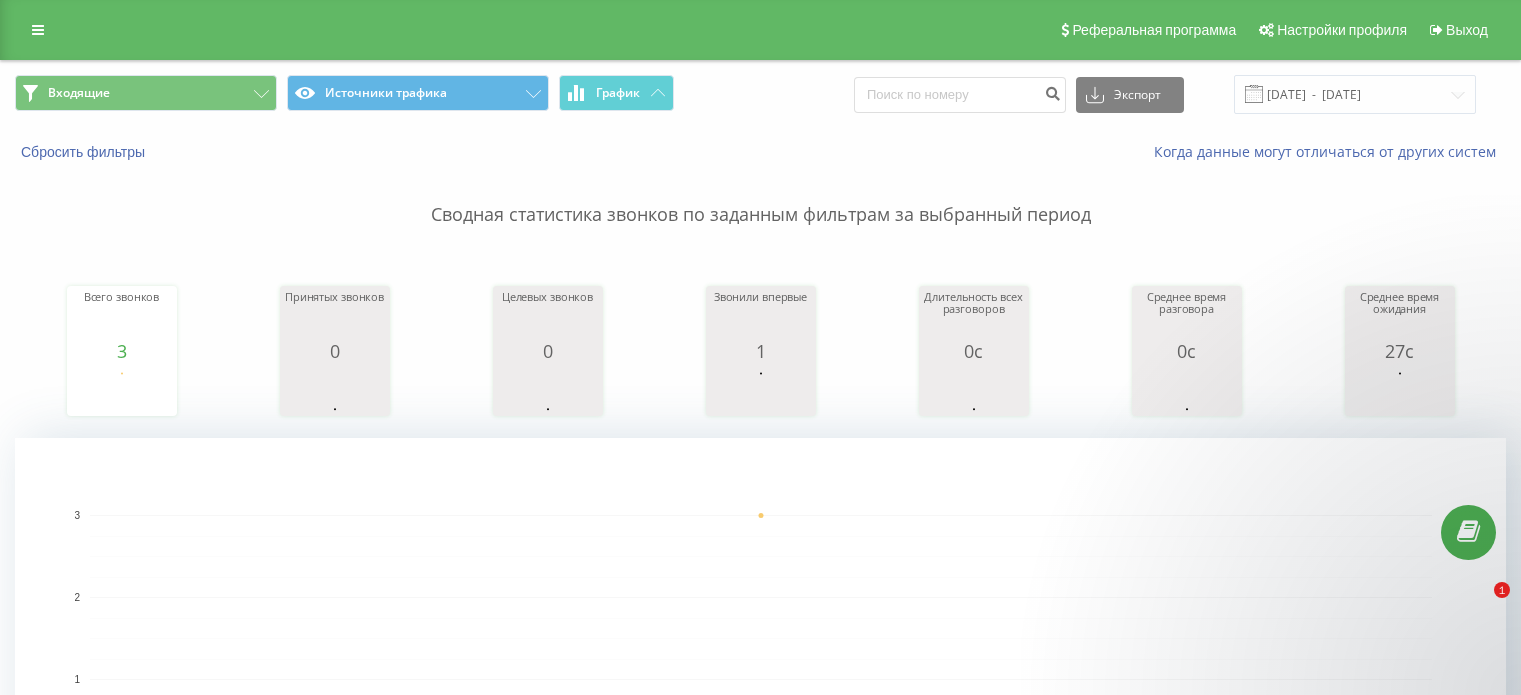 scroll, scrollTop: 0, scrollLeft: 0, axis: both 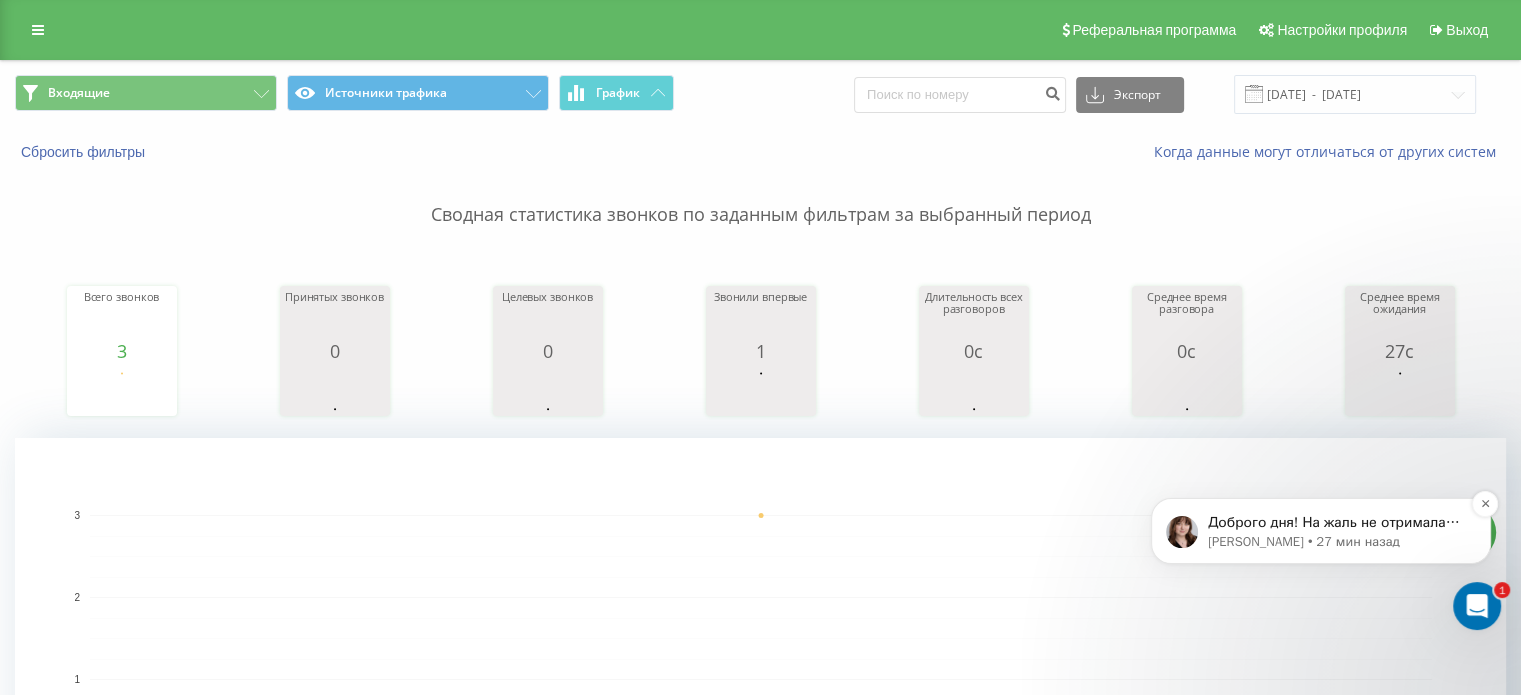 click on "[PERSON_NAME] • 27 мин назад" at bounding box center (1337, 542) 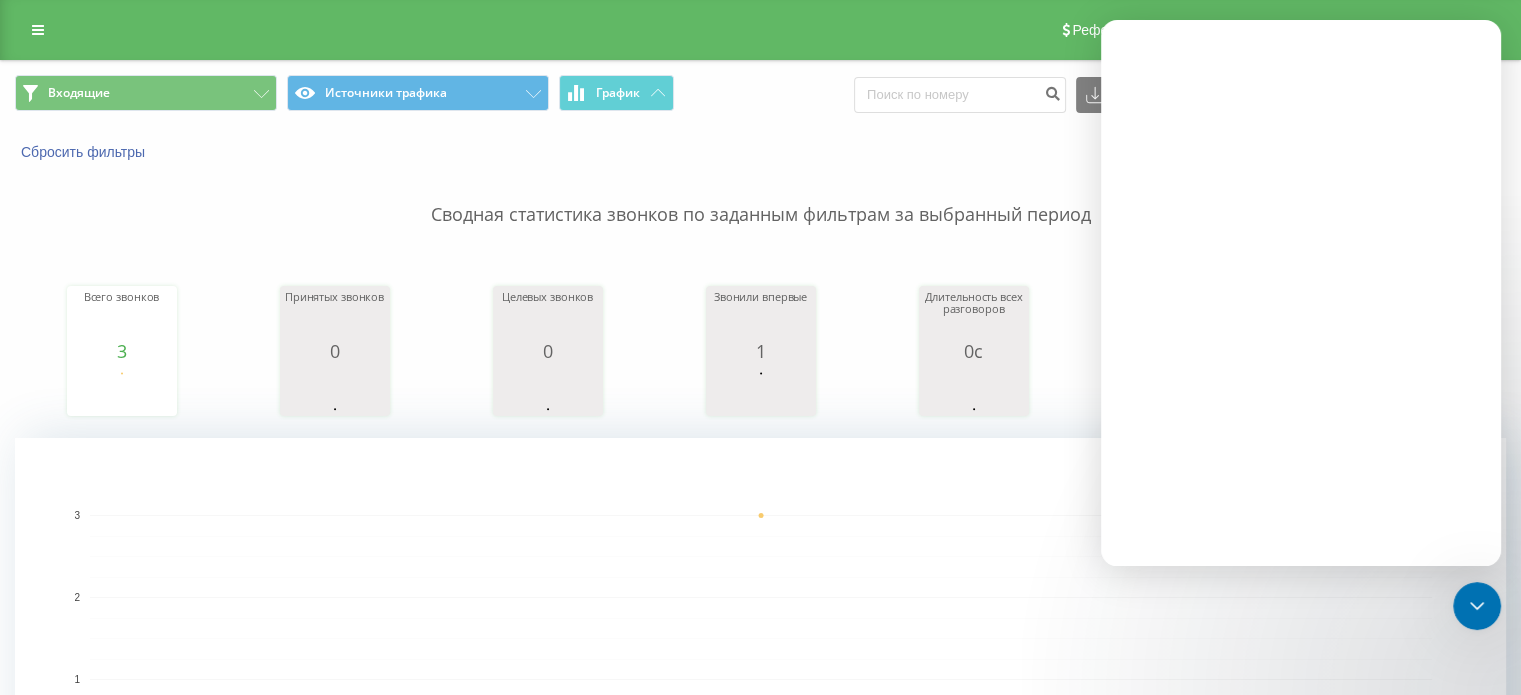 scroll, scrollTop: 0, scrollLeft: 0, axis: both 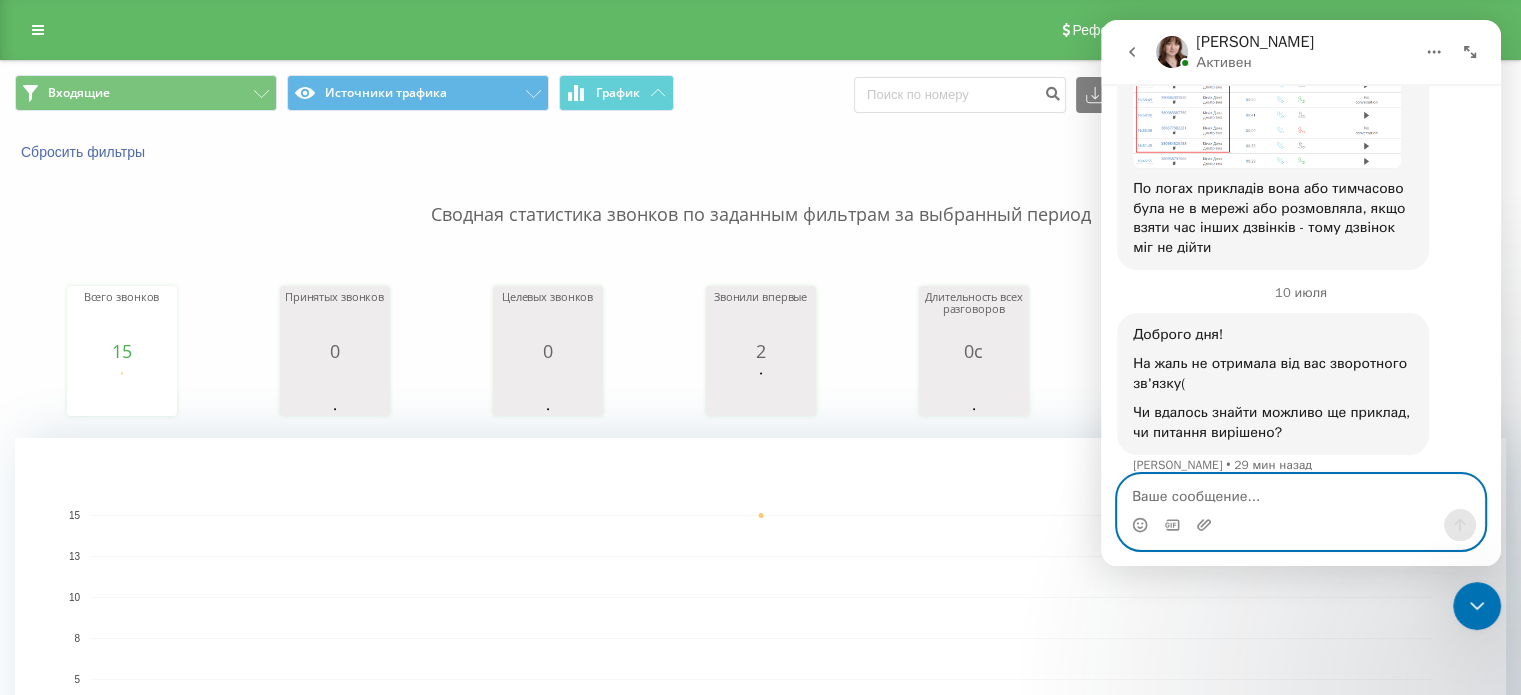 click at bounding box center [1301, 492] 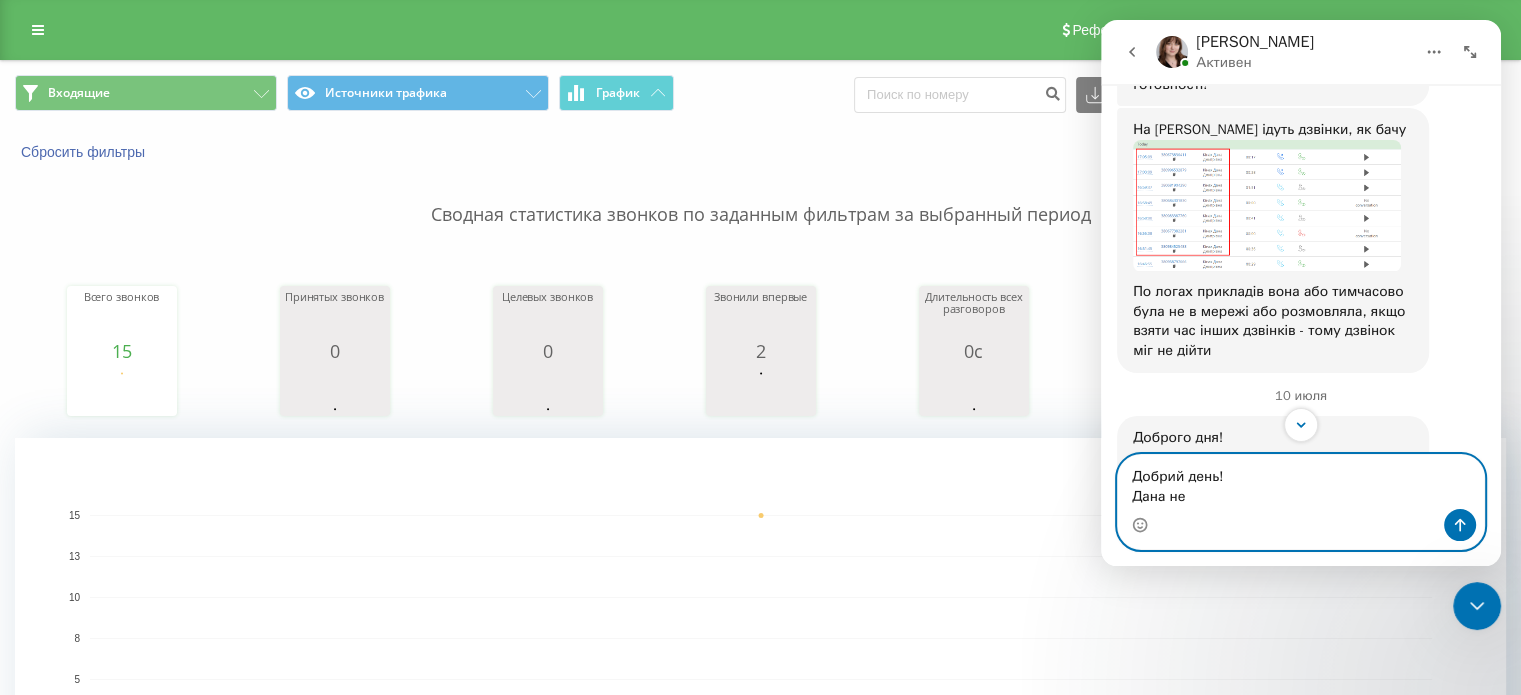 scroll, scrollTop: 721, scrollLeft: 0, axis: vertical 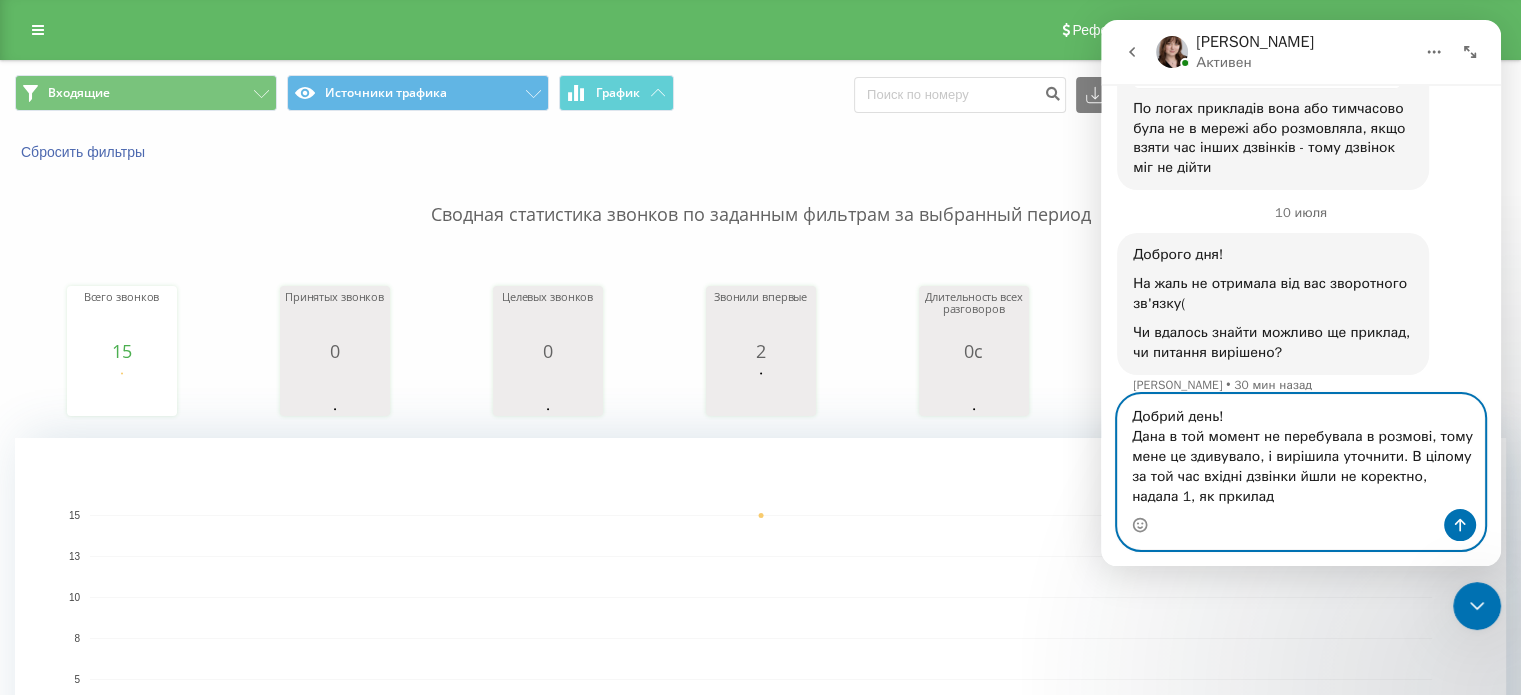type on "Добрий день!
Дана в той момент не перебувала в розмові, тому мене це здивувало, і вирішила уточнити. В цілому за той час вхідні дзвінки йшли не коректно, надала 1, як пркилад." 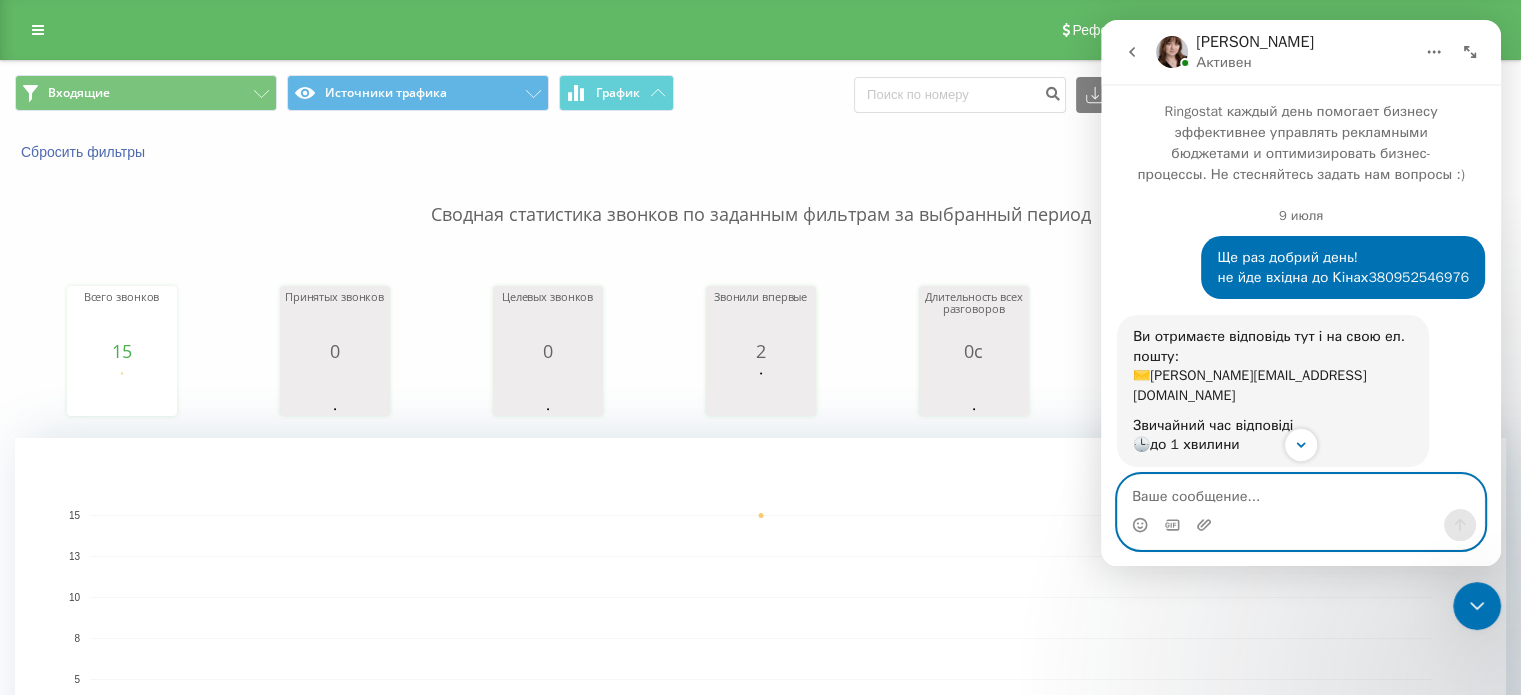 scroll, scrollTop: 400, scrollLeft: 0, axis: vertical 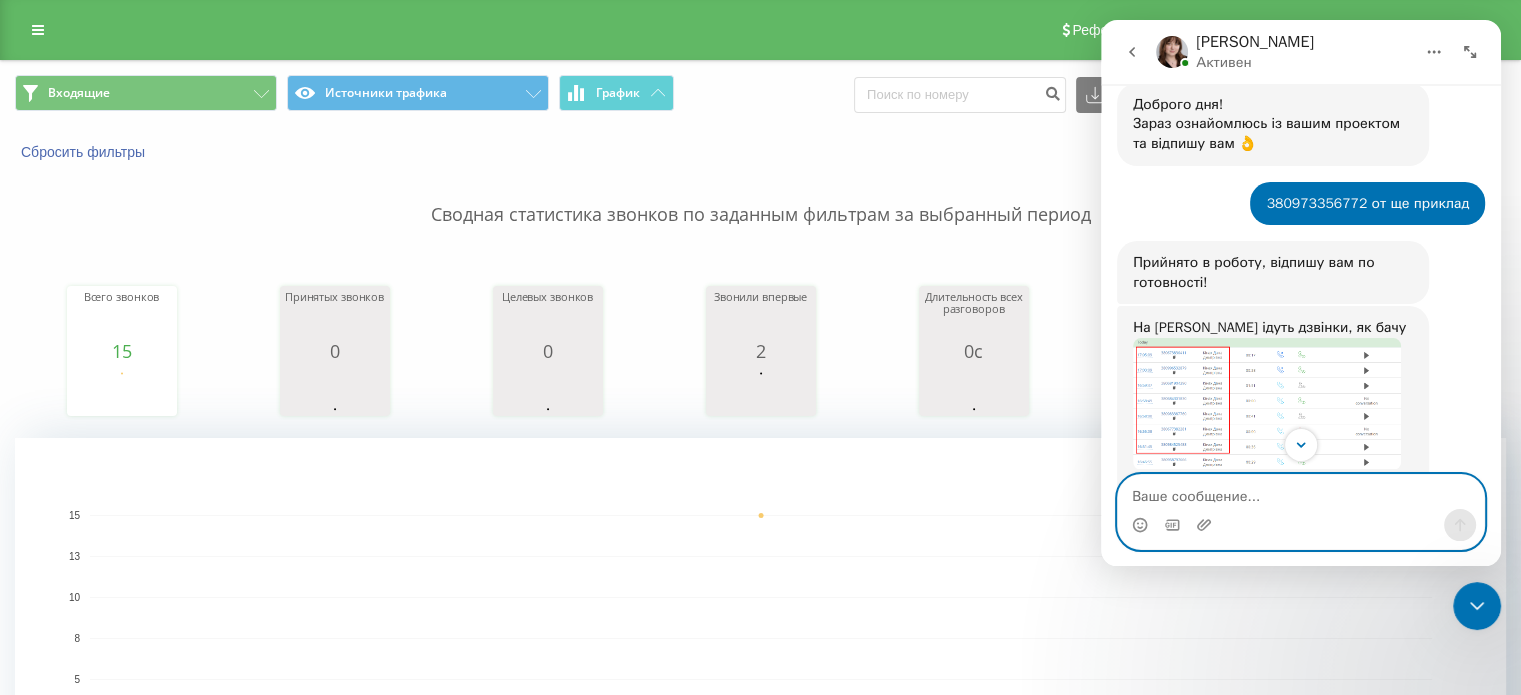 type 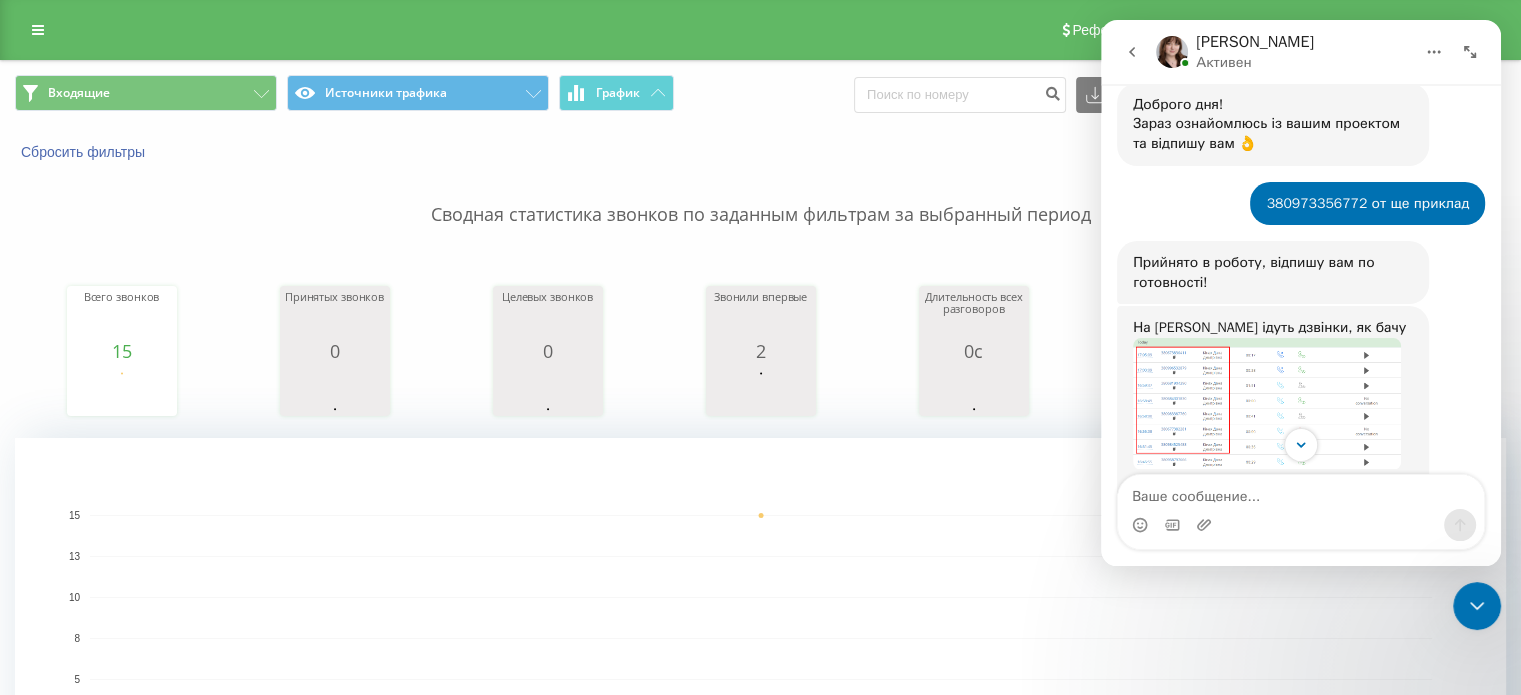 click on "380973356772 от ще приклад Екатерина    •   16 ч назад" at bounding box center (1367, 204) 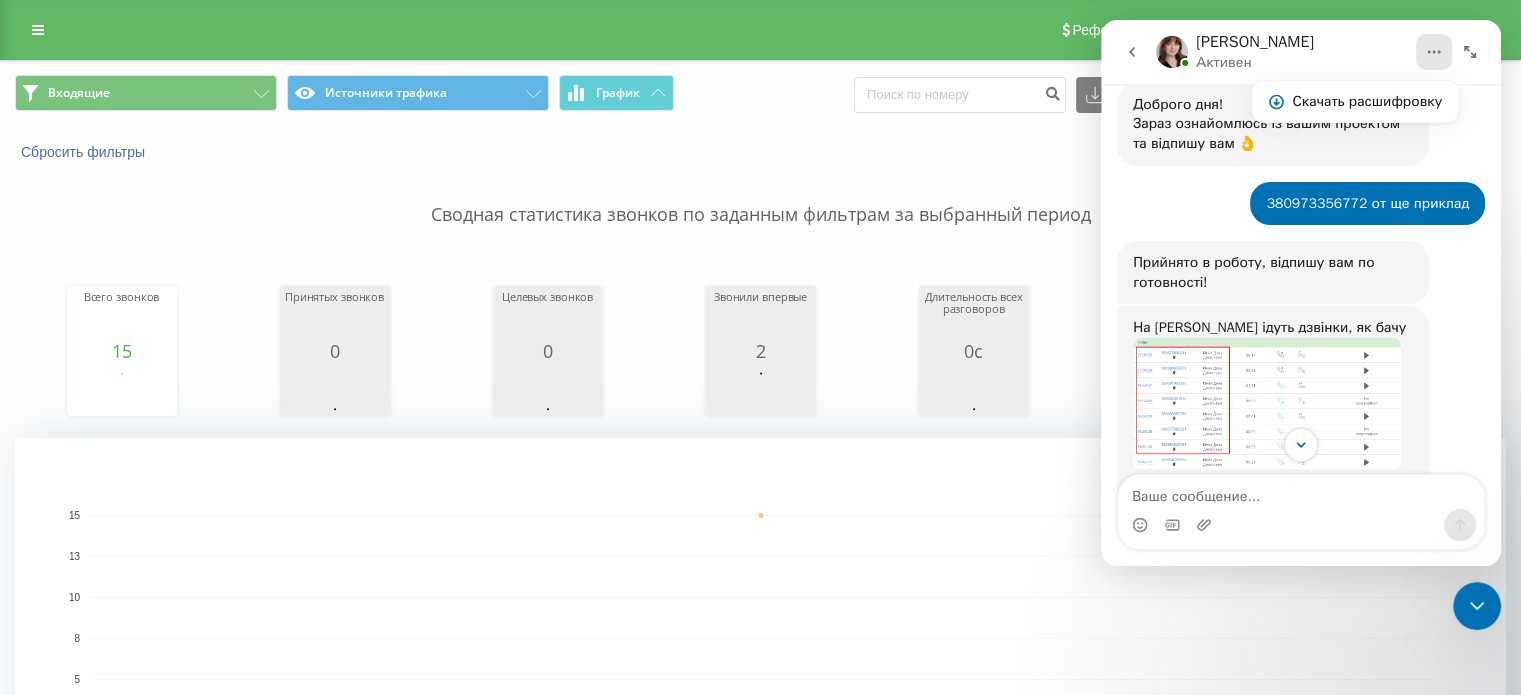 click 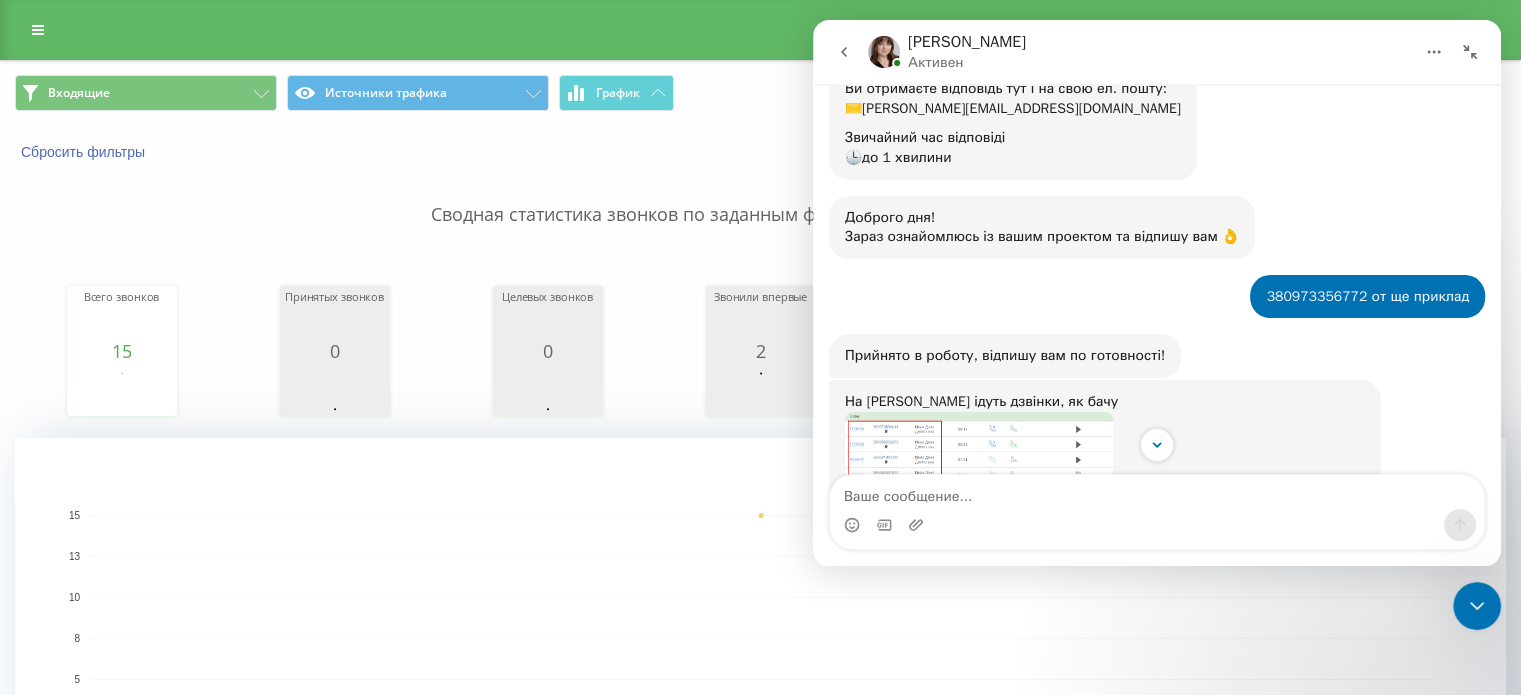 scroll, scrollTop: 158, scrollLeft: 0, axis: vertical 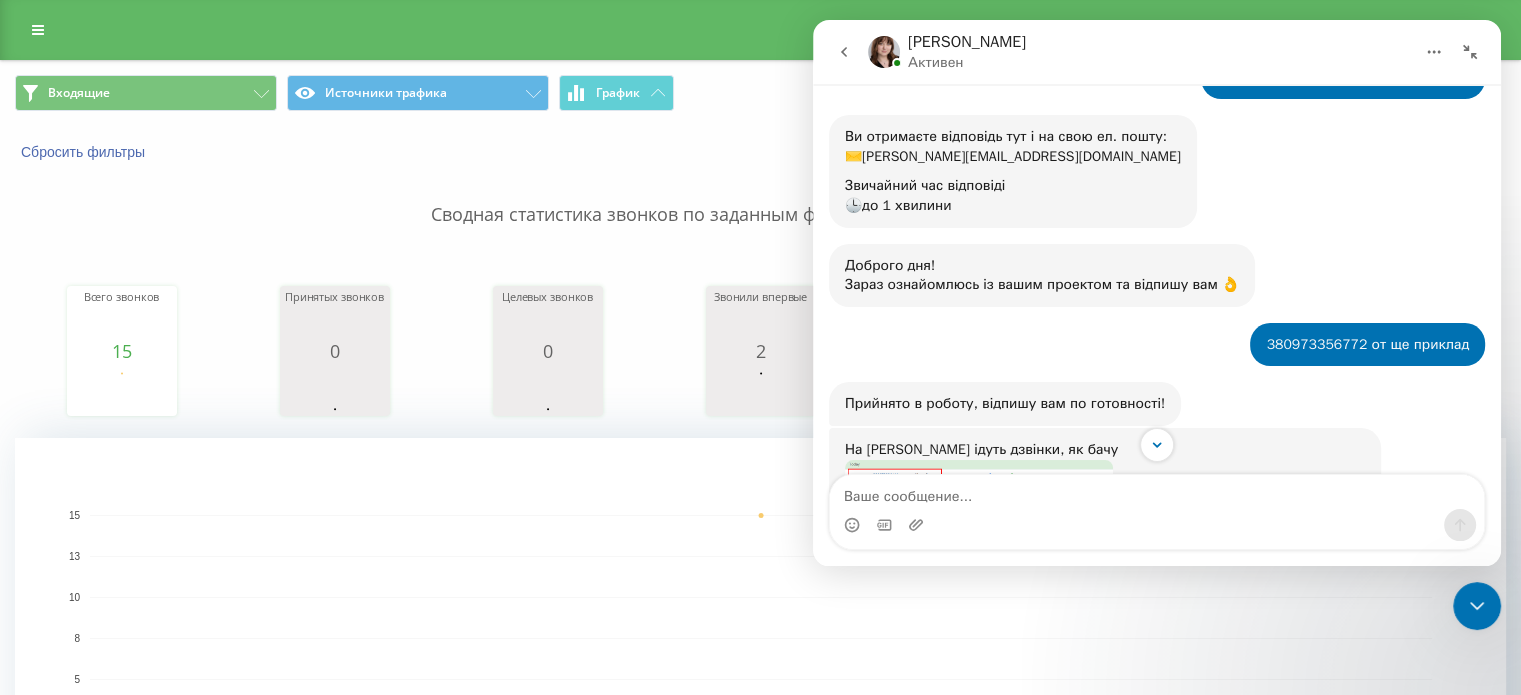 click on "380973356772 от ще приклад Екатерина    •   16 ч назад" at bounding box center [1367, 345] 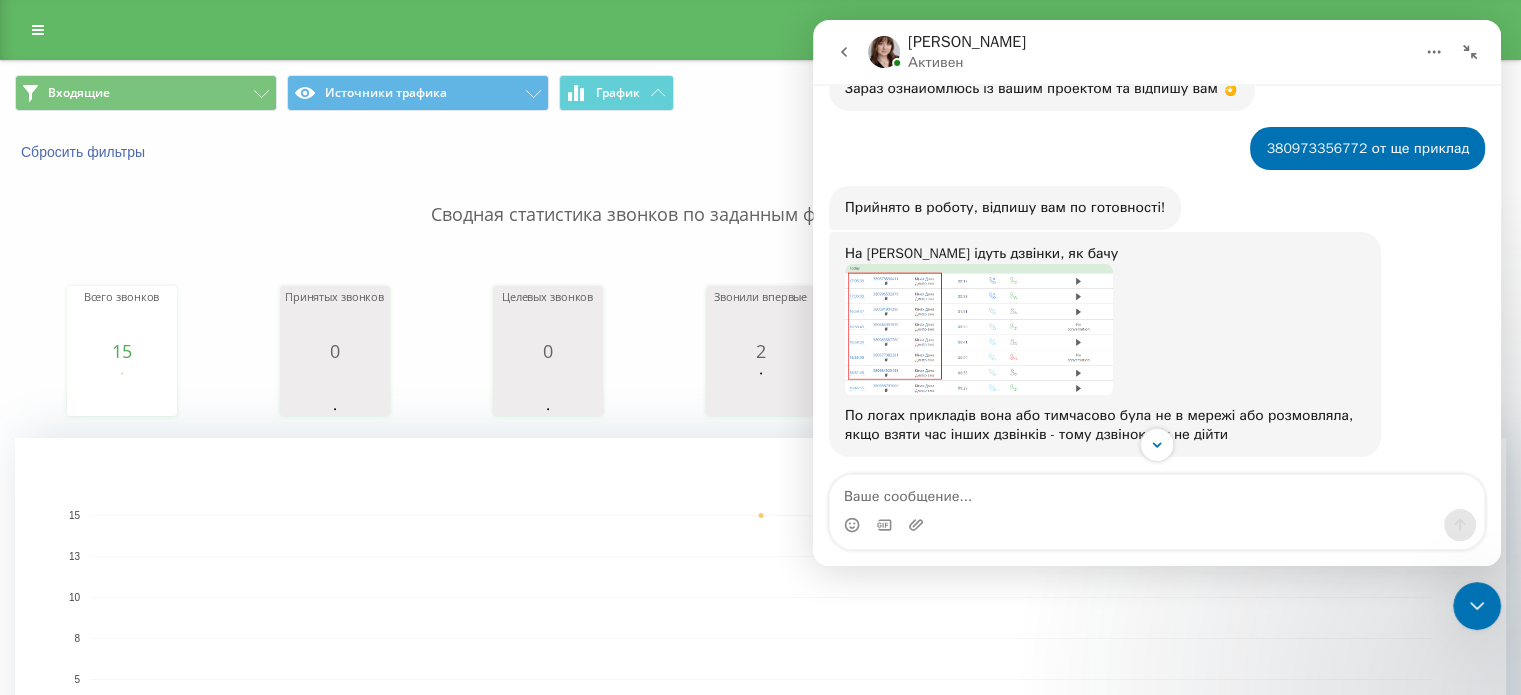 scroll, scrollTop: 500, scrollLeft: 0, axis: vertical 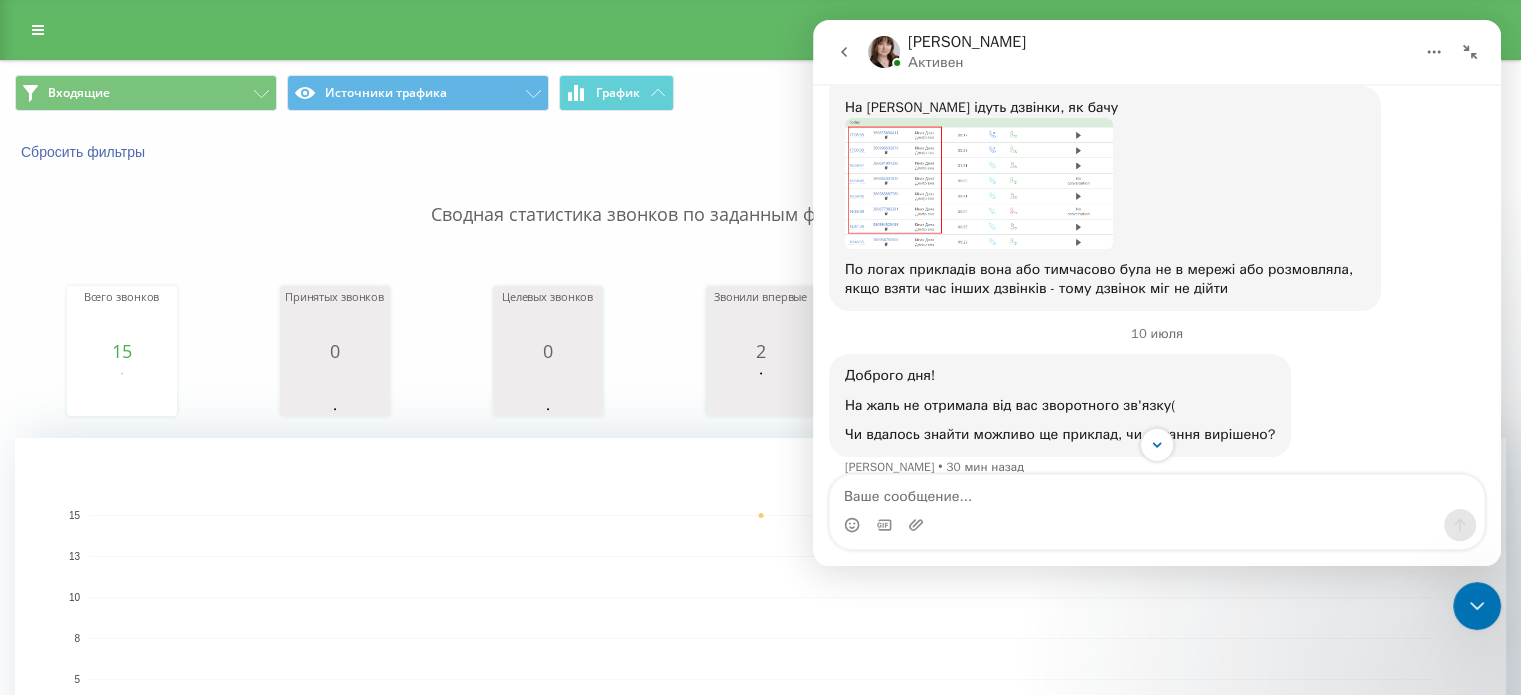 click at bounding box center (979, 184) 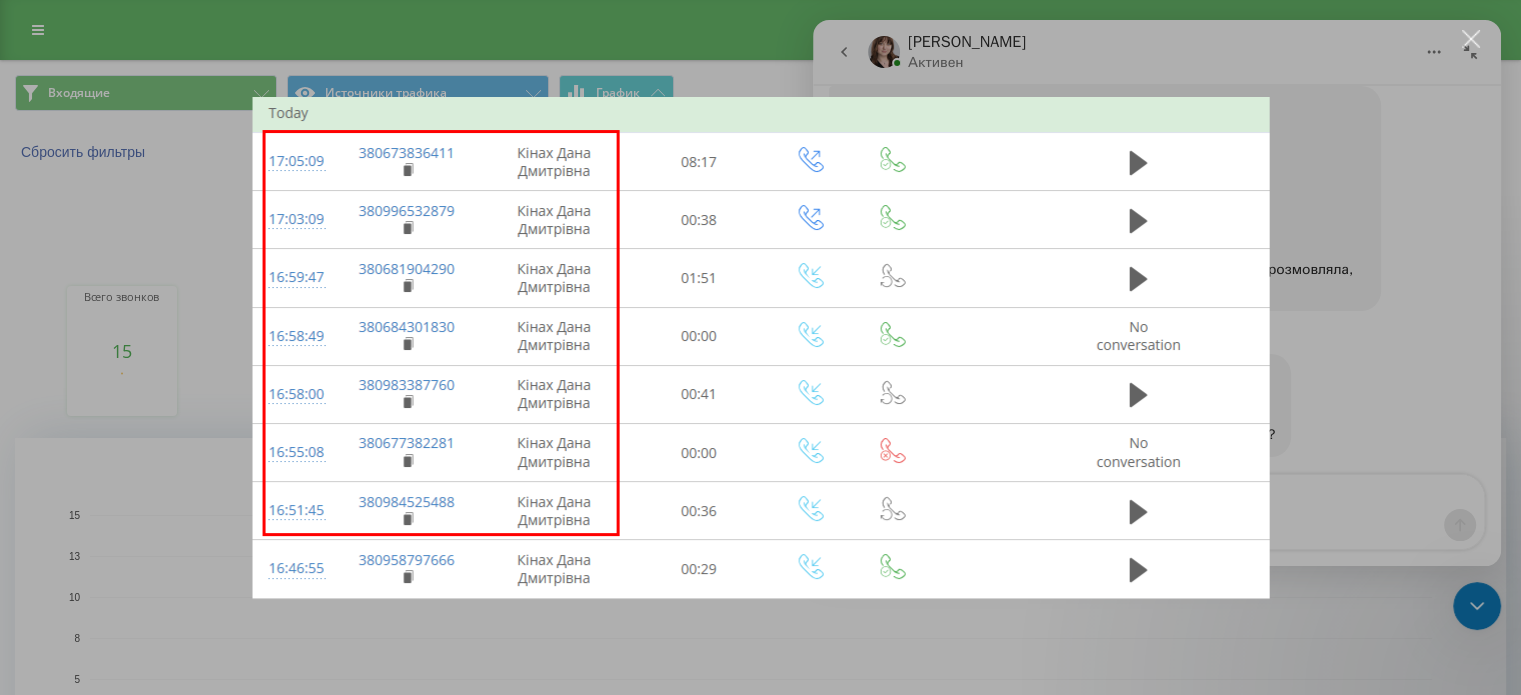 scroll, scrollTop: 0, scrollLeft: 0, axis: both 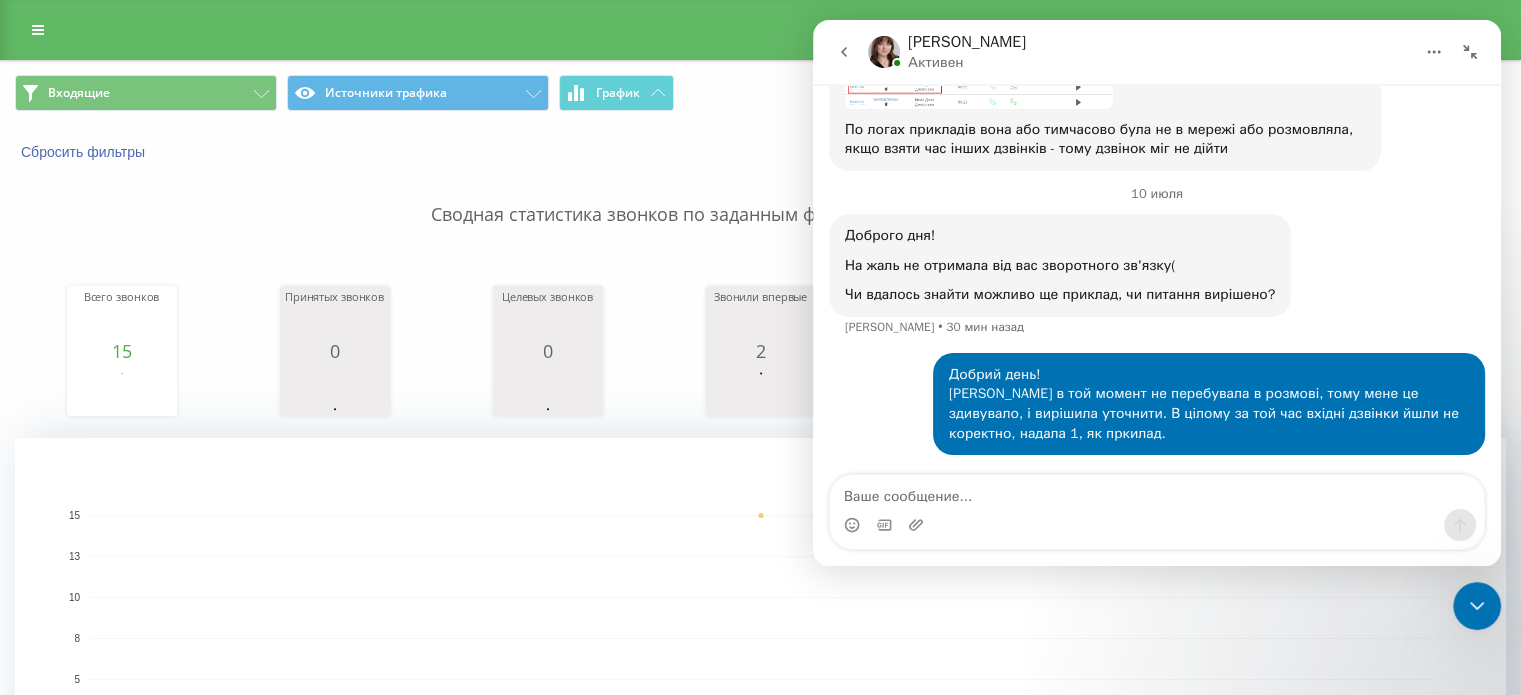 click 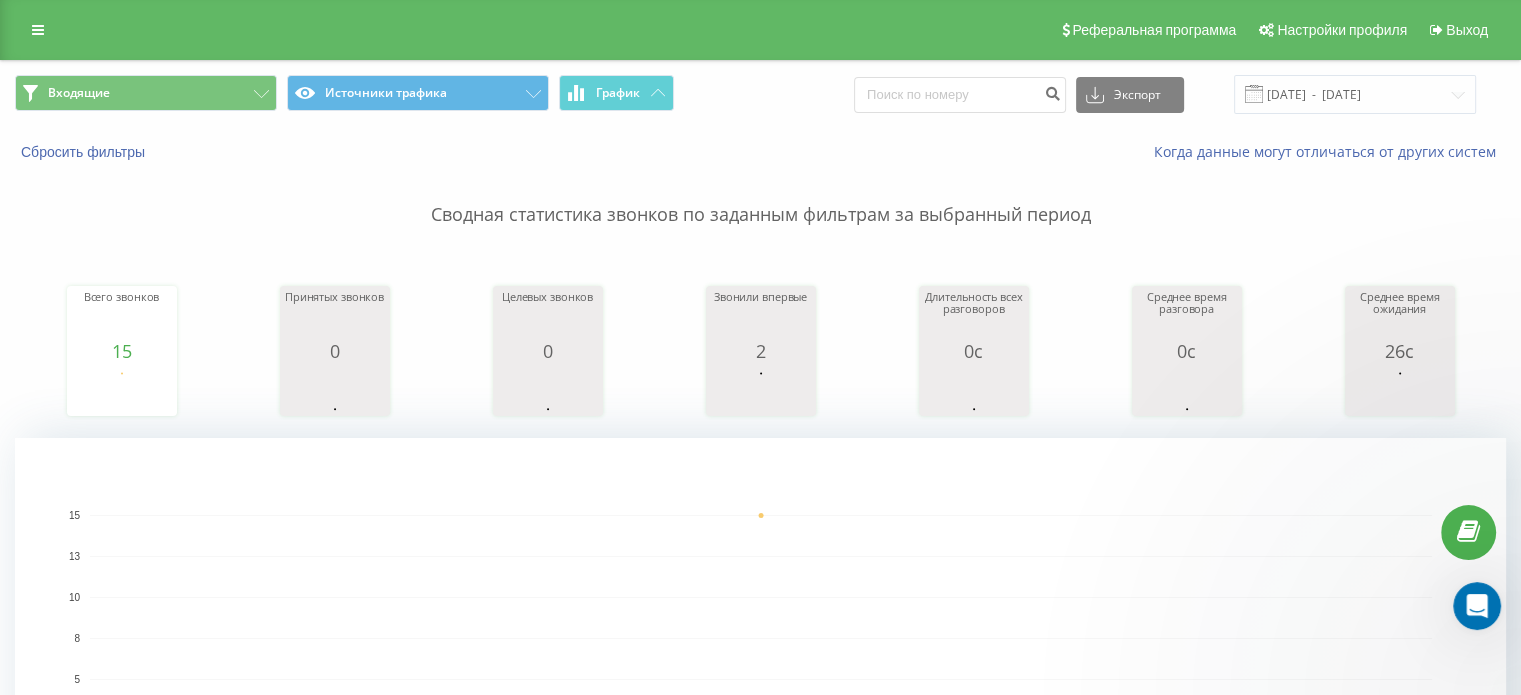 scroll, scrollTop: 0, scrollLeft: 0, axis: both 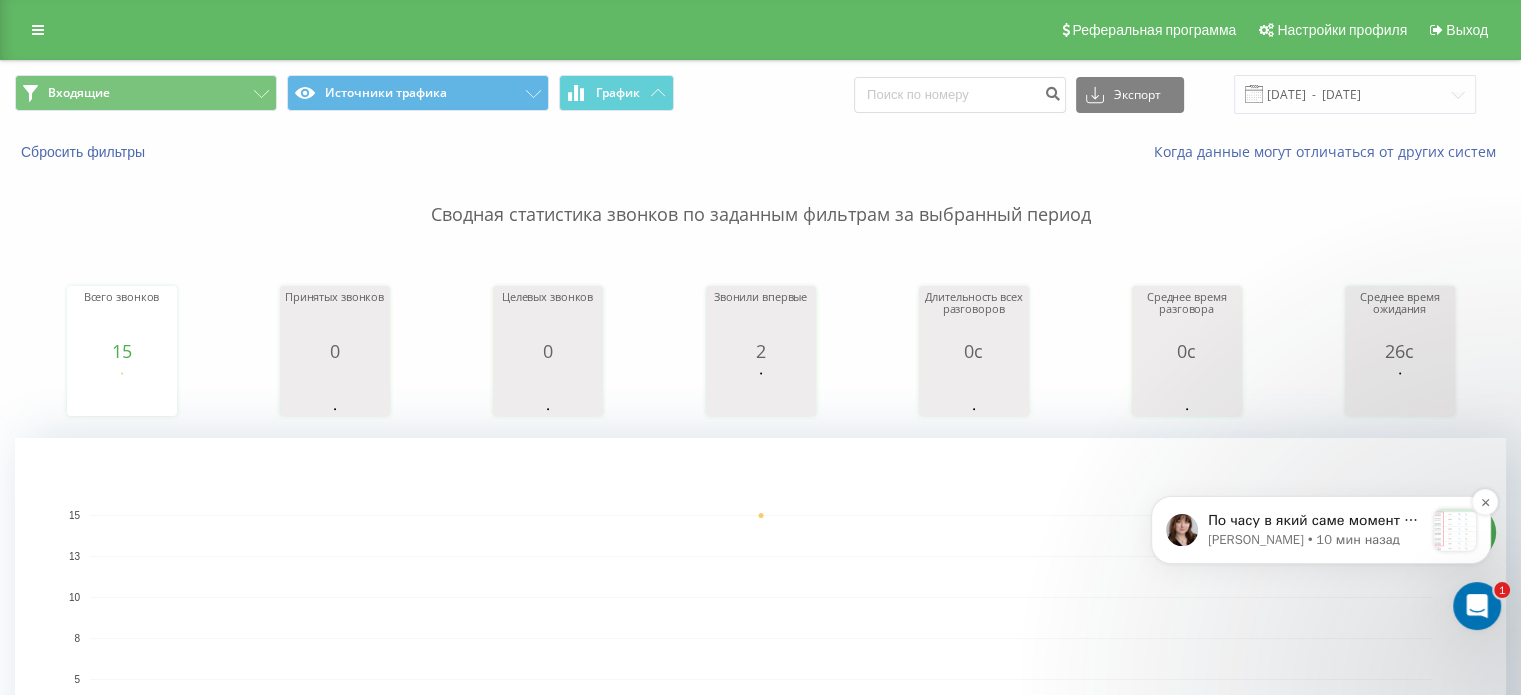 click on "Olga • 10 мин назад" at bounding box center (1316, 540) 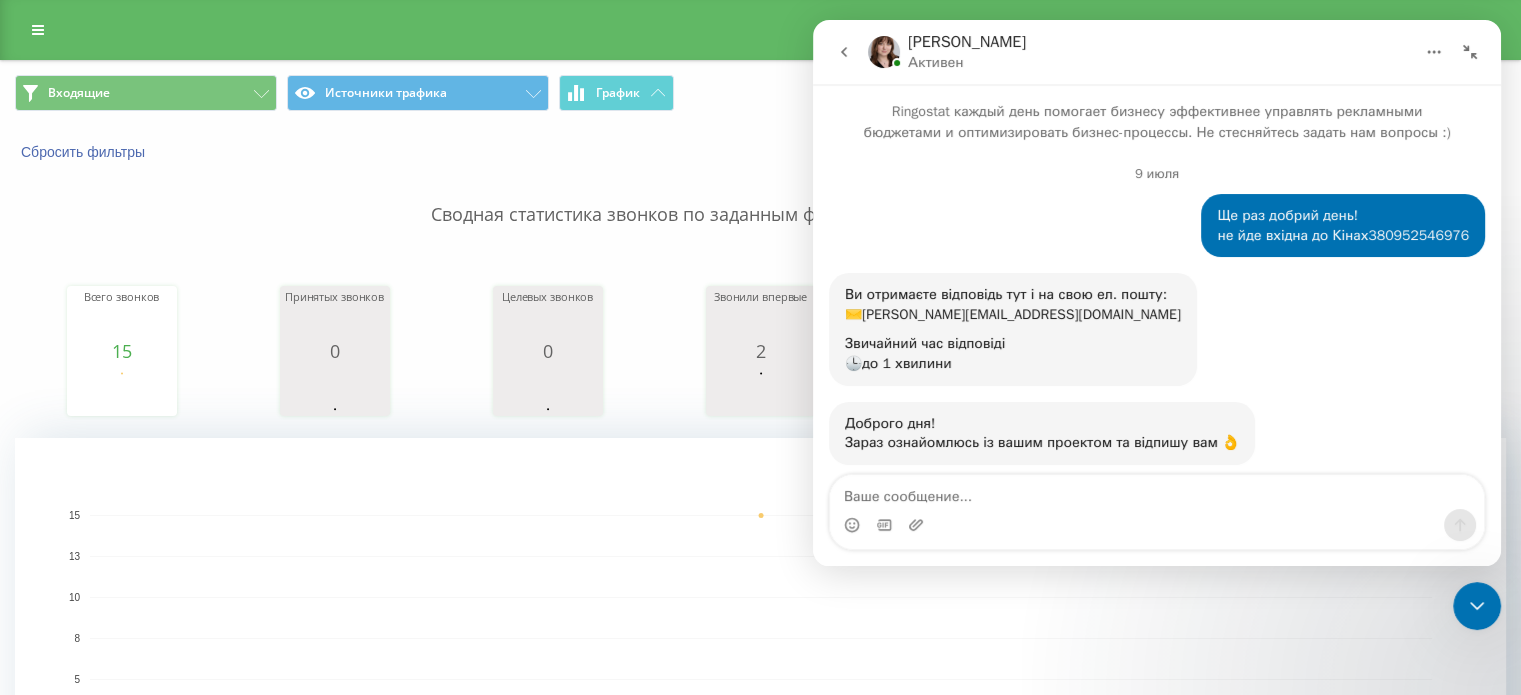 scroll, scrollTop: 3, scrollLeft: 0, axis: vertical 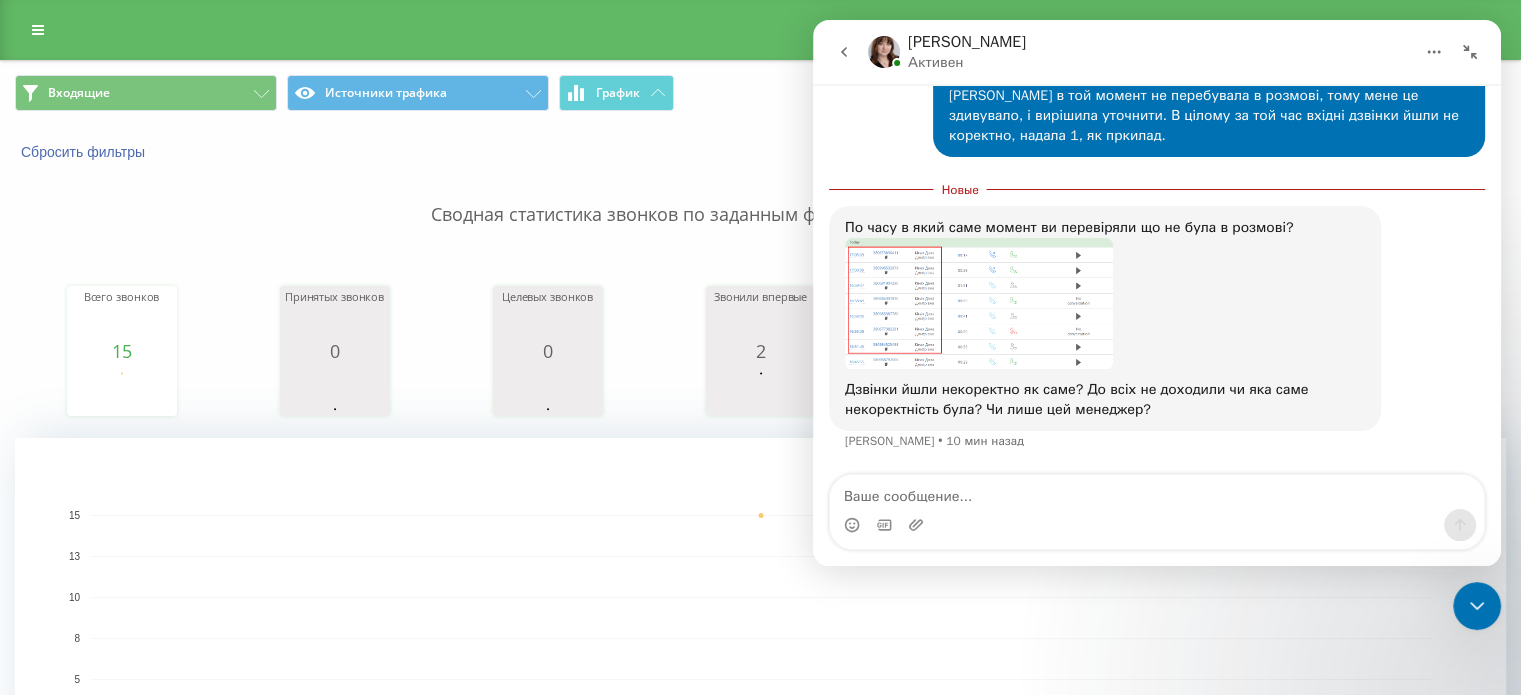 click at bounding box center [979, 304] 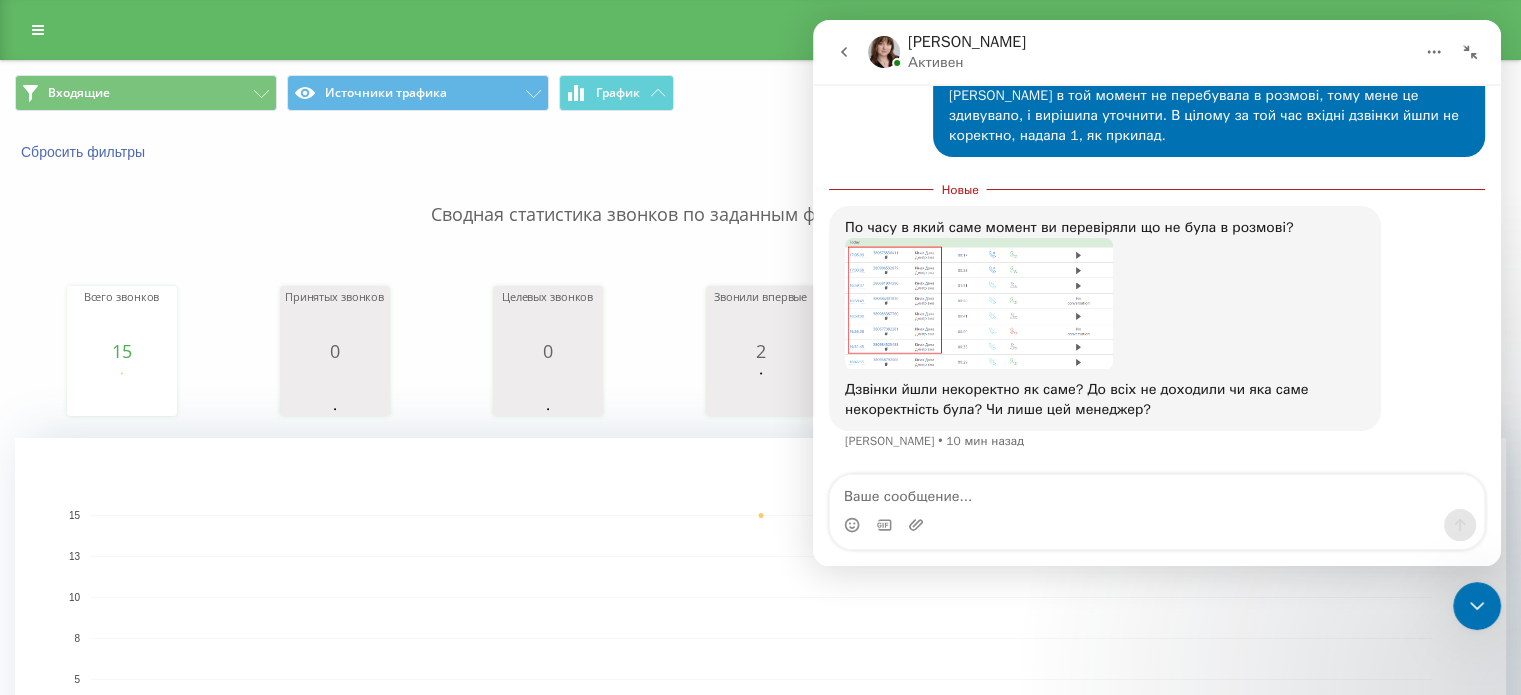 scroll, scrollTop: 0, scrollLeft: 0, axis: both 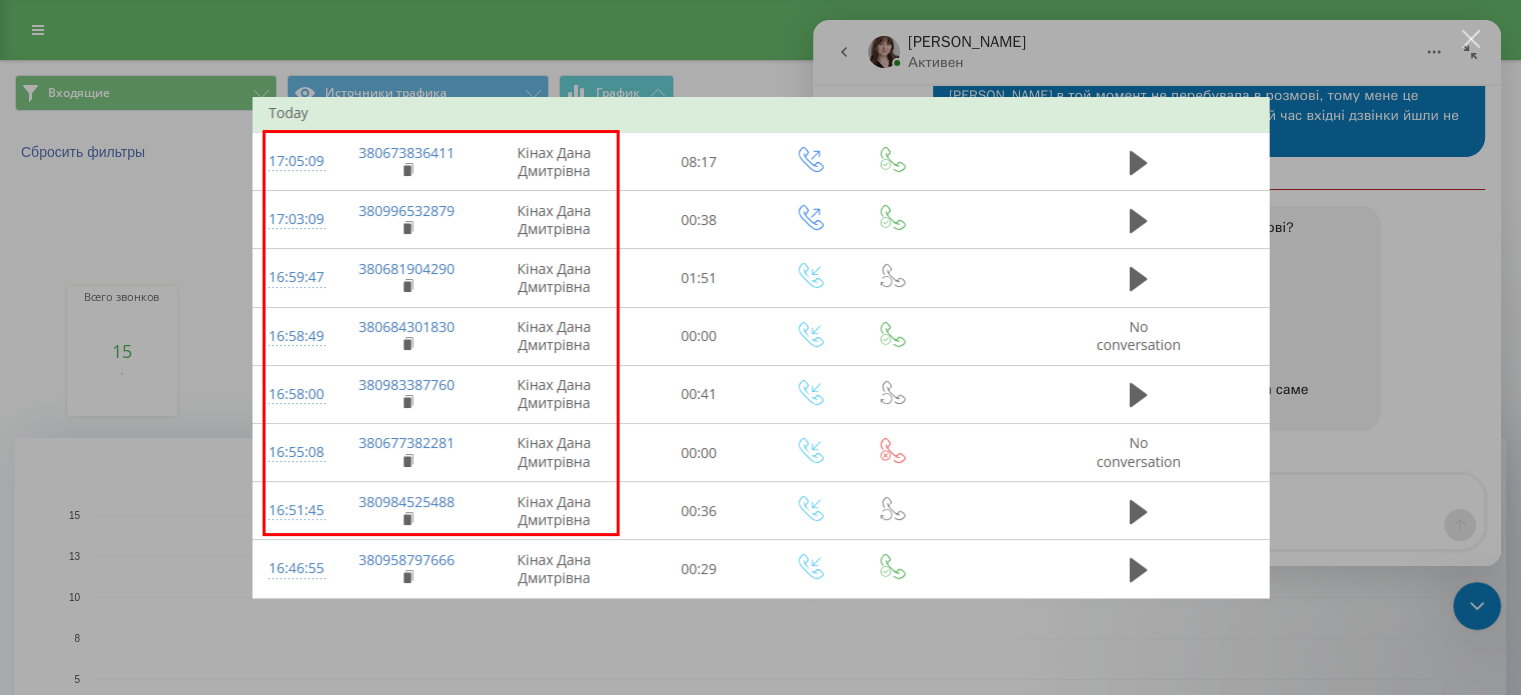 click at bounding box center [760, 347] 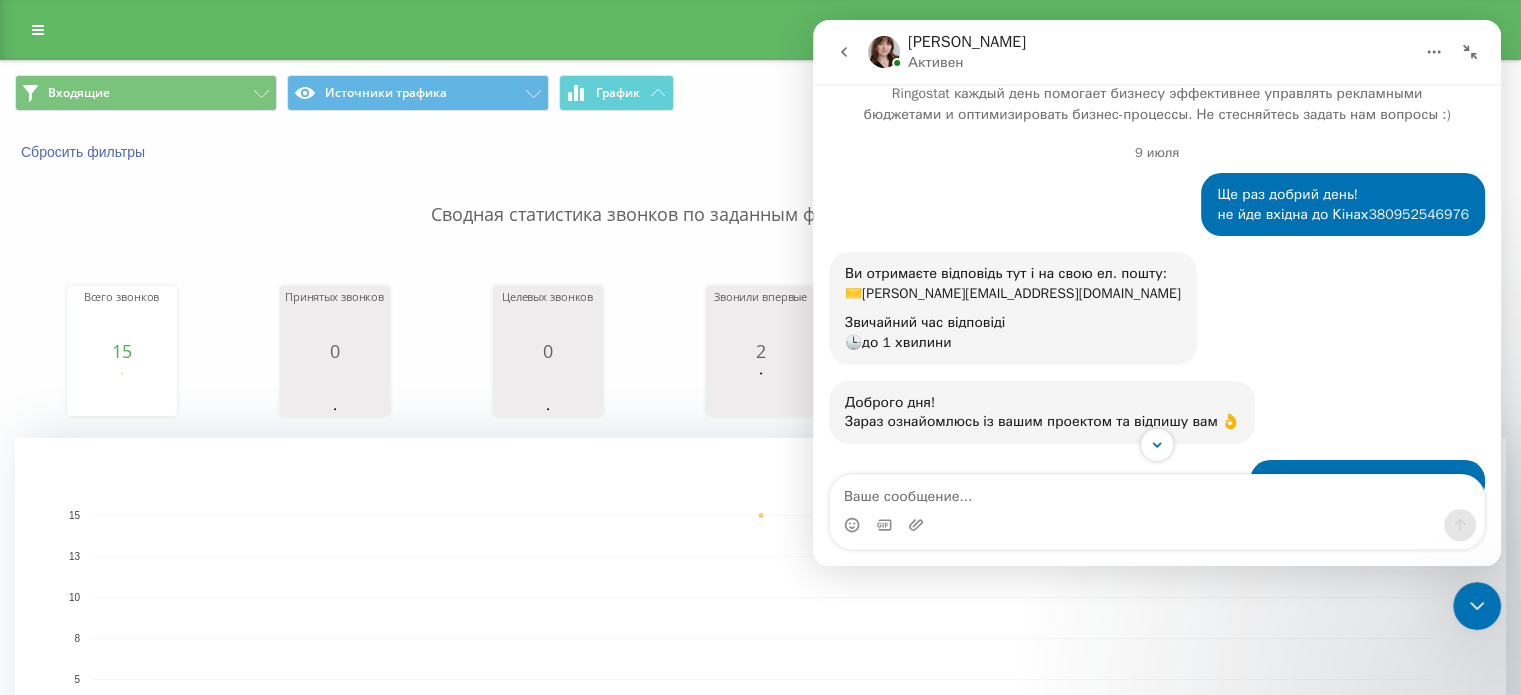 scroll, scrollTop: 0, scrollLeft: 0, axis: both 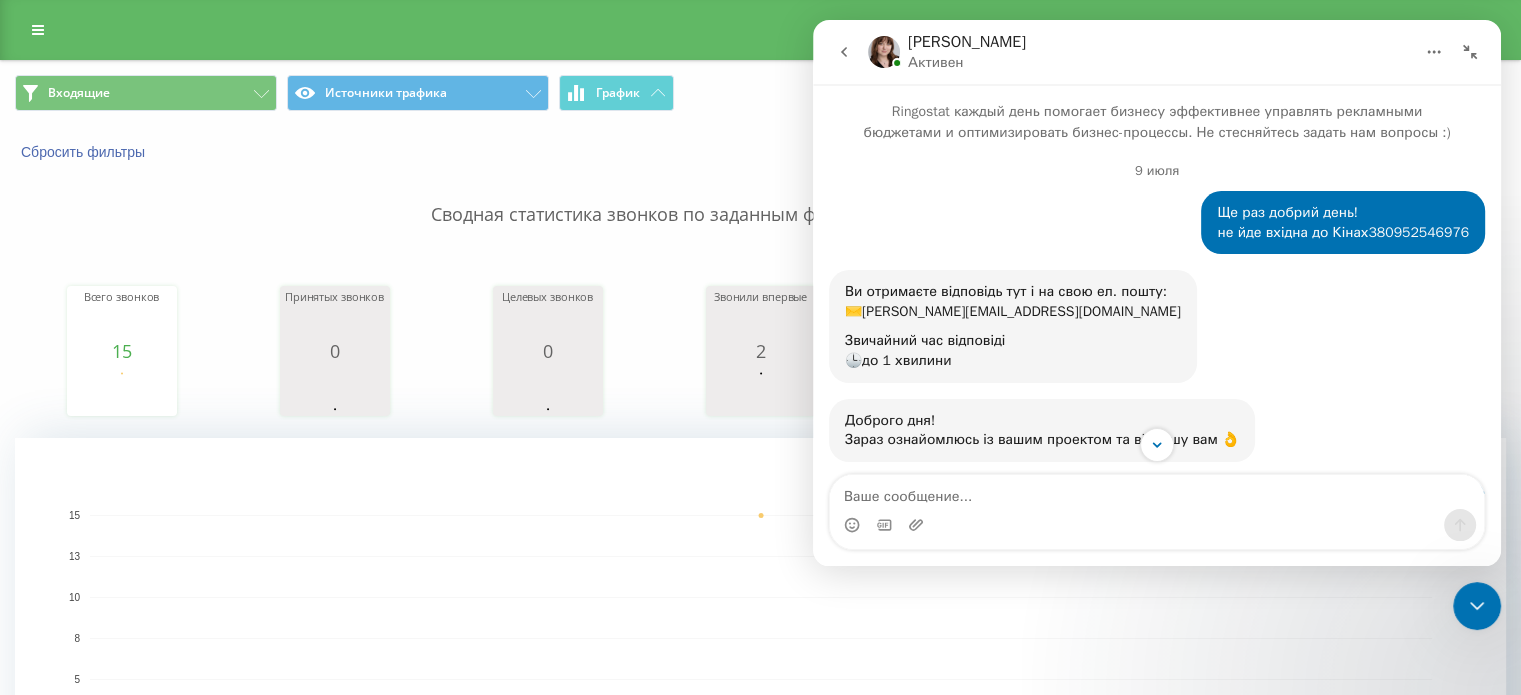 click on "Ще раз добрий день! не йде вхідна до Кінах380952546976" at bounding box center (1343, 222) 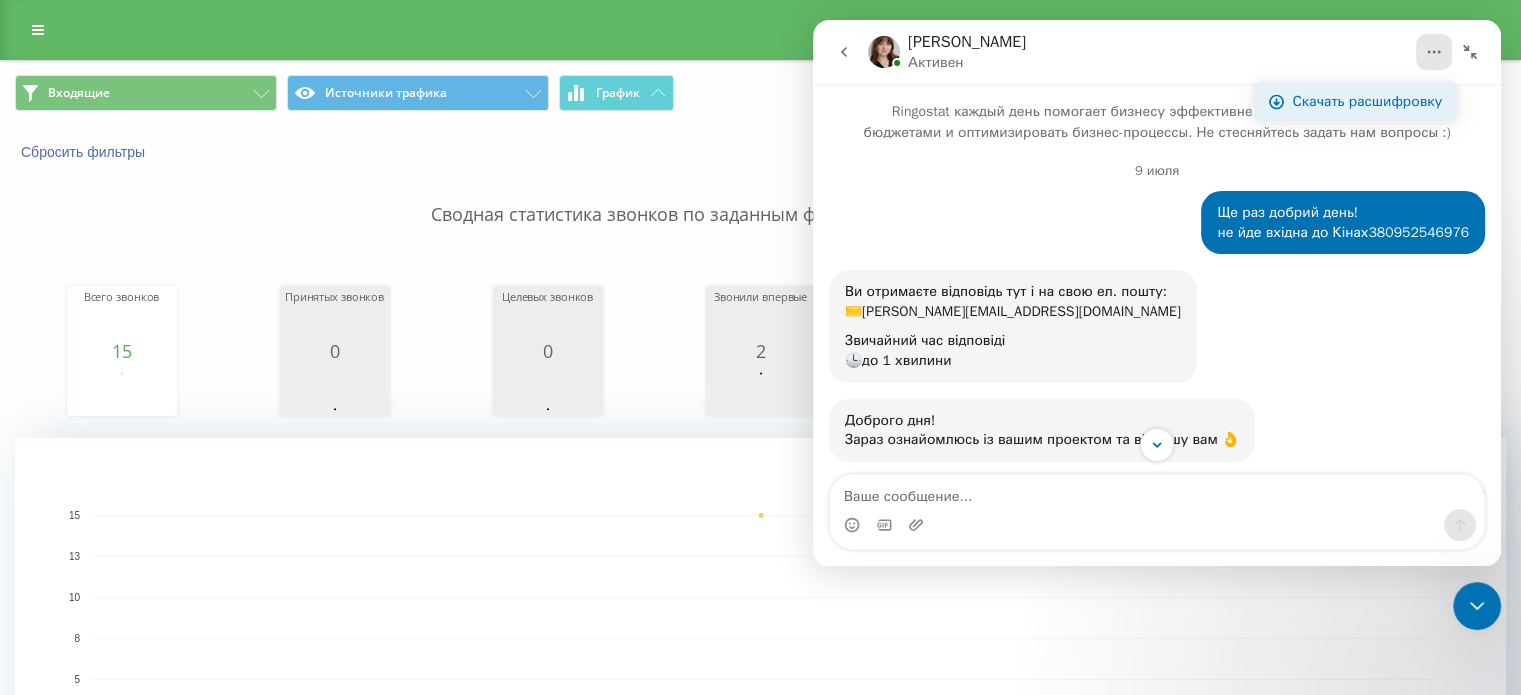 click on "Скачать расшифровку" at bounding box center [1367, 101] 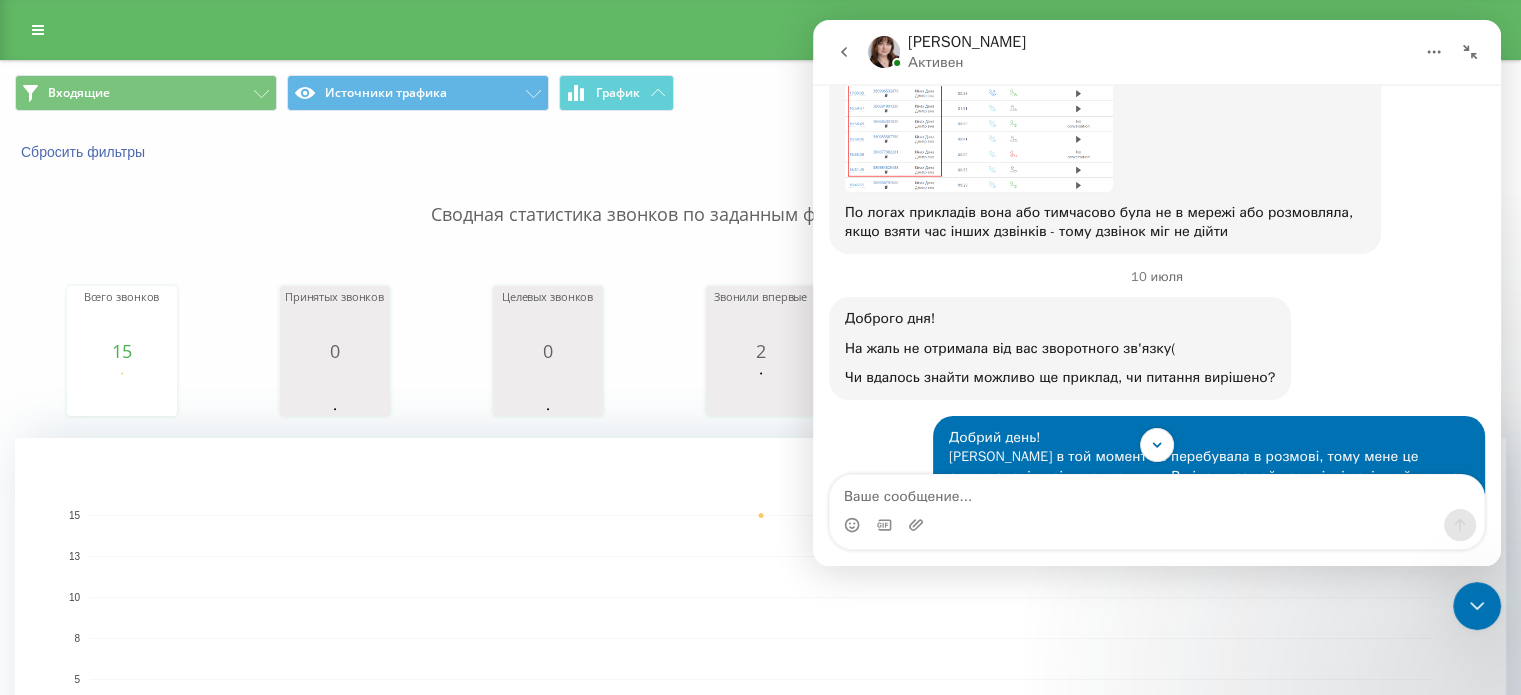 scroll, scrollTop: 500, scrollLeft: 0, axis: vertical 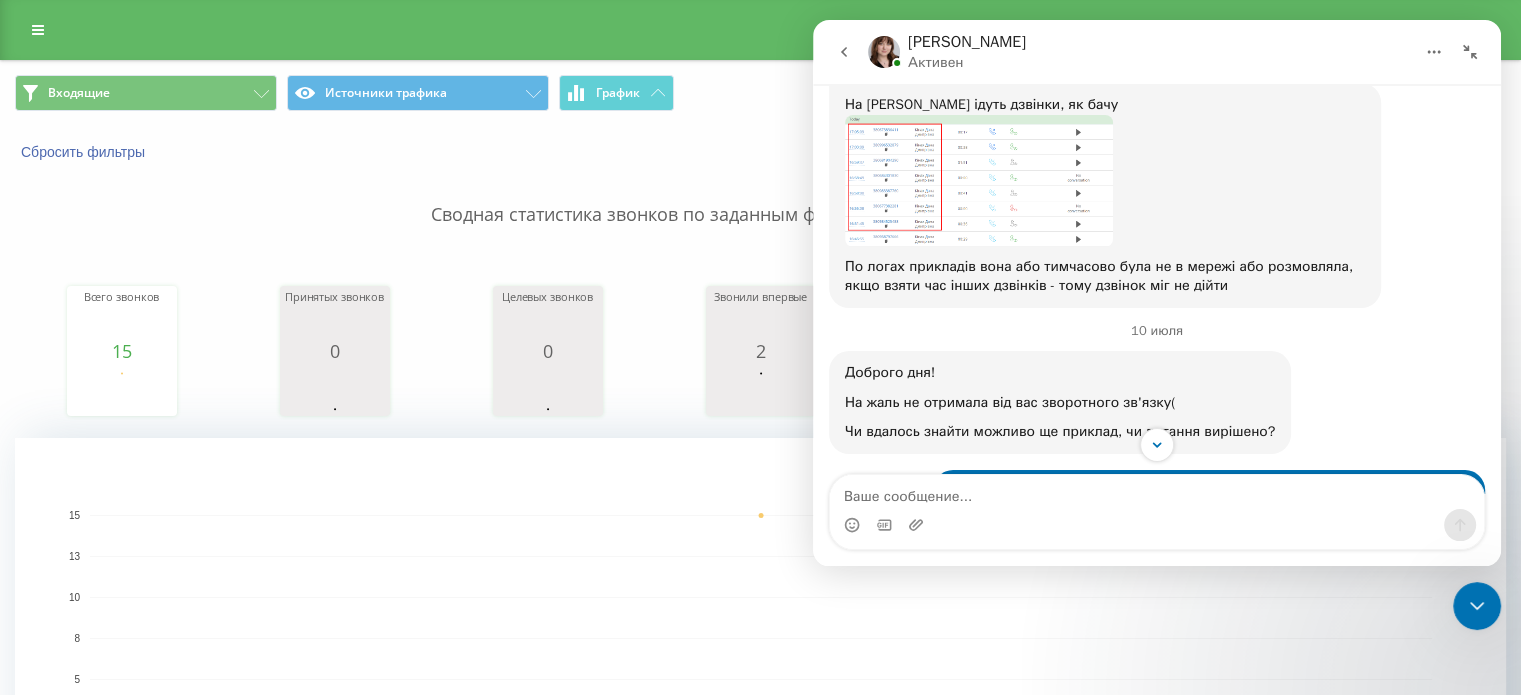 click at bounding box center [979, 181] 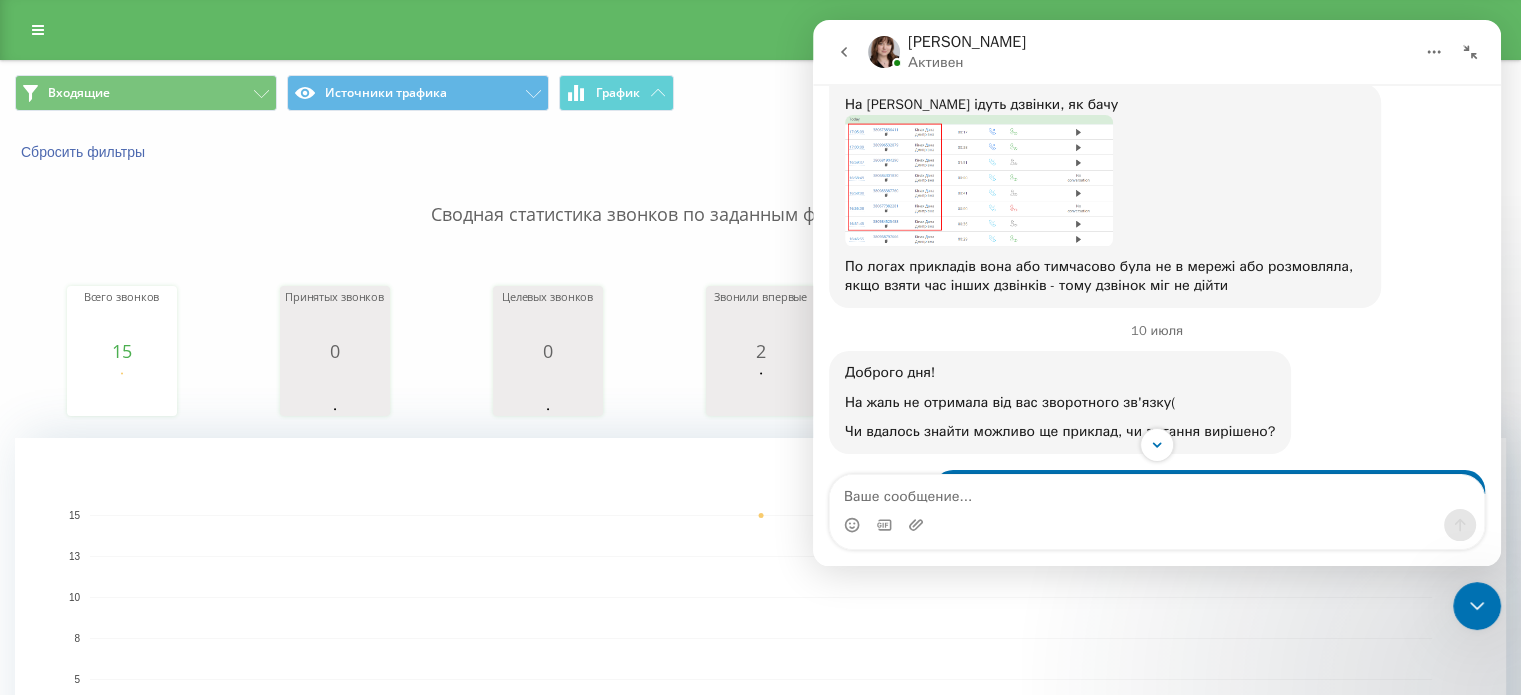 scroll, scrollTop: 0, scrollLeft: 0, axis: both 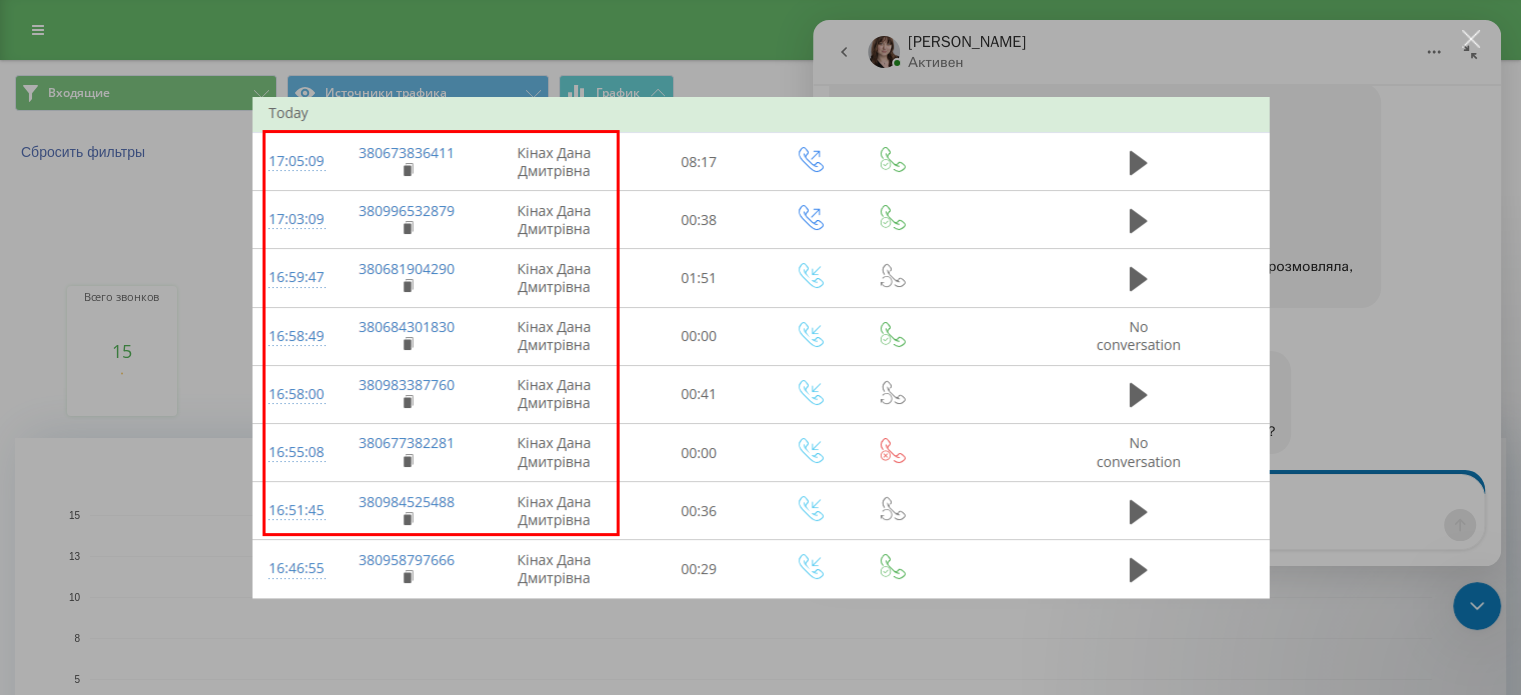 click at bounding box center [760, 347] 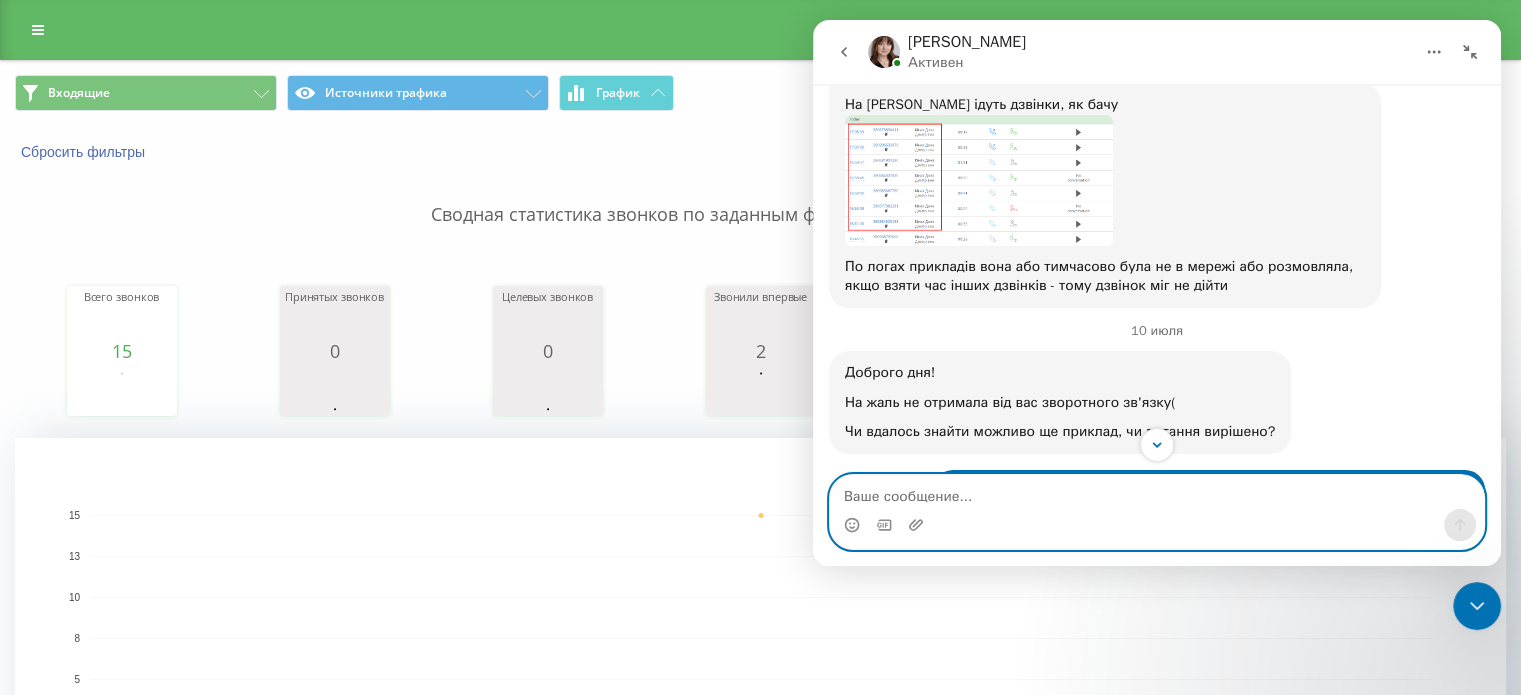 click at bounding box center [1157, 492] 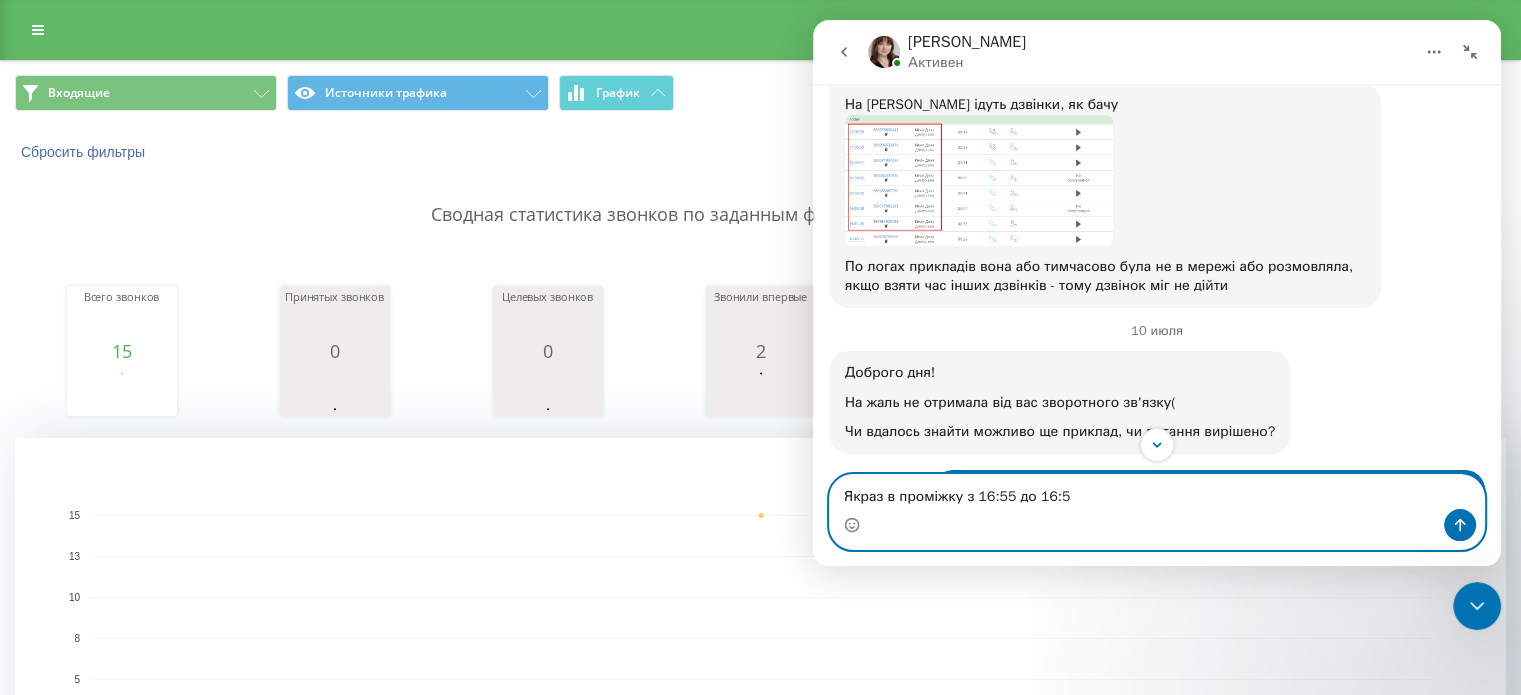 type on "Якраз в проміжку з 16:55 до 16:58" 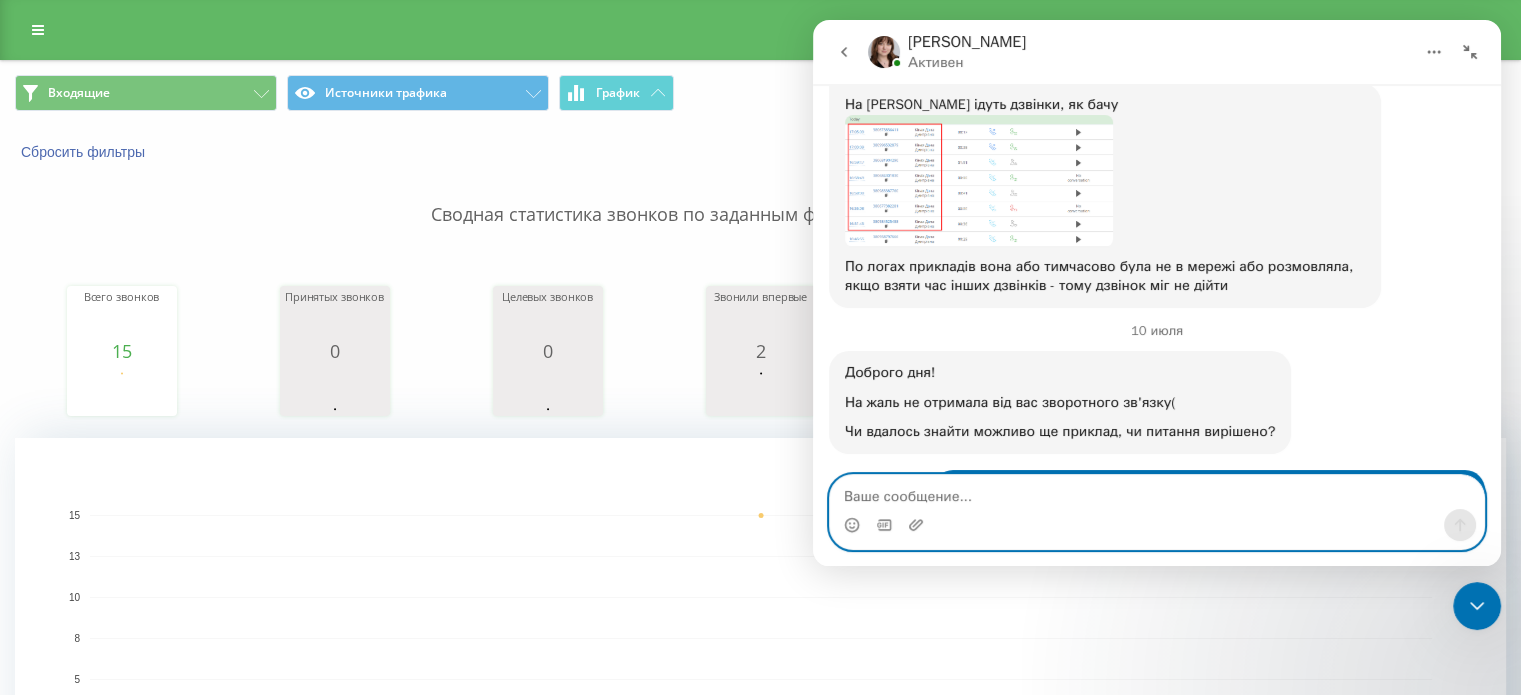 scroll, scrollTop: 2, scrollLeft: 0, axis: vertical 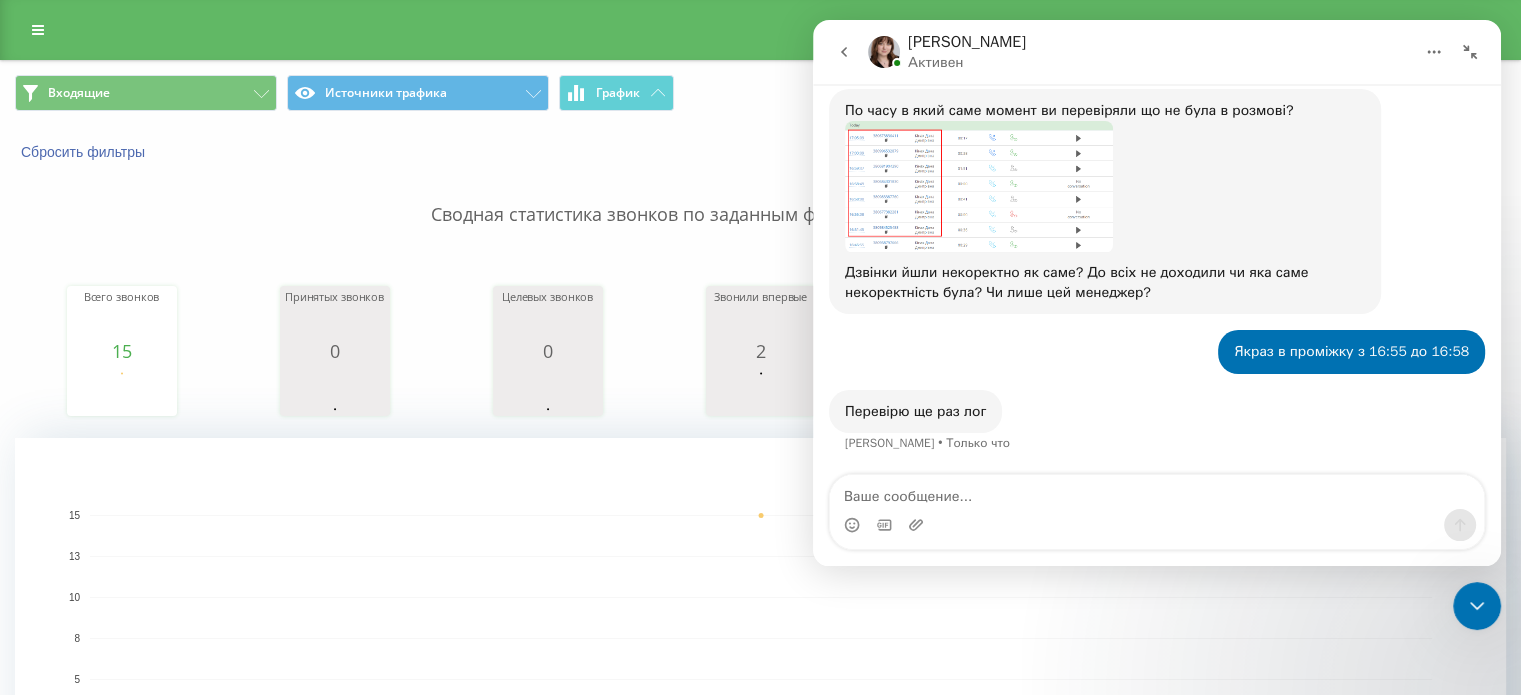click at bounding box center [979, 187] 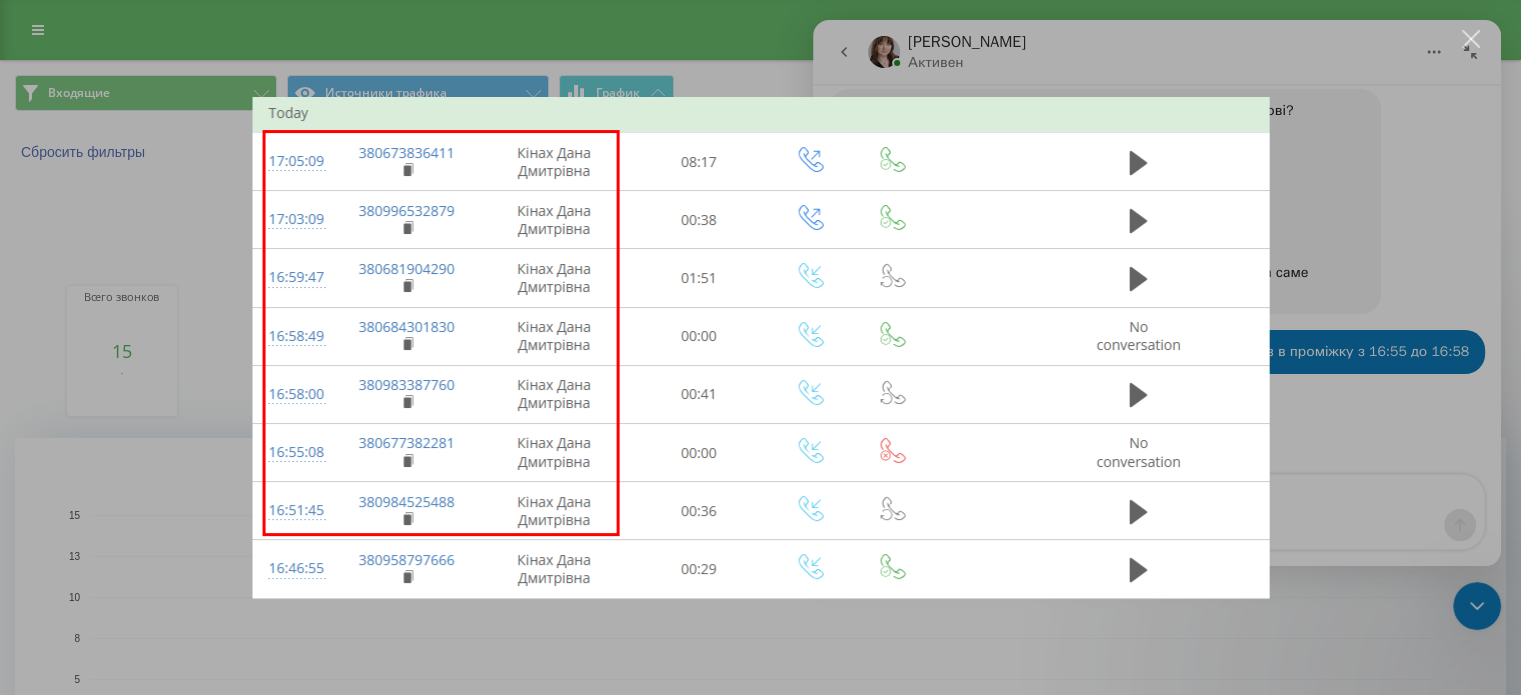 scroll, scrollTop: 0, scrollLeft: 0, axis: both 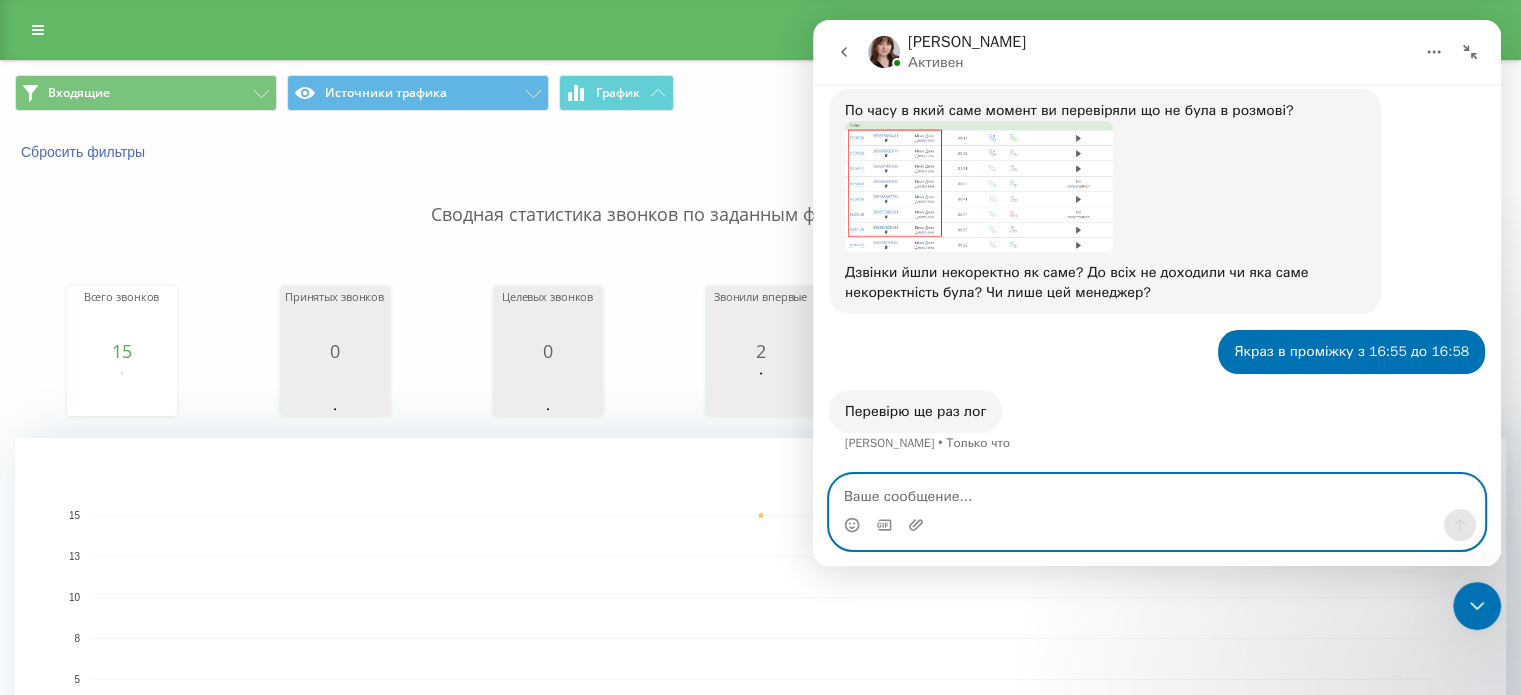 click at bounding box center [1157, 492] 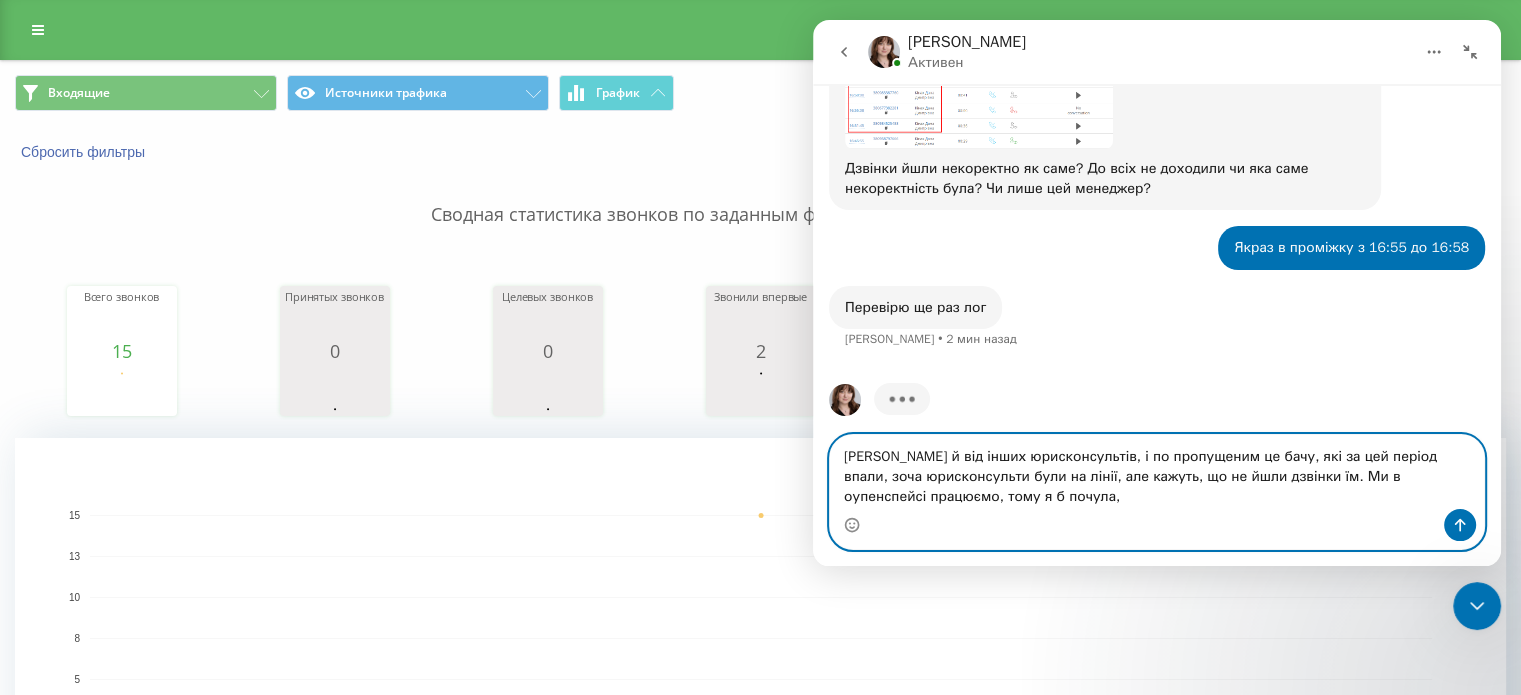 scroll, scrollTop: 1118, scrollLeft: 0, axis: vertical 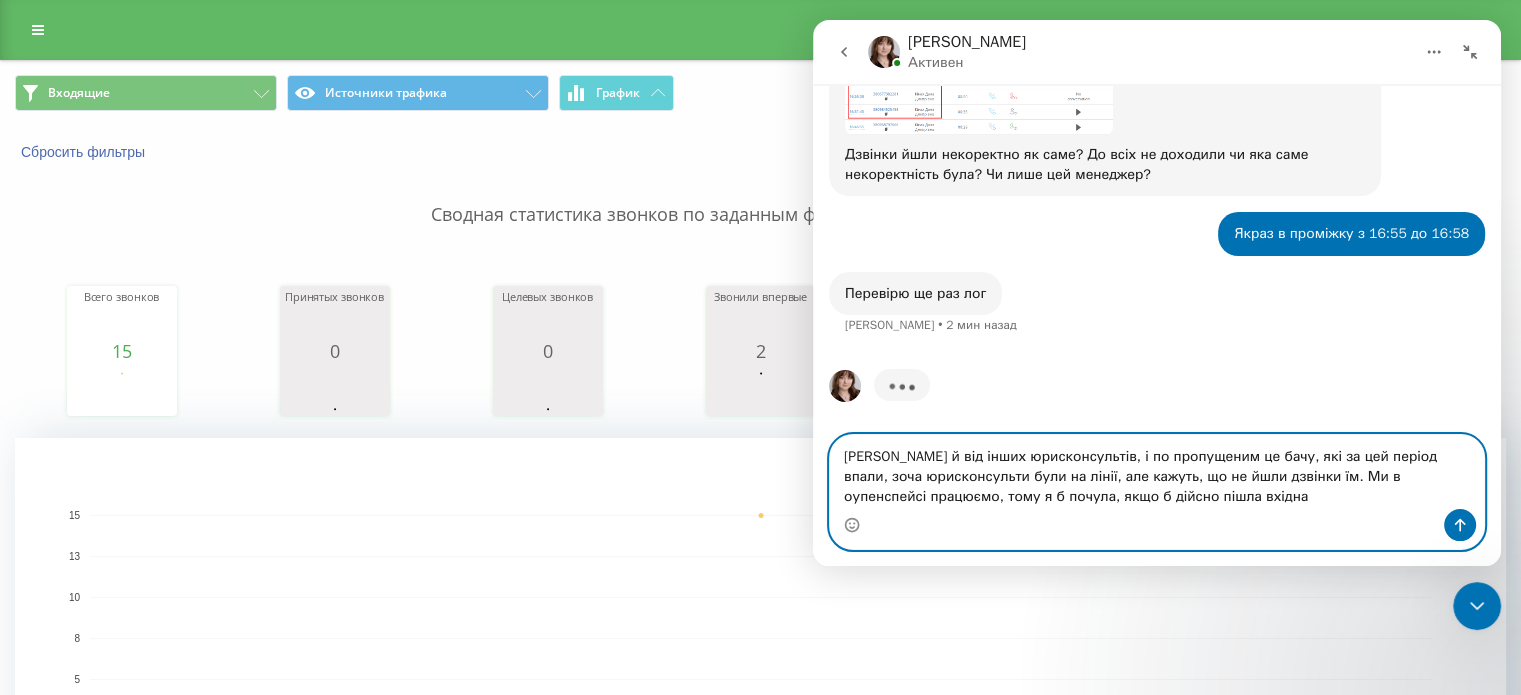 type on "Були скарги й від інших юрисконсультів, і по пропущеним це бачу, які за цей період впали, зоча юрисконсульти були на лінії, але кажуть, що не йшли дзвінки їм. Ми в оупенспейсі працюємо, тому я б почула, якщо б дійсно пішла вхідна." 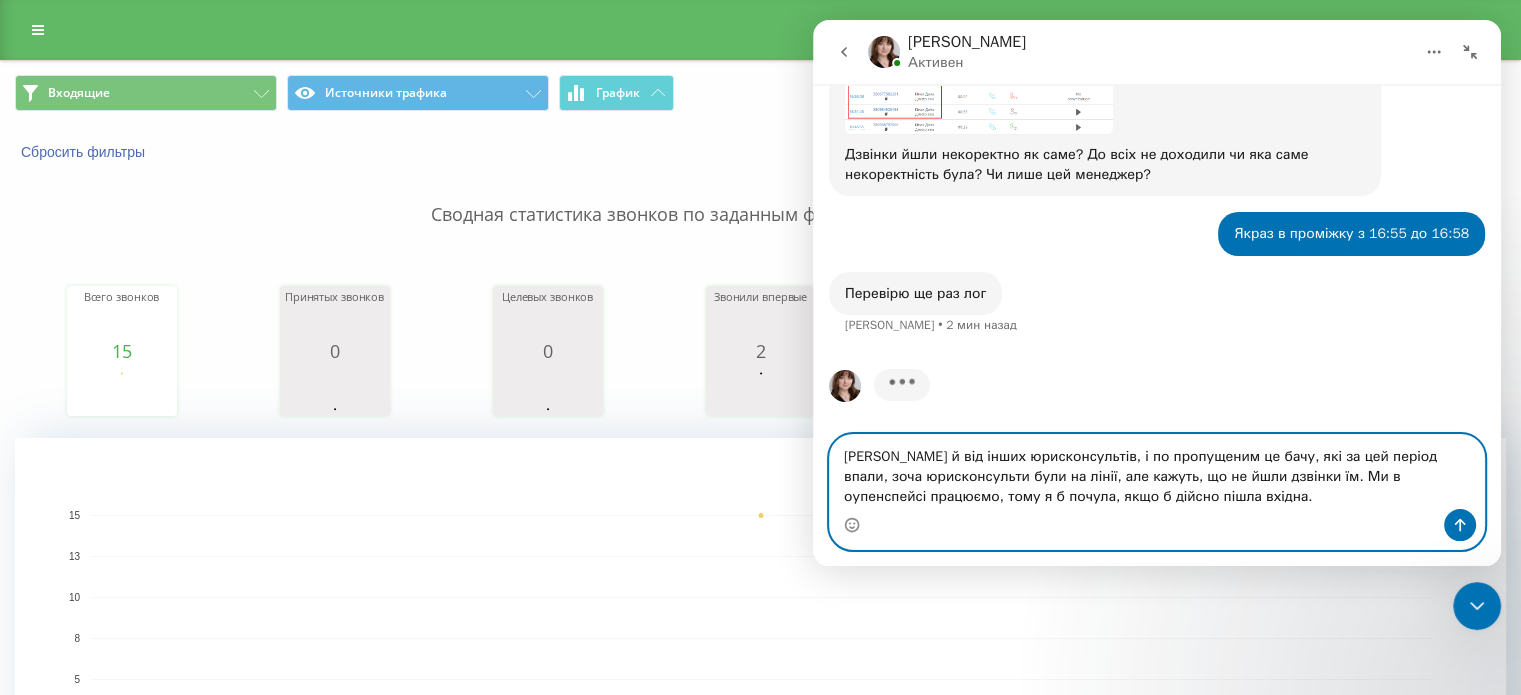 type 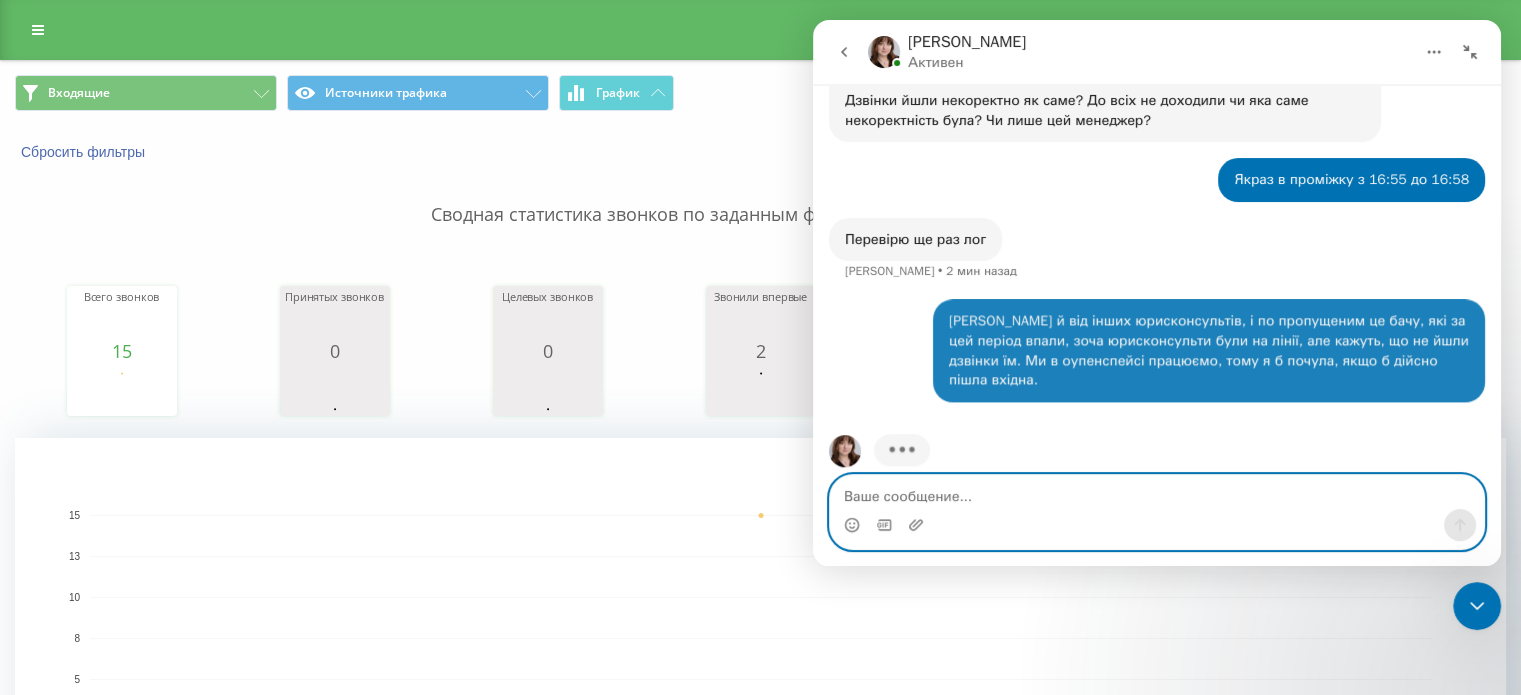 scroll, scrollTop: 1176, scrollLeft: 0, axis: vertical 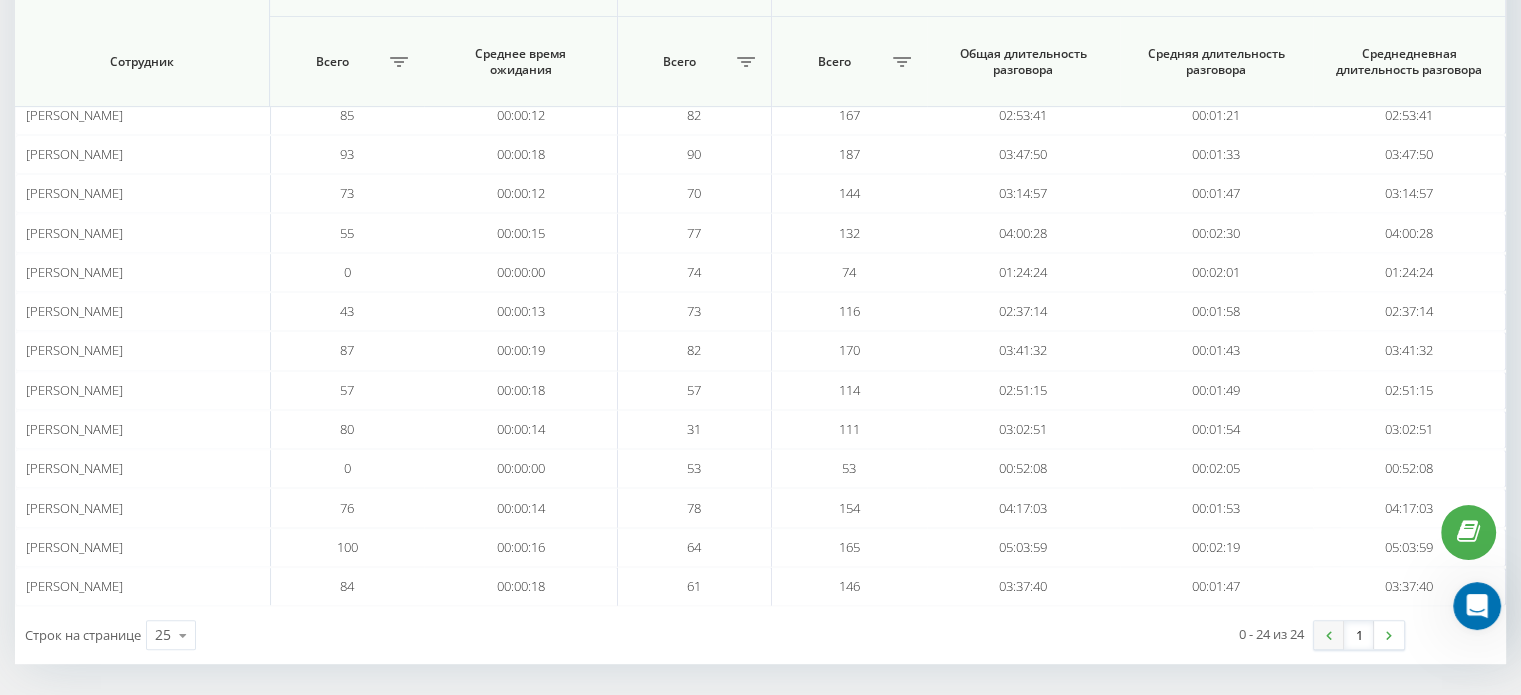 click at bounding box center (1329, 635) 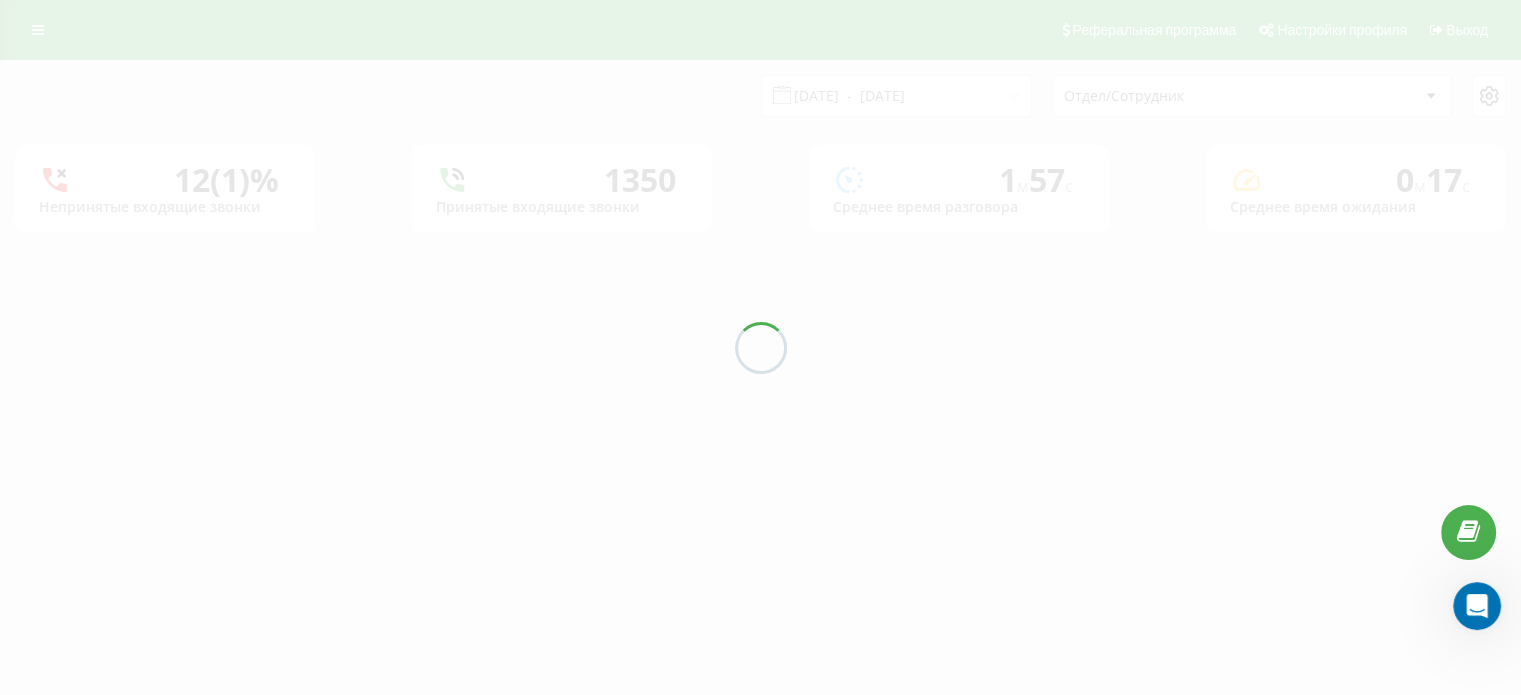 scroll, scrollTop: 0, scrollLeft: 0, axis: both 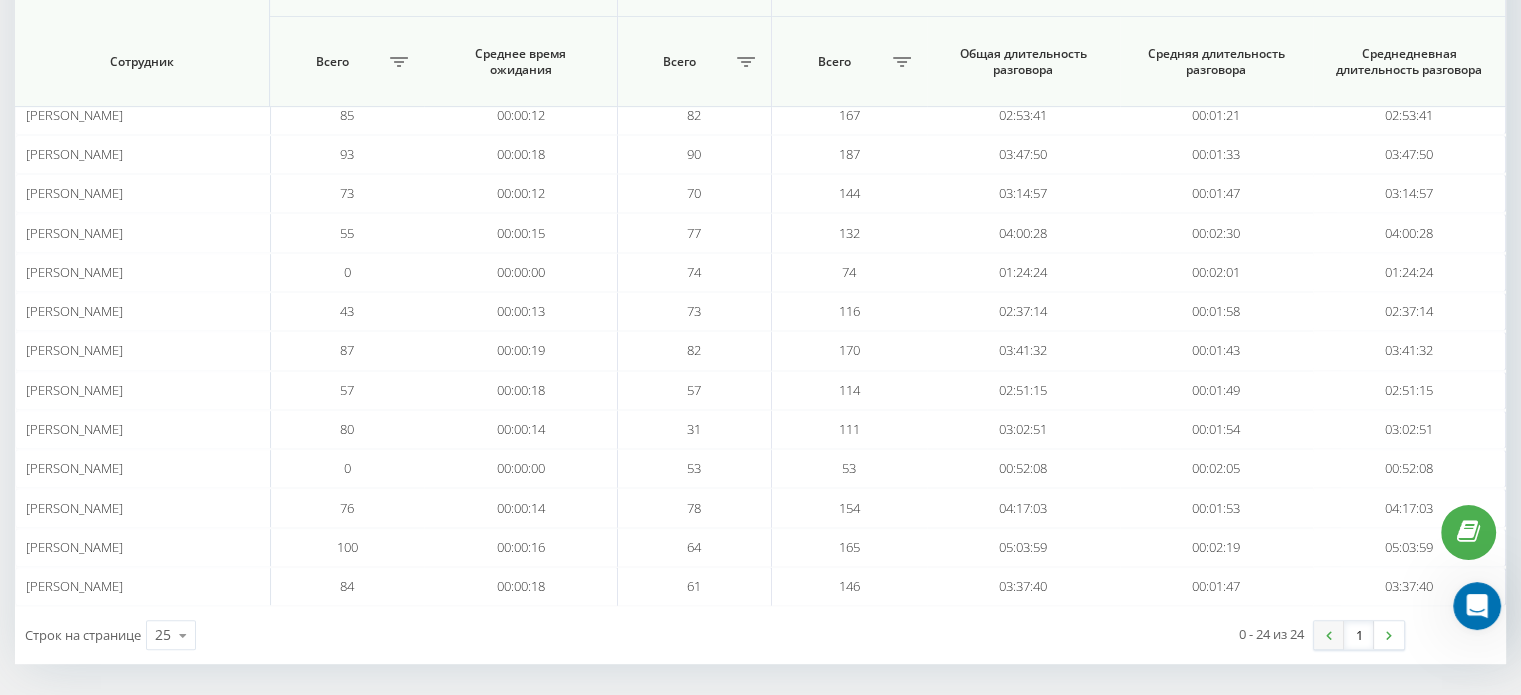 click at bounding box center (1329, 635) 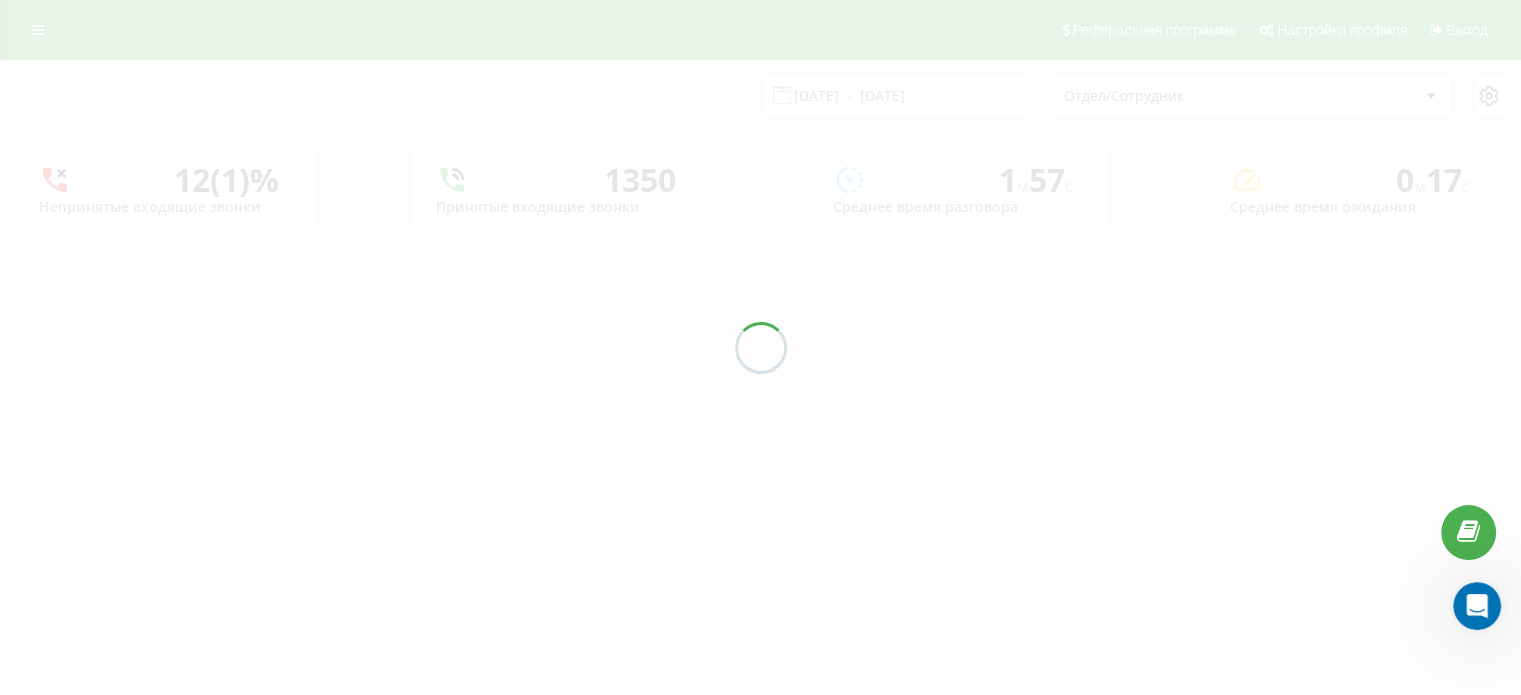 scroll, scrollTop: 0, scrollLeft: 0, axis: both 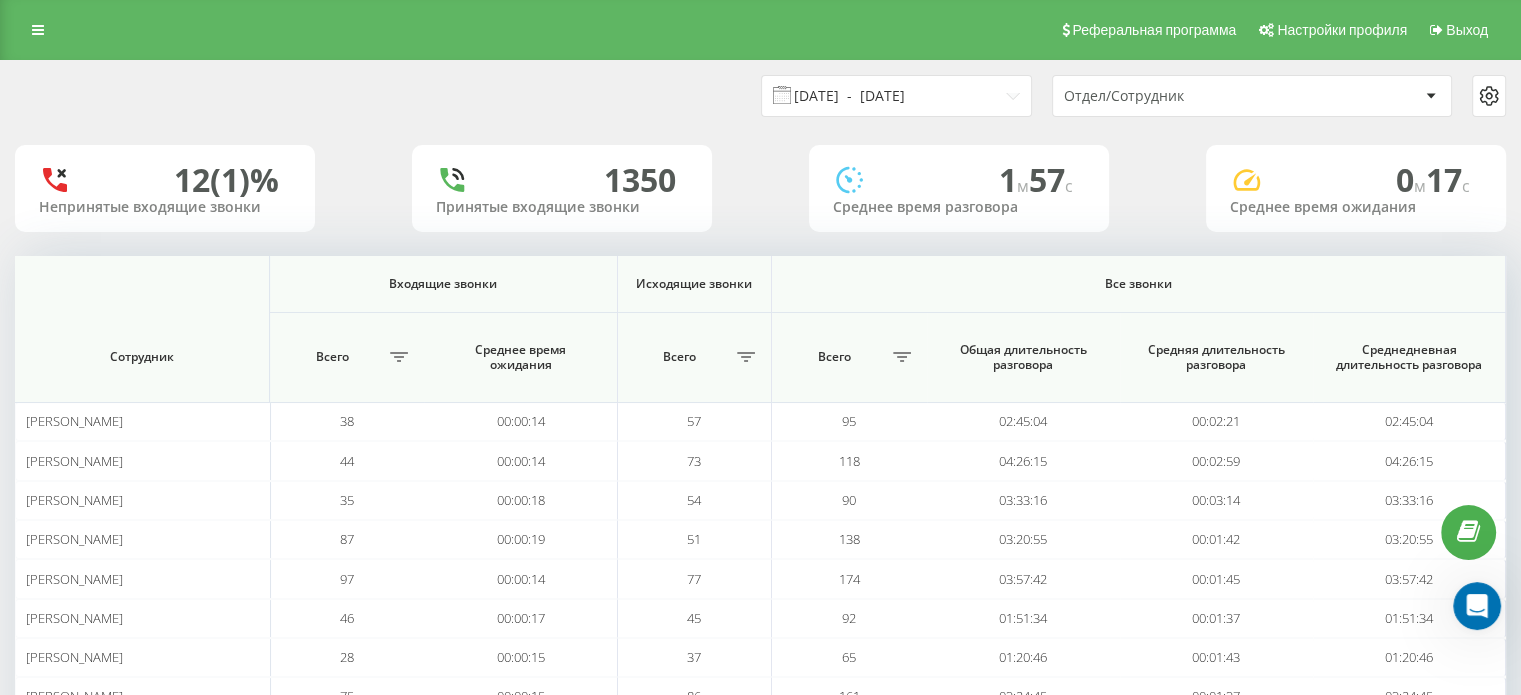 click on "09.07.2025  -  09.07.2025" at bounding box center [896, 96] 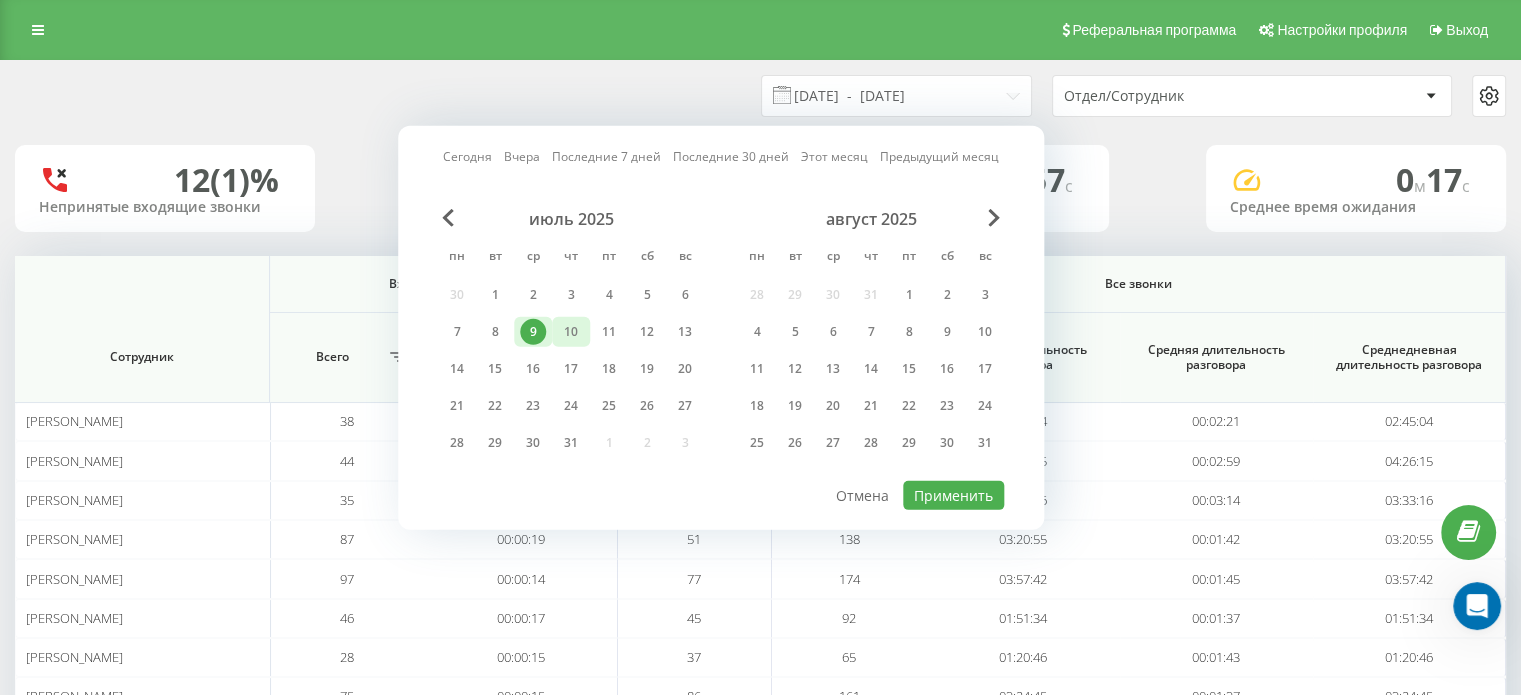 click on "10" at bounding box center (571, 332) 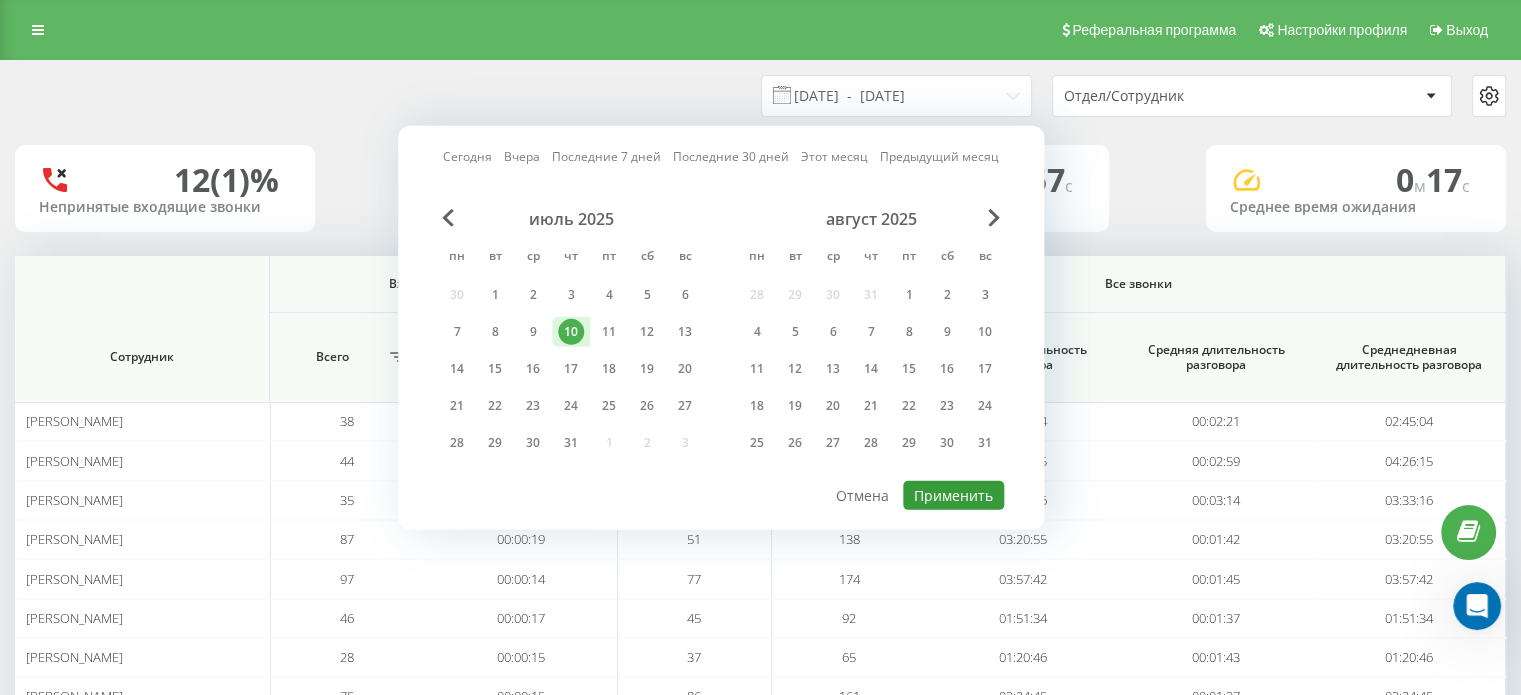 click on "Применить" at bounding box center [953, 495] 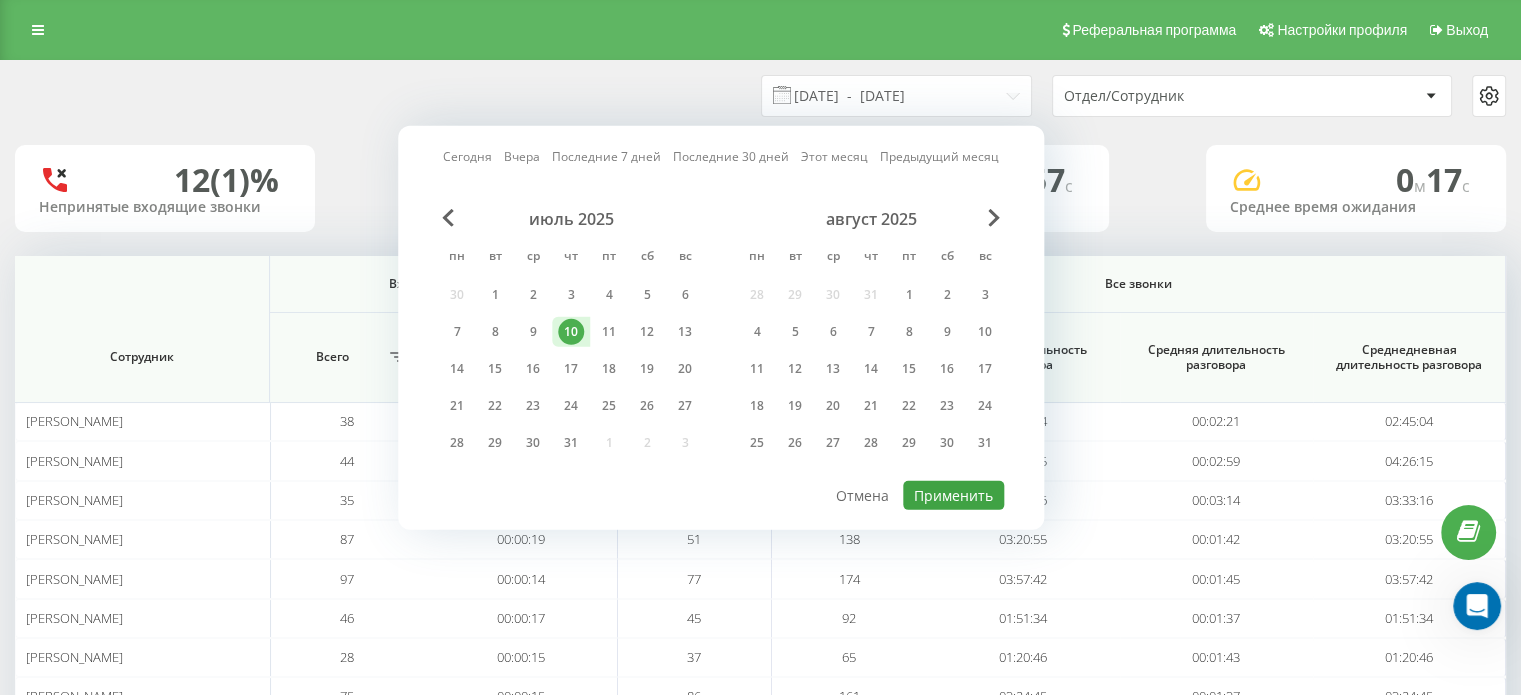 type on "[DATE]  -  [DATE]" 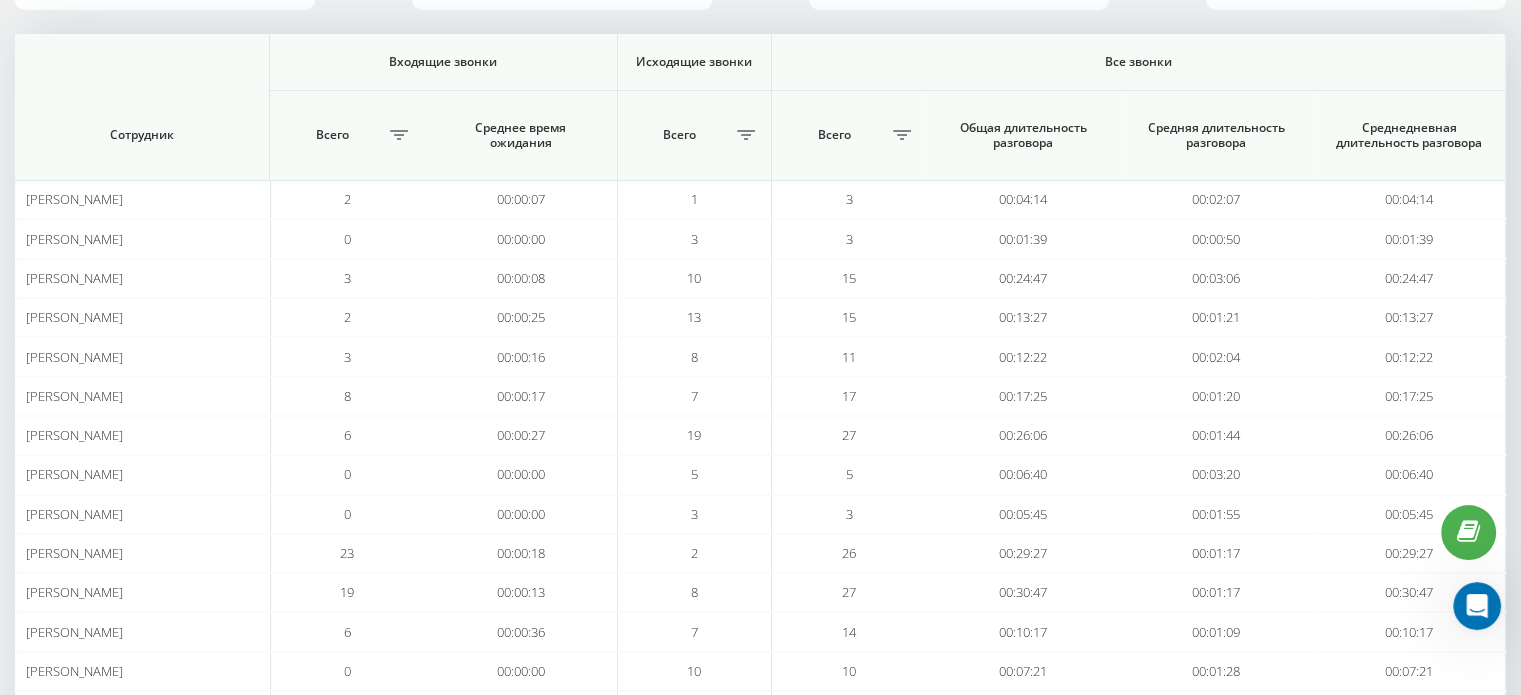 scroll, scrollTop: 230, scrollLeft: 0, axis: vertical 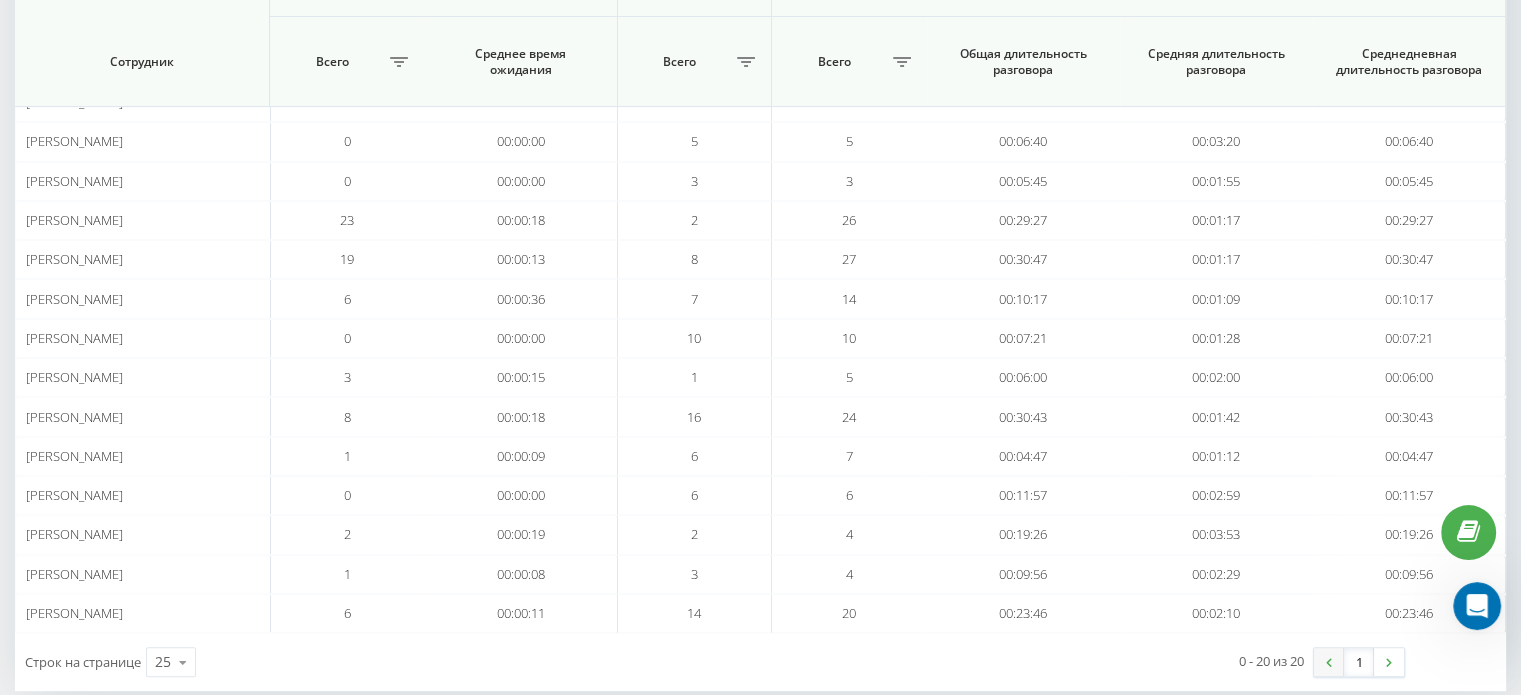 click at bounding box center (1329, 662) 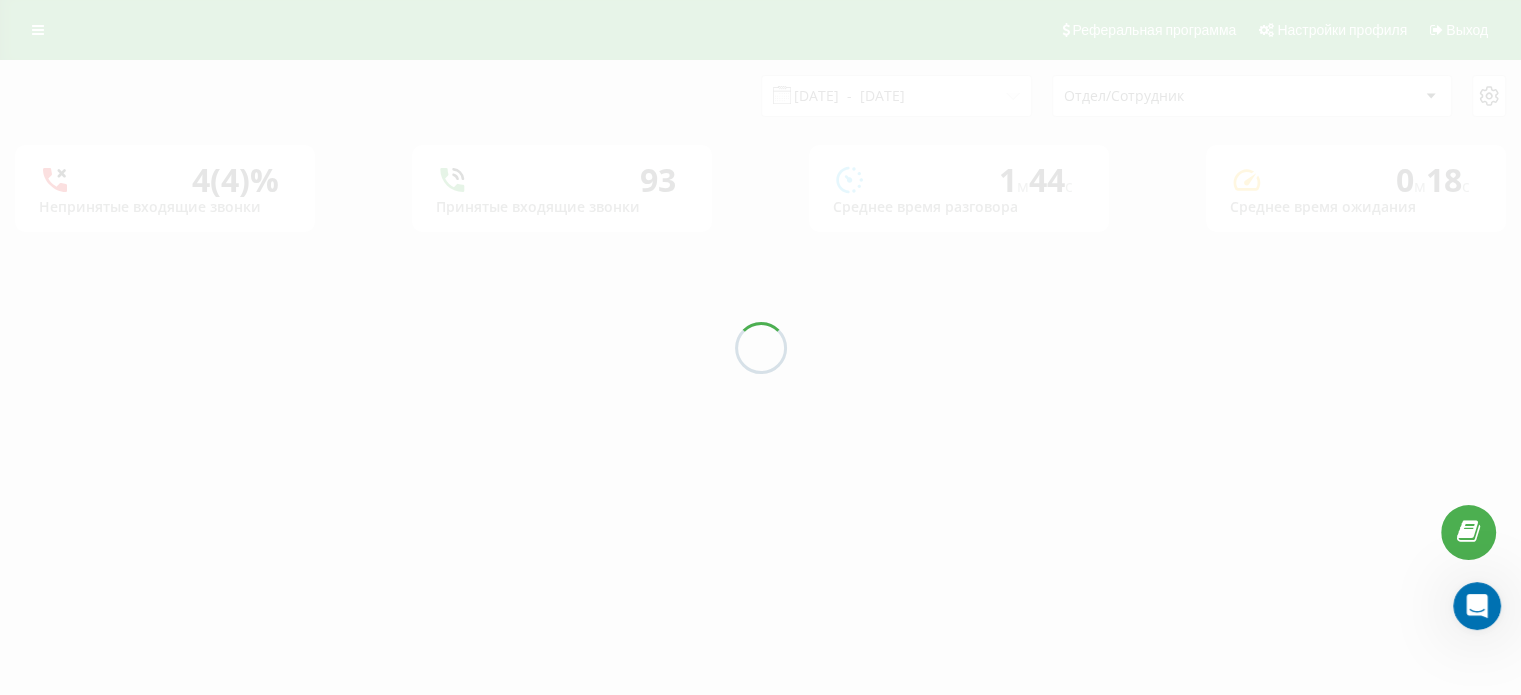 scroll, scrollTop: 0, scrollLeft: 0, axis: both 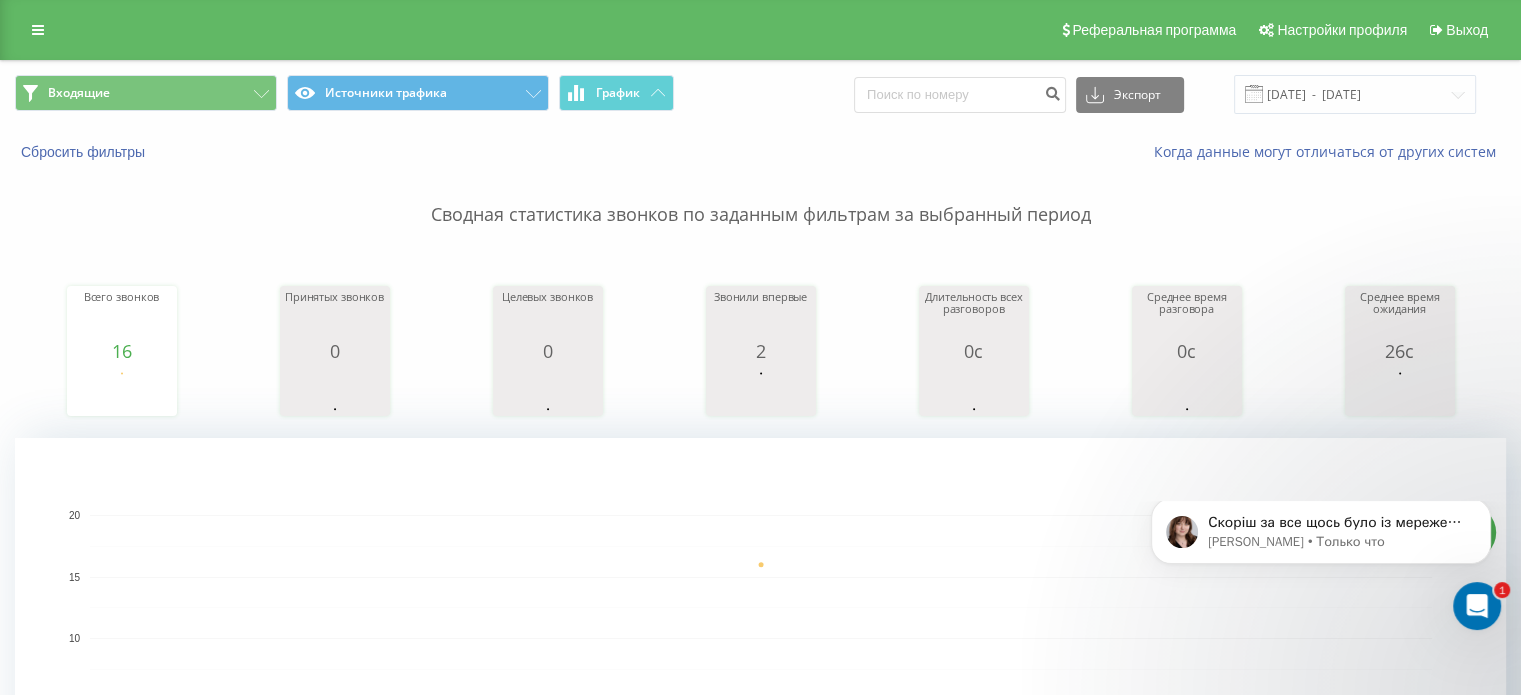 click 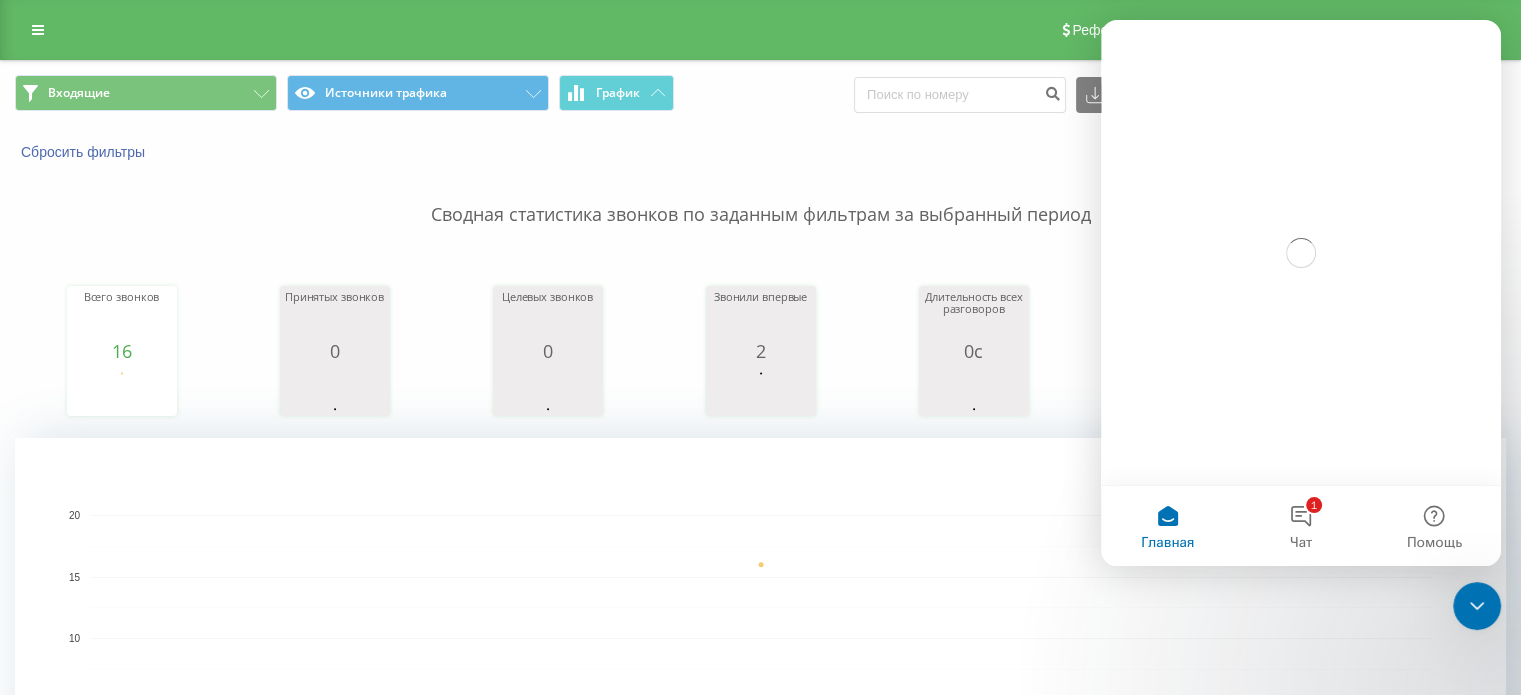 scroll, scrollTop: 0, scrollLeft: 0, axis: both 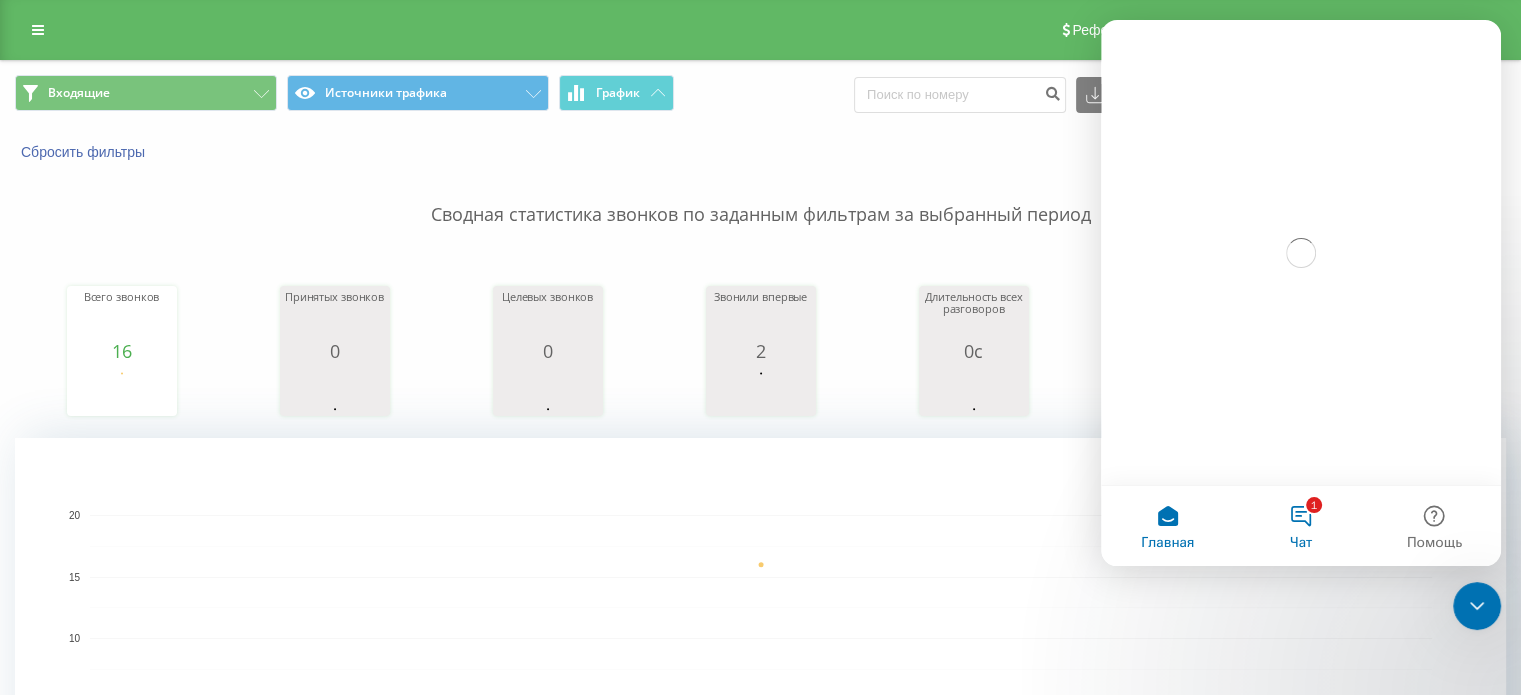 click on "1 Чат" at bounding box center [1300, 526] 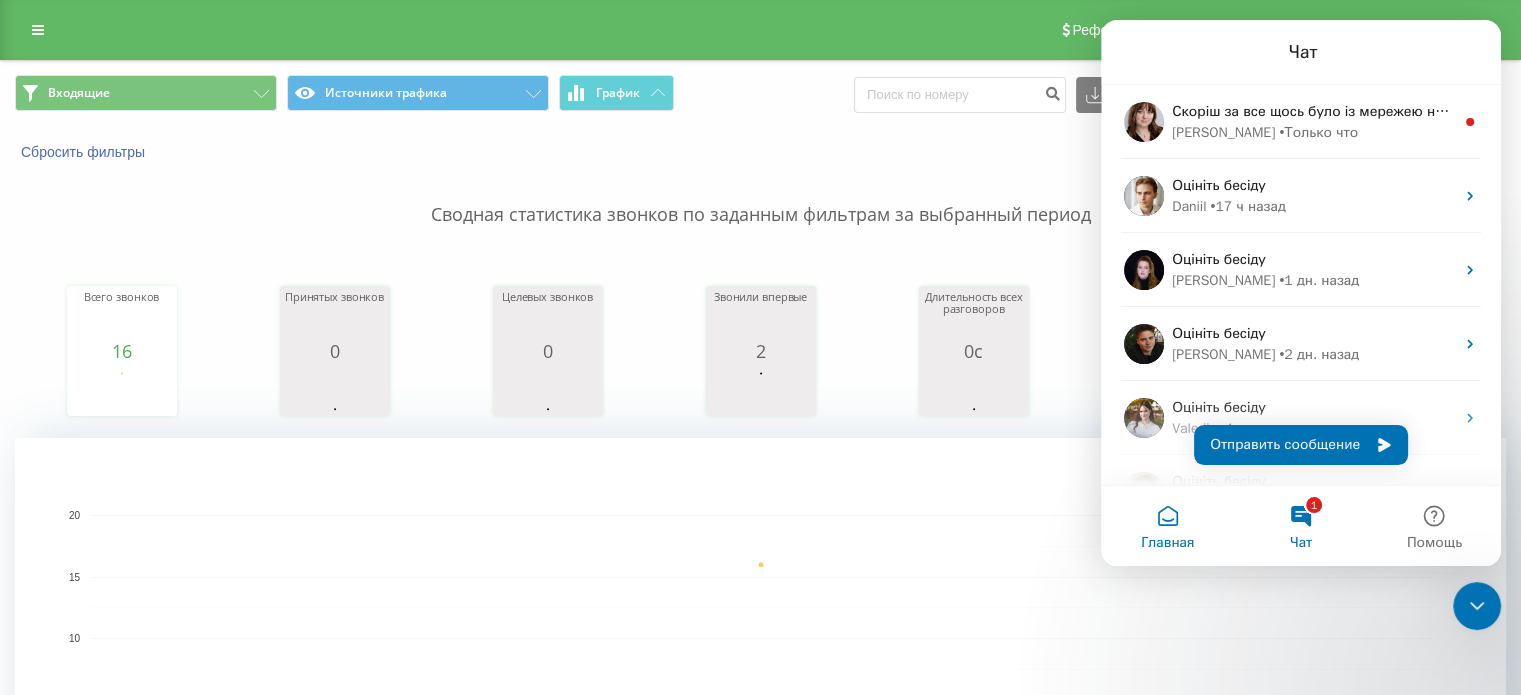 click on "Главная" at bounding box center (1167, 526) 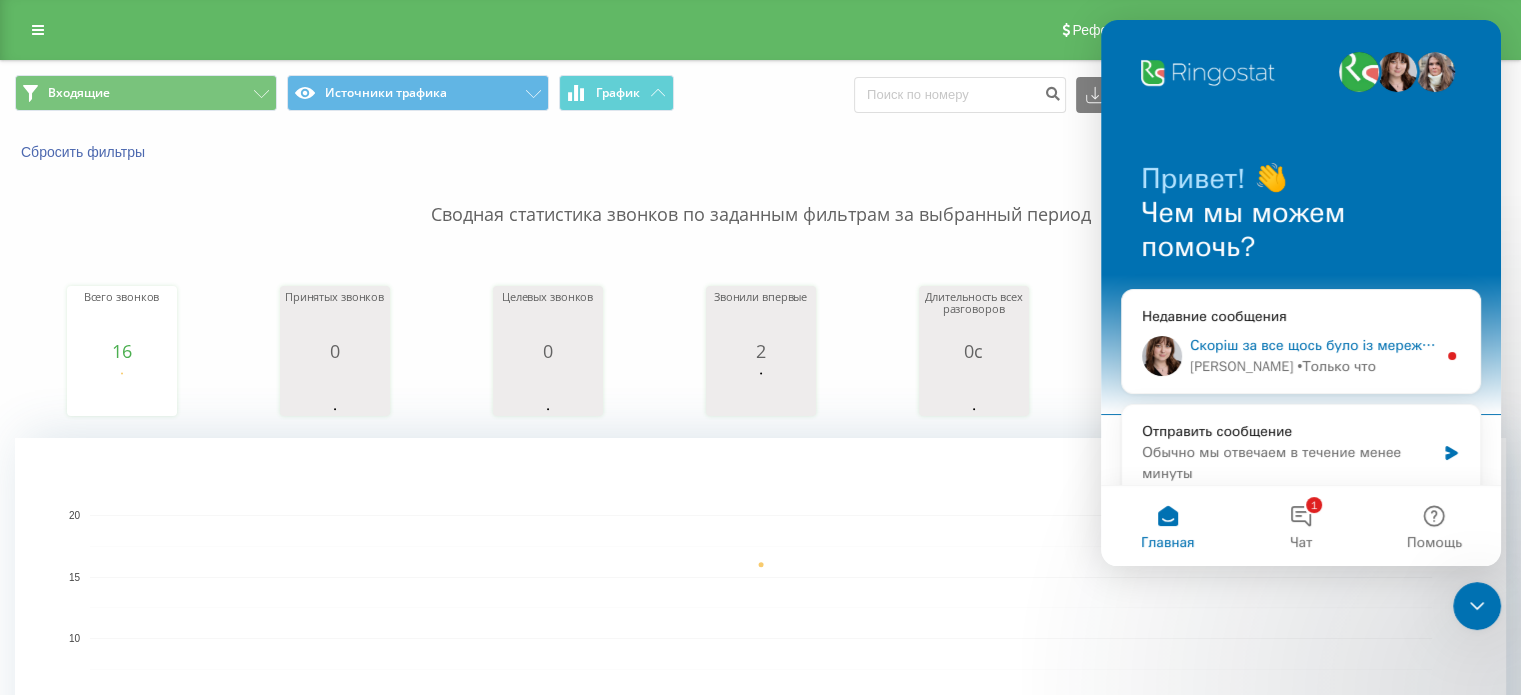 click on "Скоріш за все щось було із мережею на боці менеджера, до неї не пробивались в цей час запити. Із нашого боку перевірила що дзвінки йшли, не було збоїв. Можливо короткочасний збій мережі на кілька хвилин" at bounding box center [1912, 345] 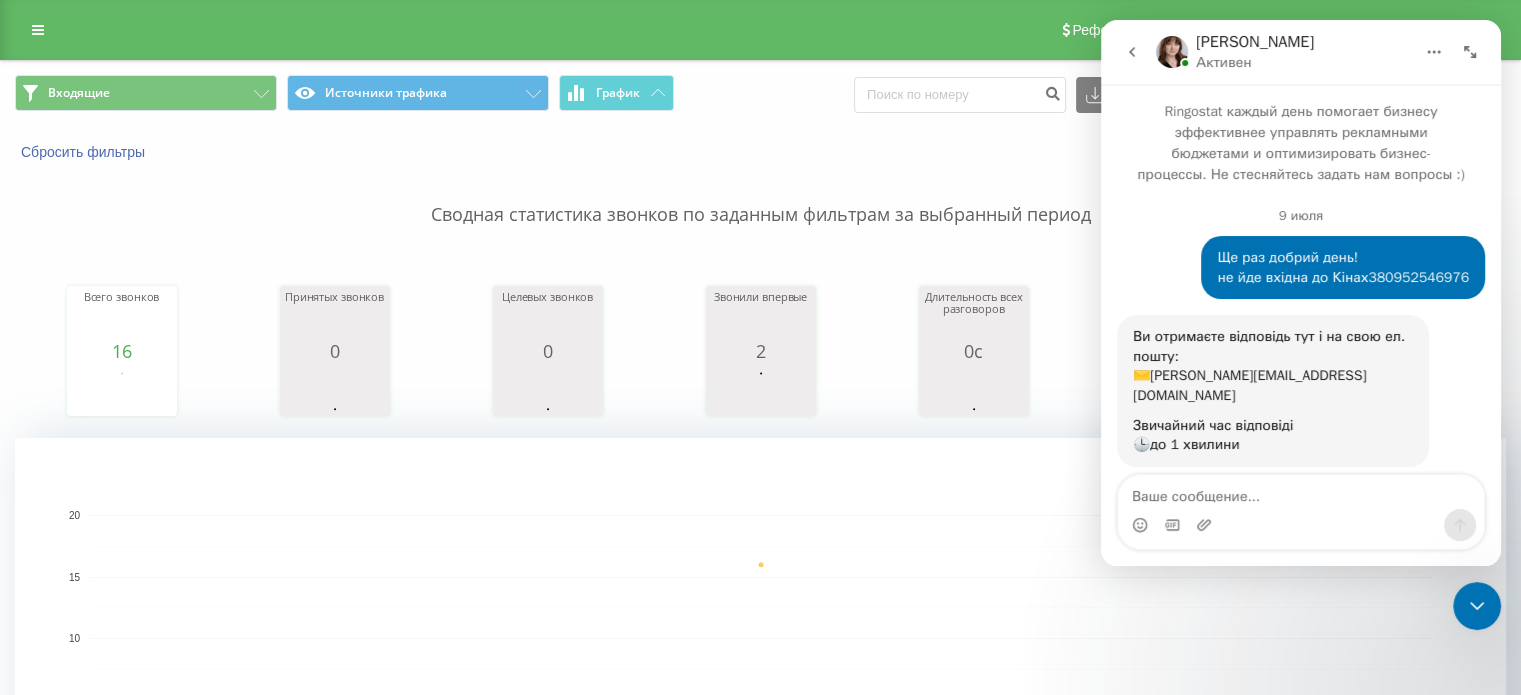 scroll, scrollTop: 2, scrollLeft: 0, axis: vertical 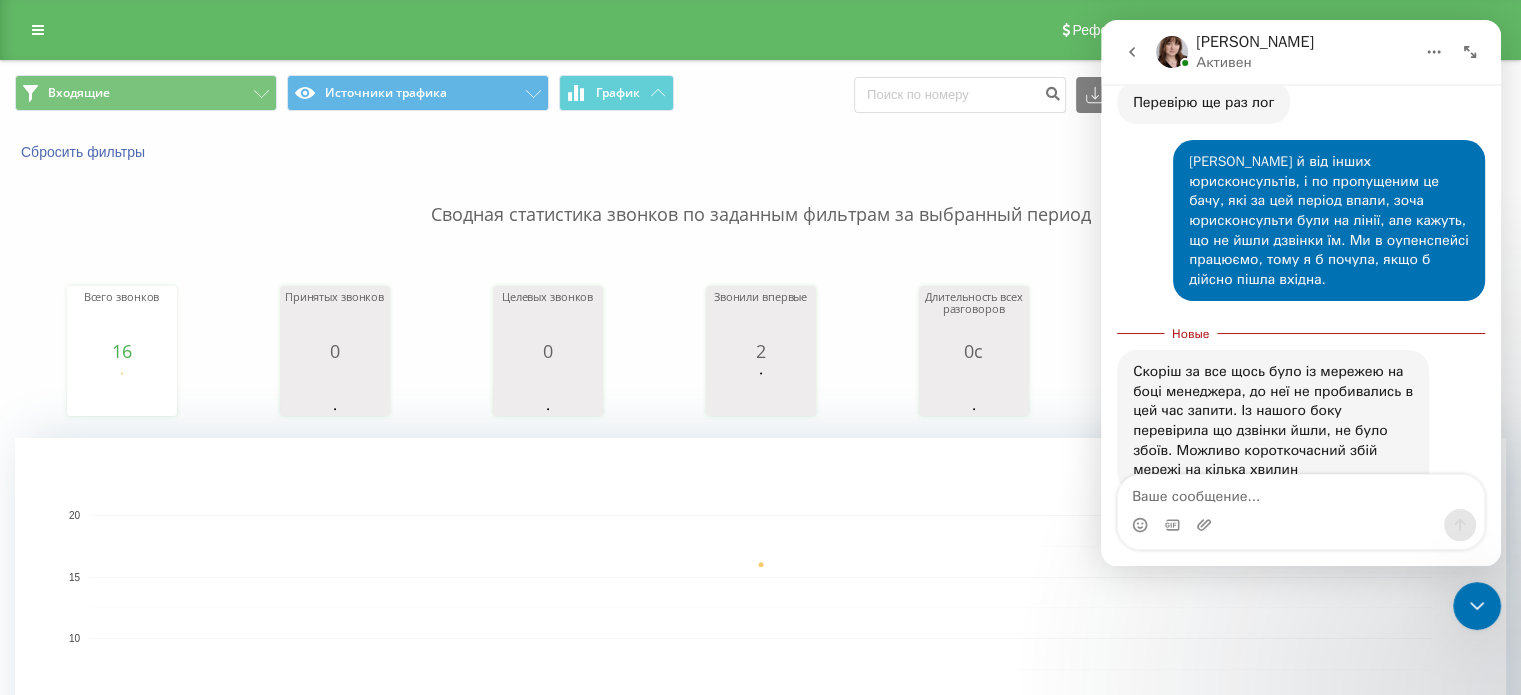 click at bounding box center [1301, 492] 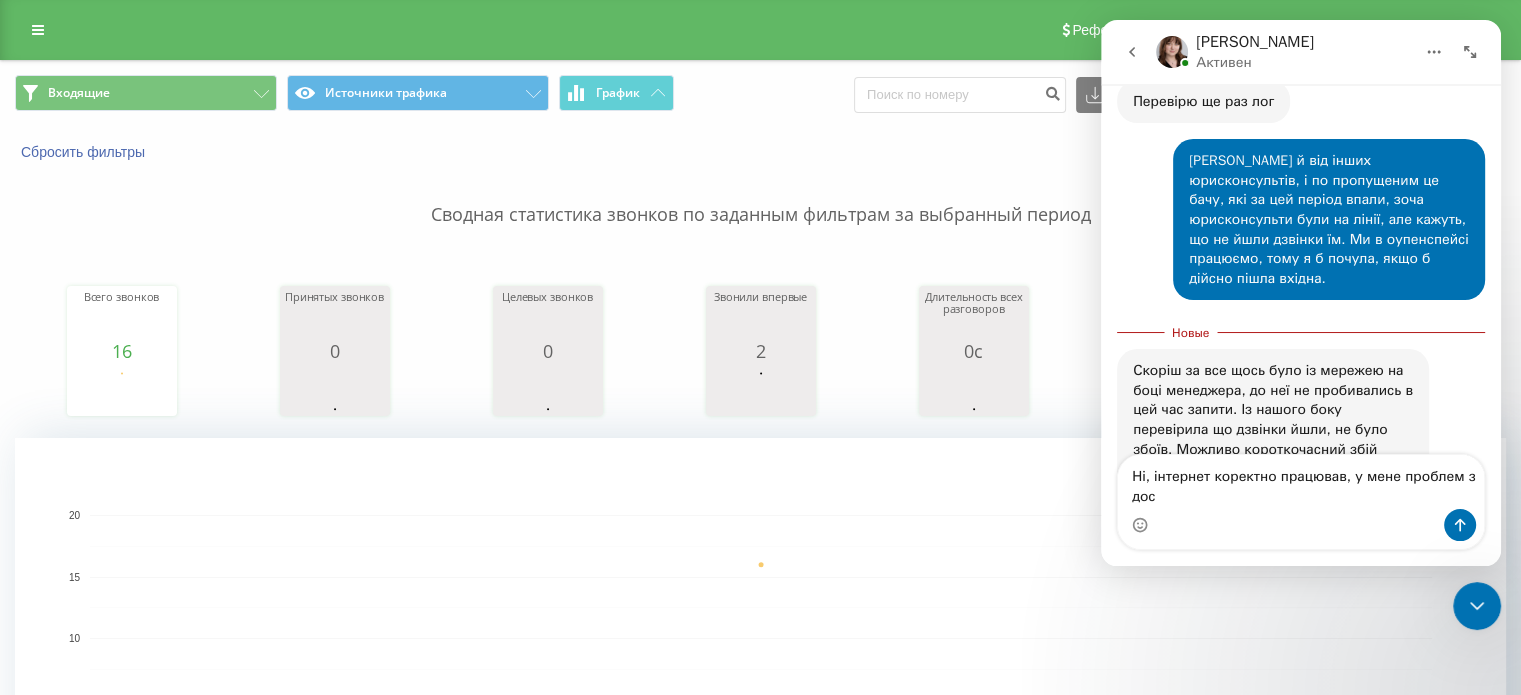scroll, scrollTop: 1627, scrollLeft: 0, axis: vertical 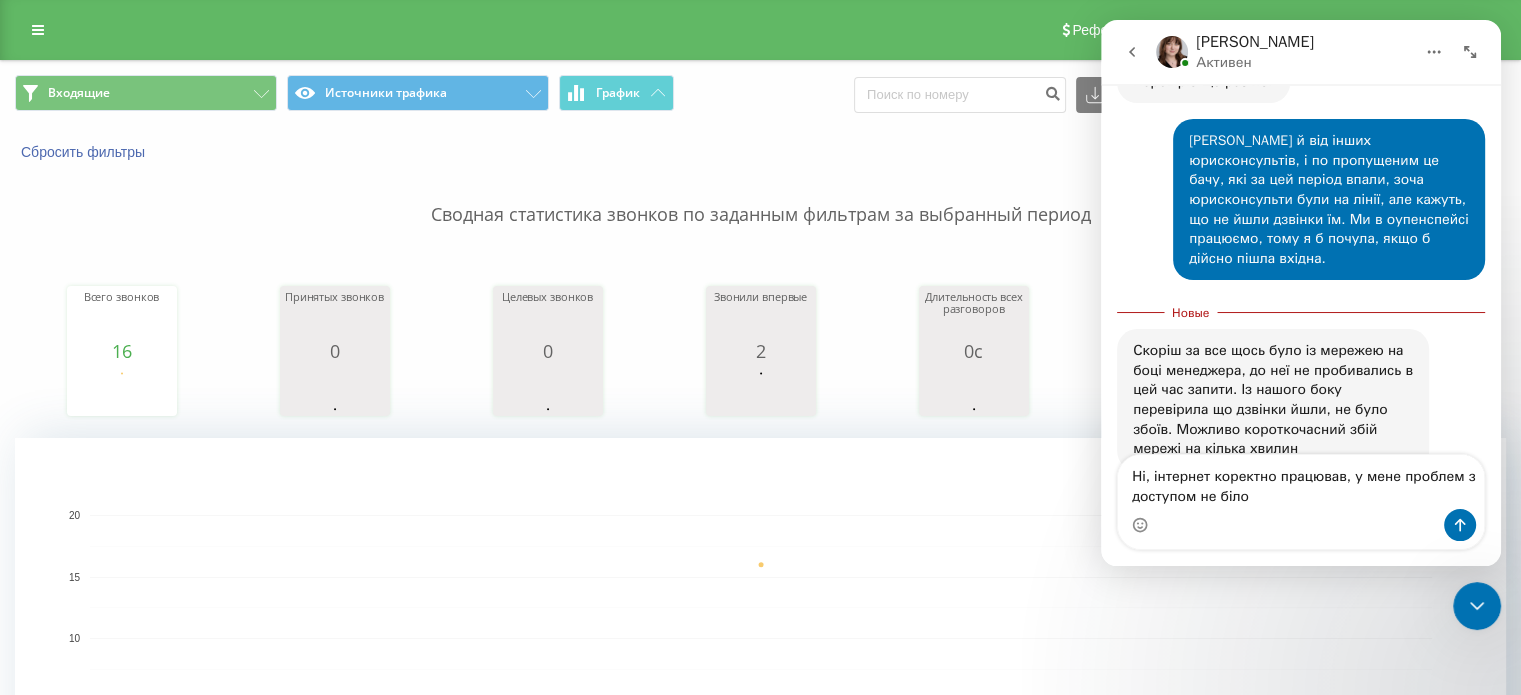 type on "Ні, інтернет коректно працював, у мене проблем з доступом не біло." 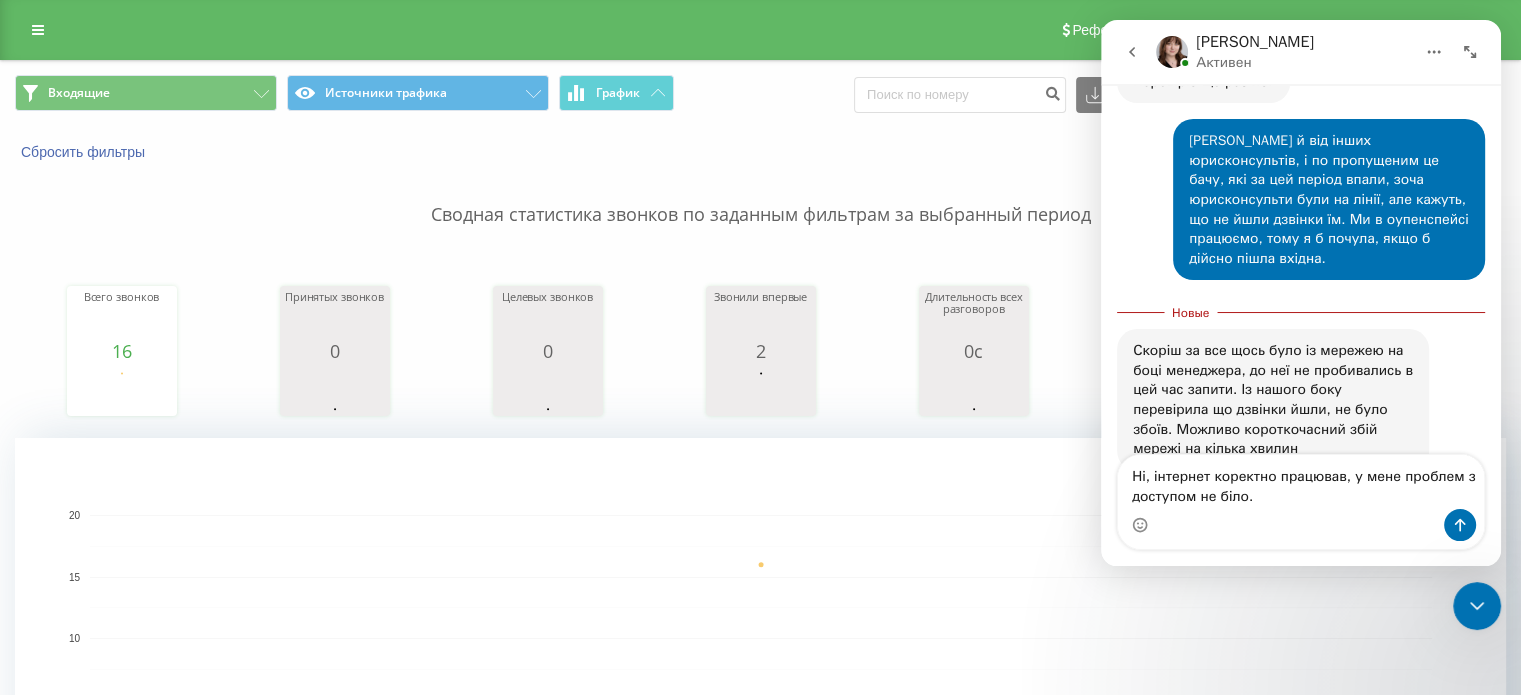 type 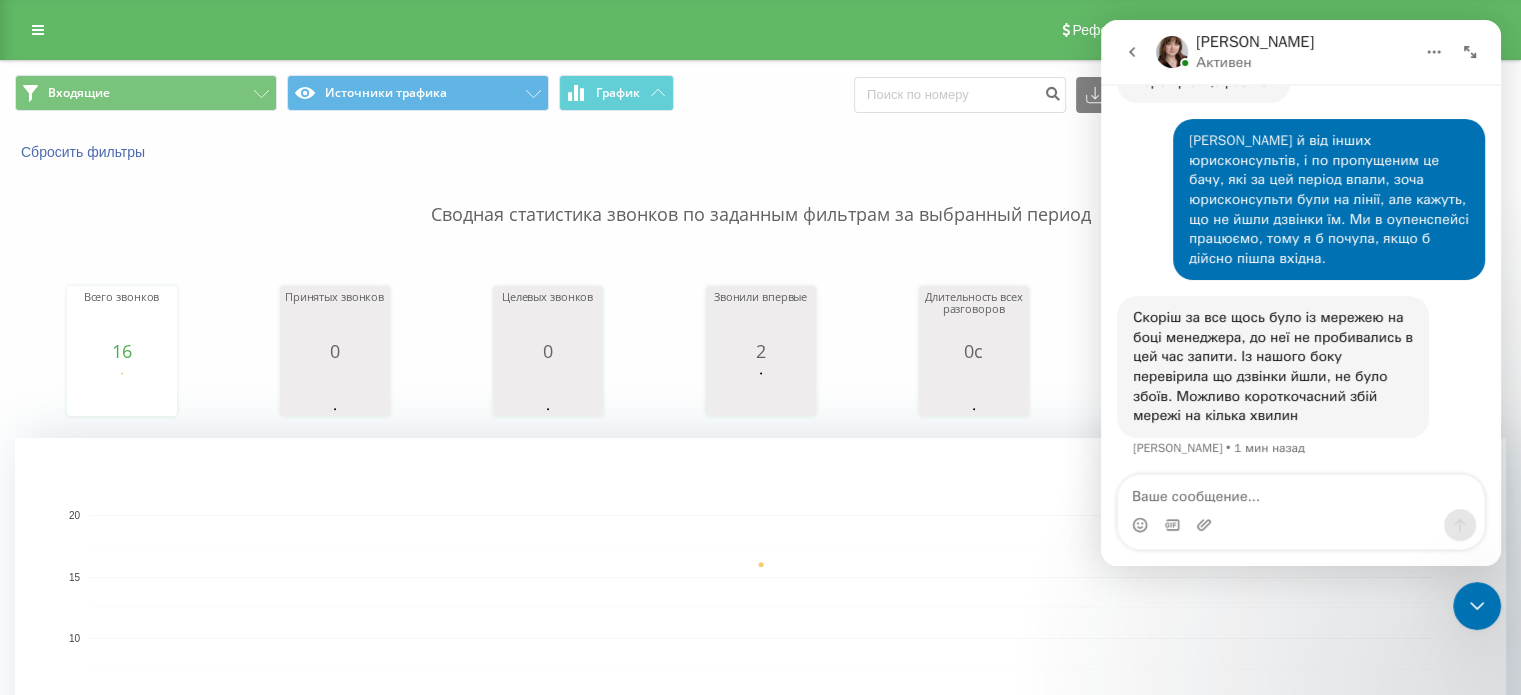 scroll, scrollTop: 1652, scrollLeft: 0, axis: vertical 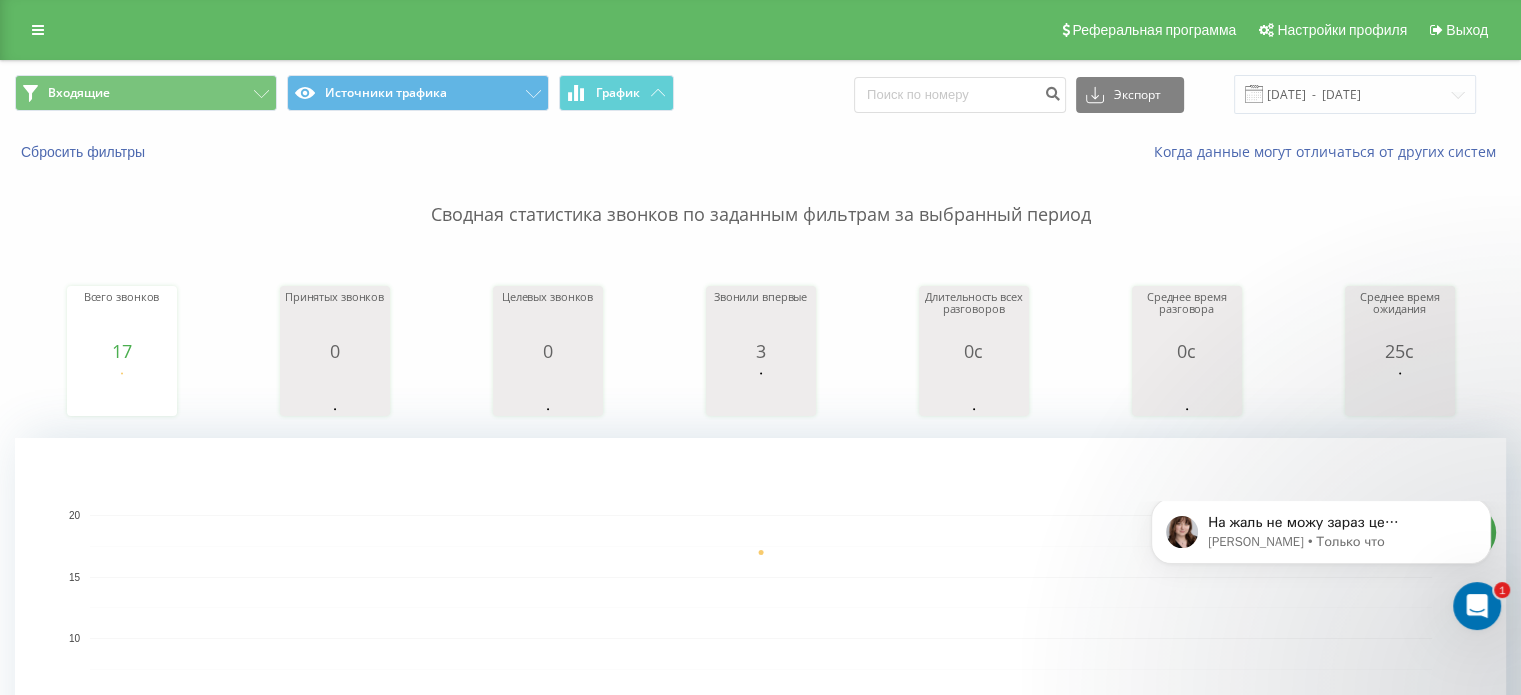 drag, startPoint x: 1076, startPoint y: 143, endPoint x: 649, endPoint y: 213, distance: 432.69968 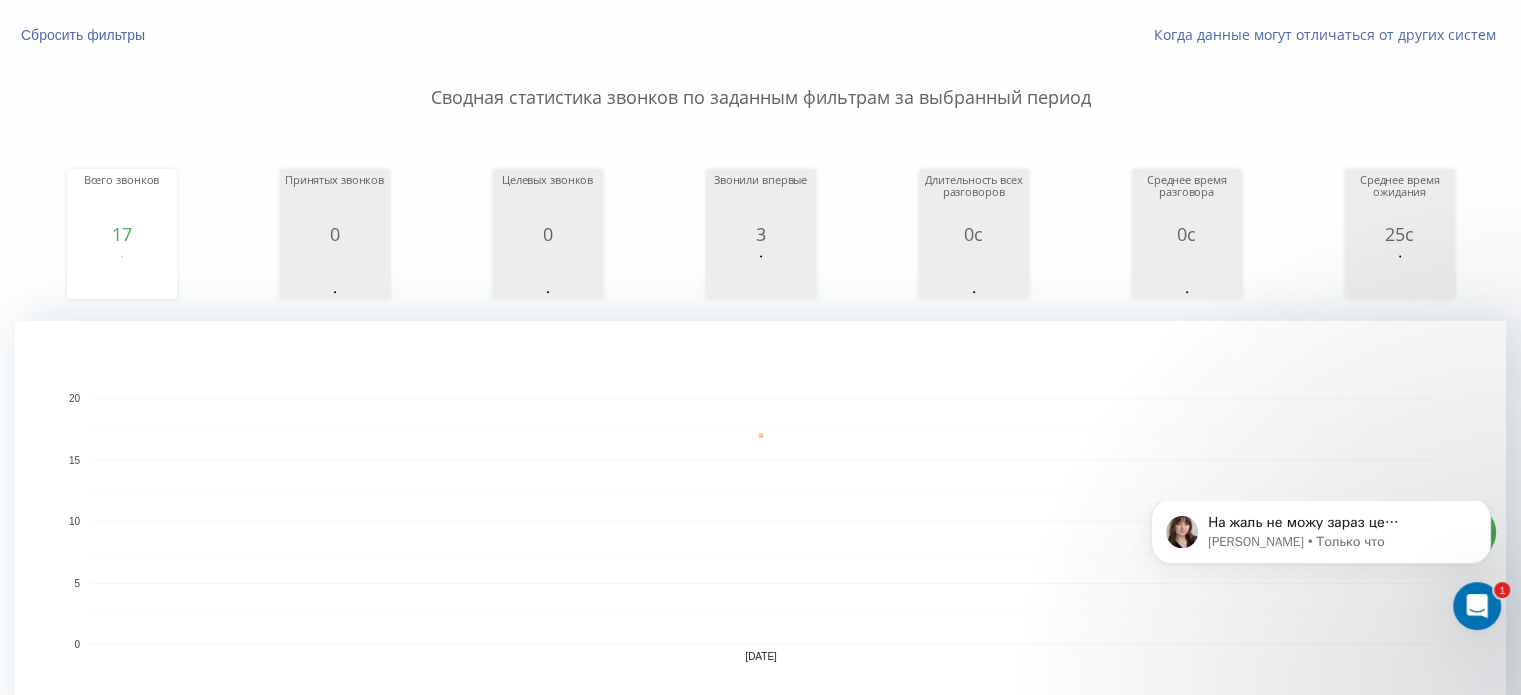 scroll, scrollTop: 300, scrollLeft: 0, axis: vertical 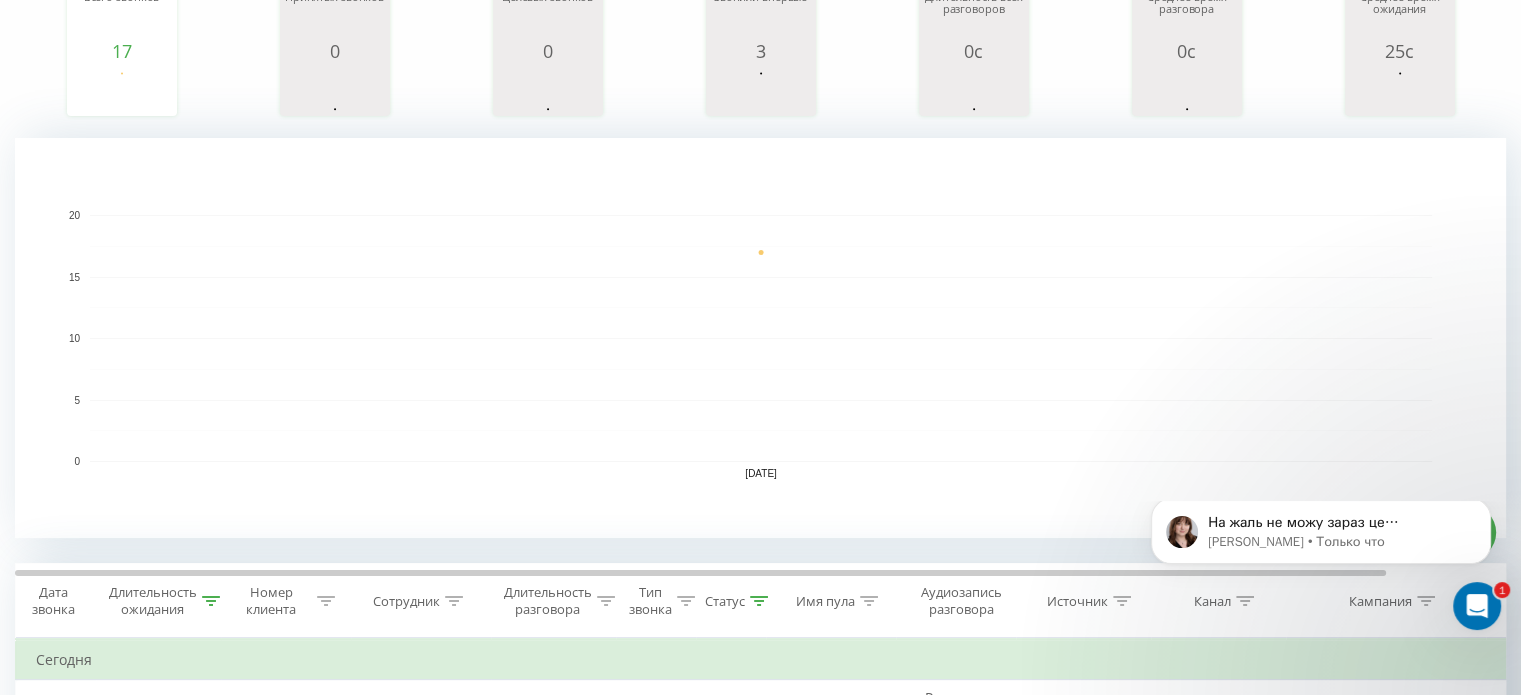 click at bounding box center (1477, 606) 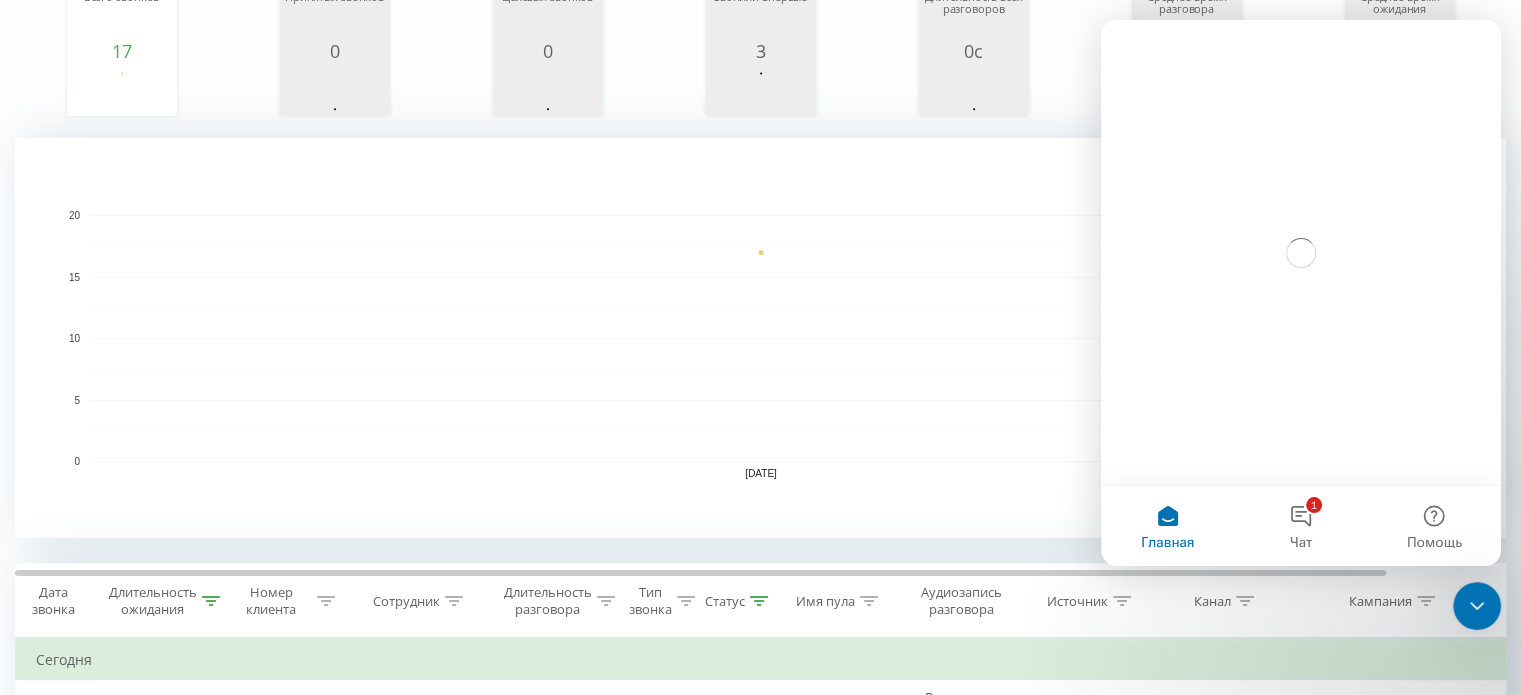 scroll, scrollTop: 0, scrollLeft: 0, axis: both 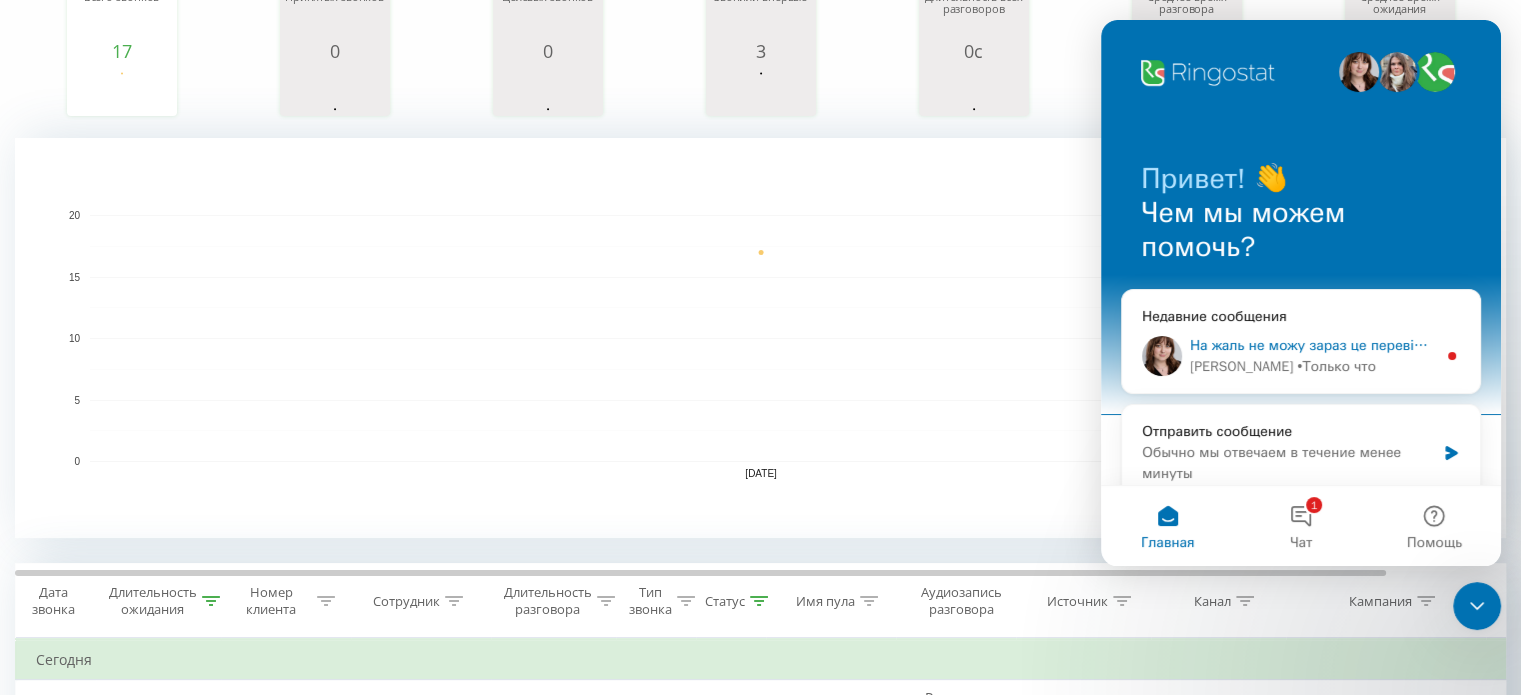 click on "Olga •  Только что" at bounding box center (1313, 366) 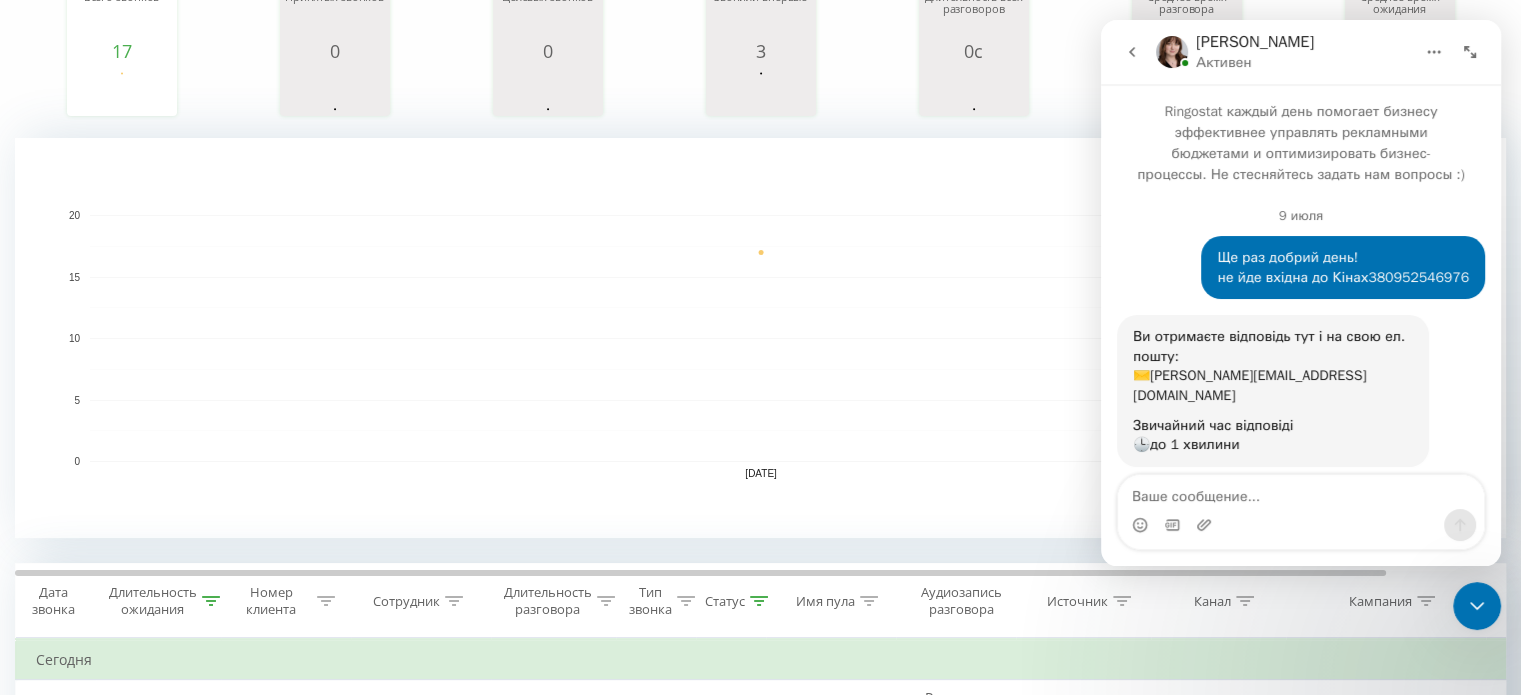 scroll, scrollTop: 3, scrollLeft: 0, axis: vertical 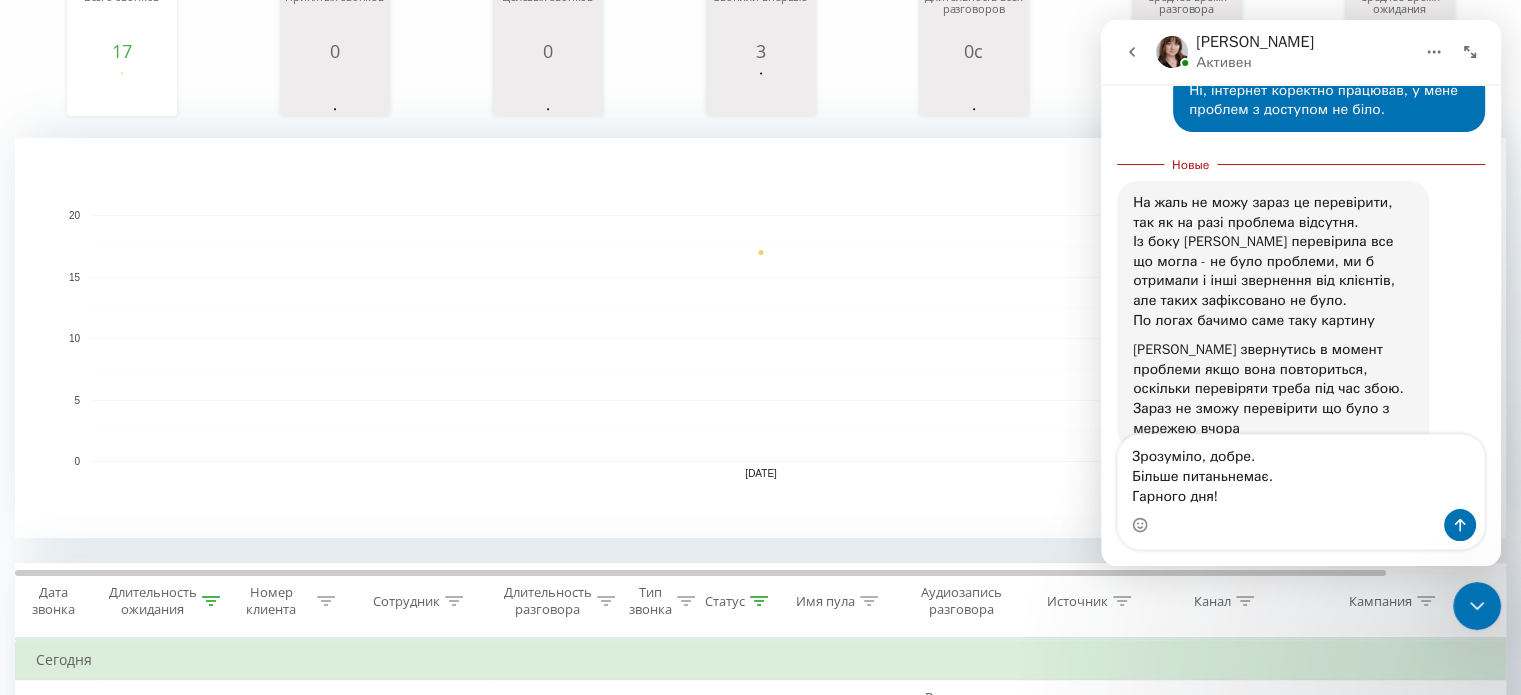 click on "Зрозуміло, добре.
Більше питаньнемає.
Гарного дня!" at bounding box center [1301, 472] 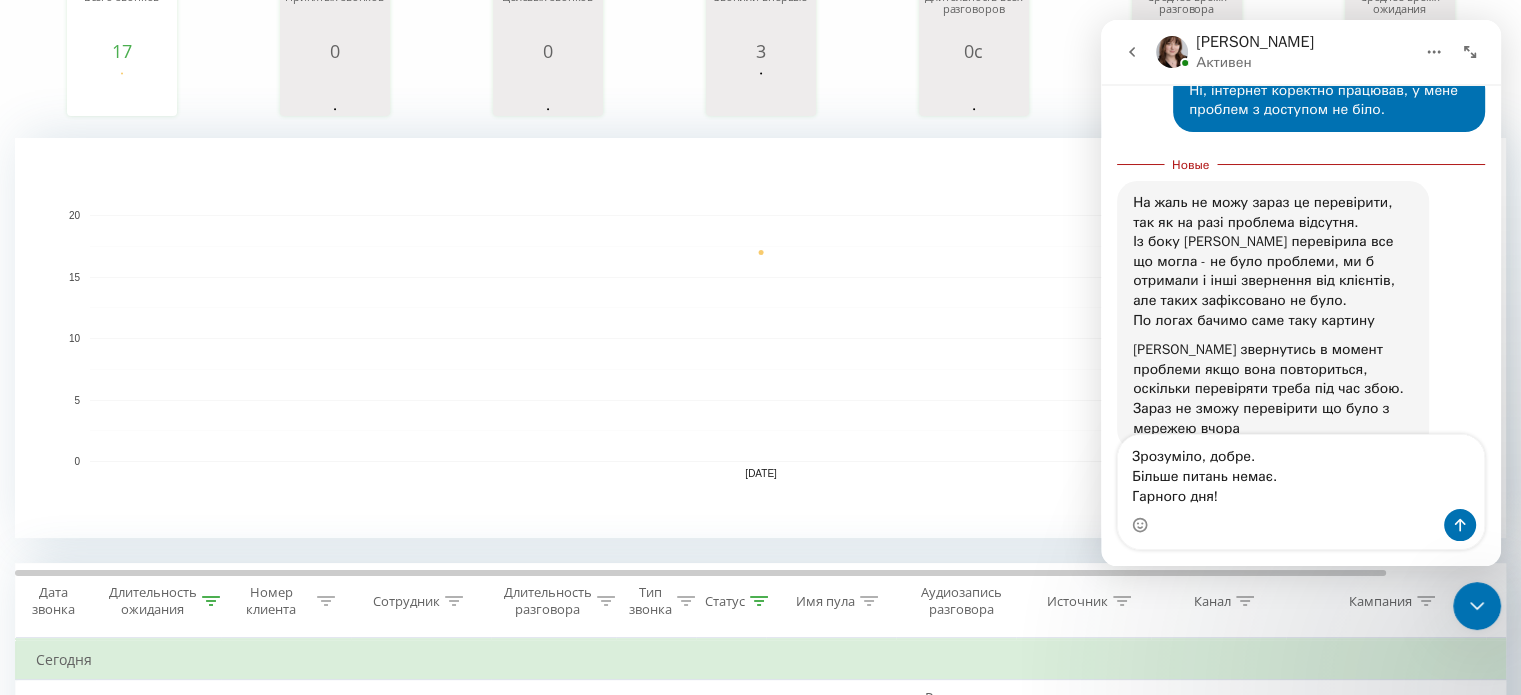 type on "Зрозуміло, добре.
Більше питань немає.
Гарного дня!" 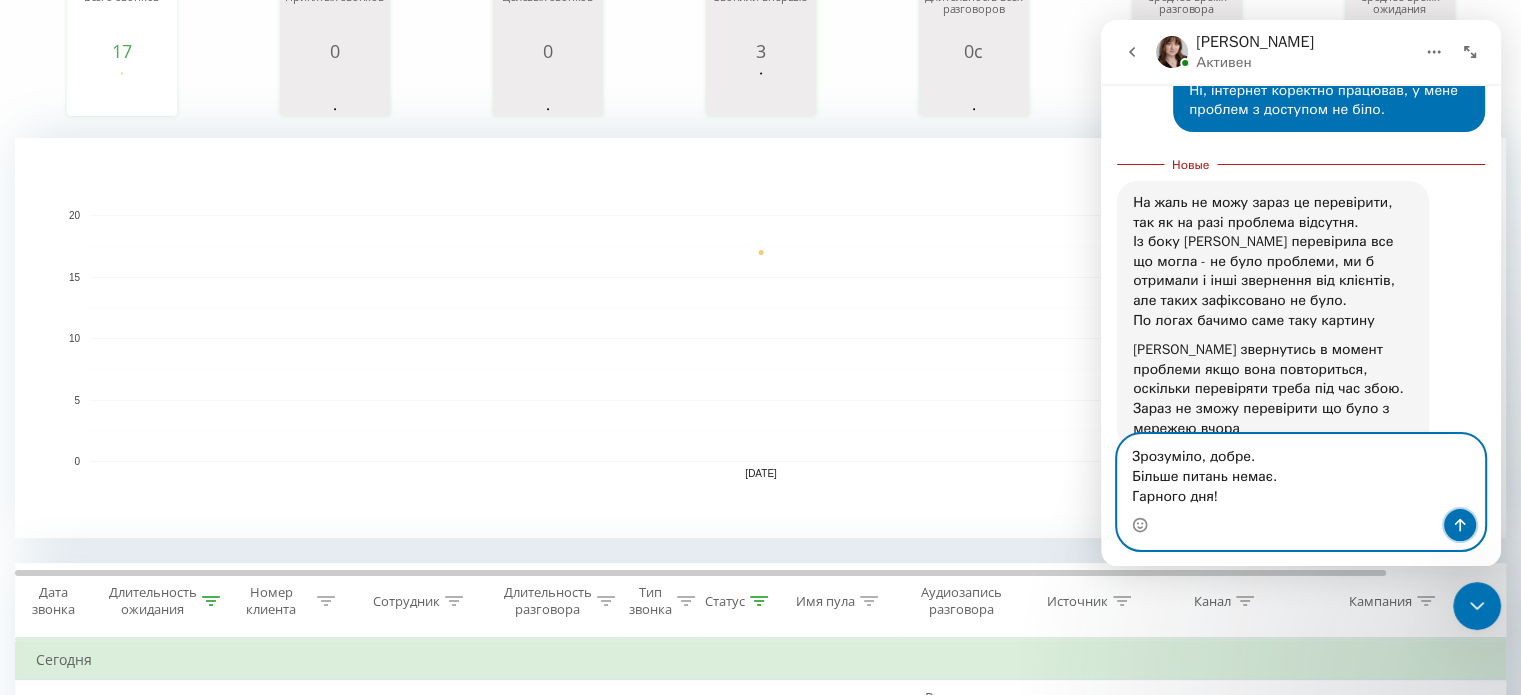 click 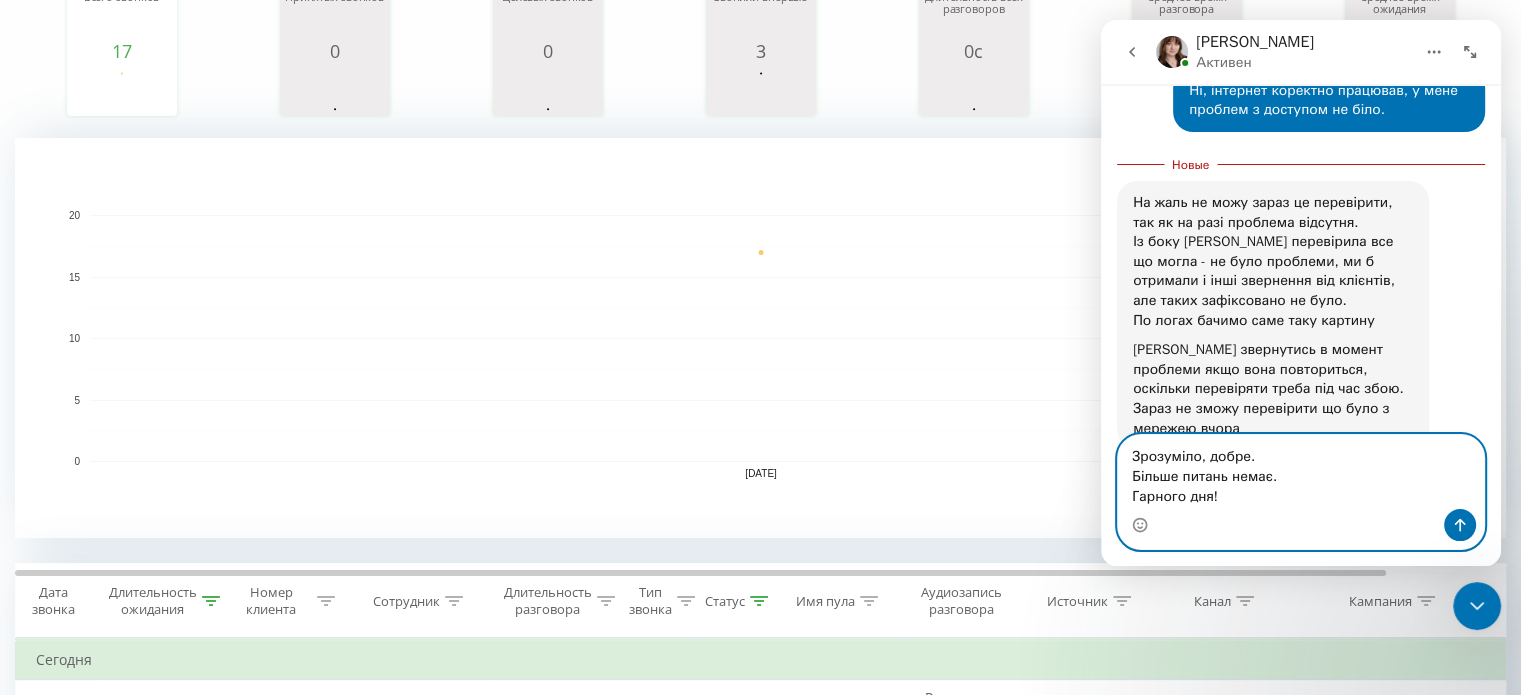 type 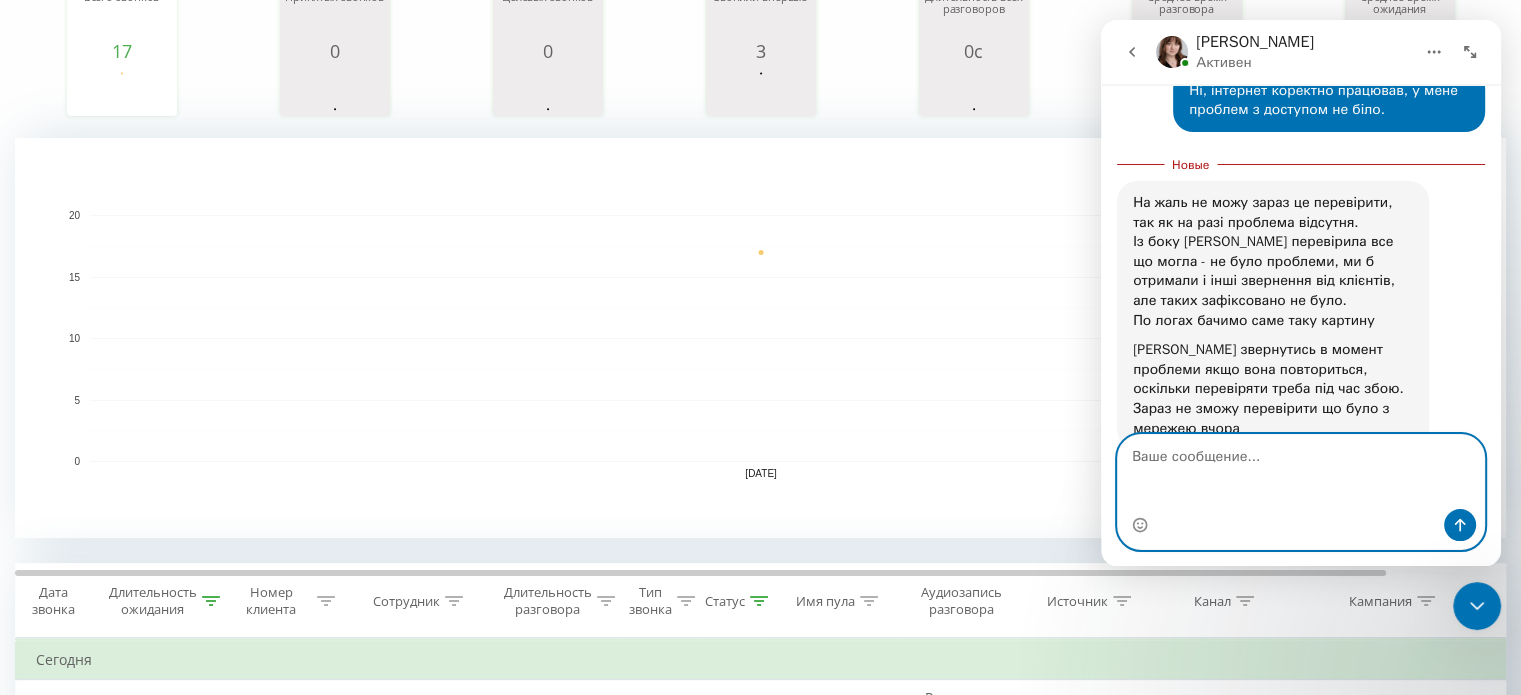 scroll, scrollTop: 2, scrollLeft: 0, axis: vertical 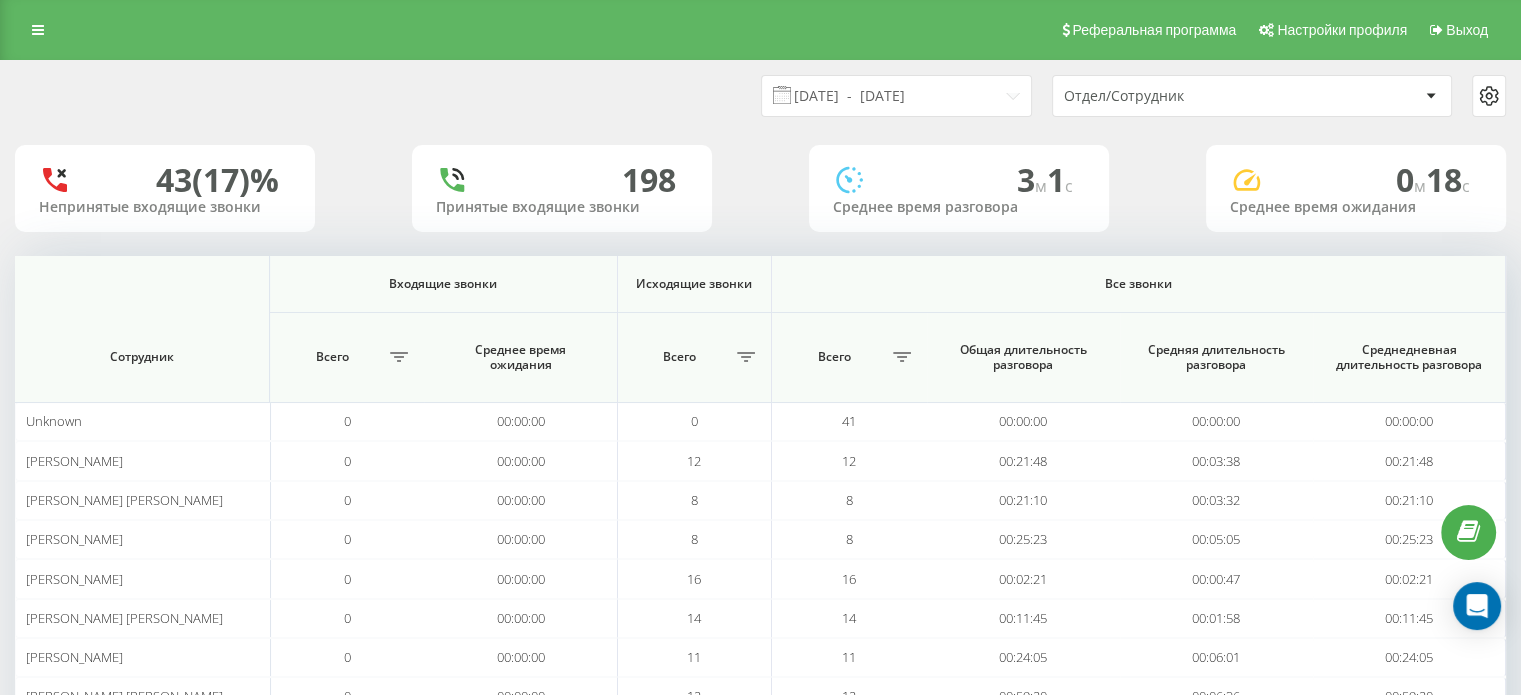 click on "Отдел/Сотрудник" at bounding box center [1252, 96] 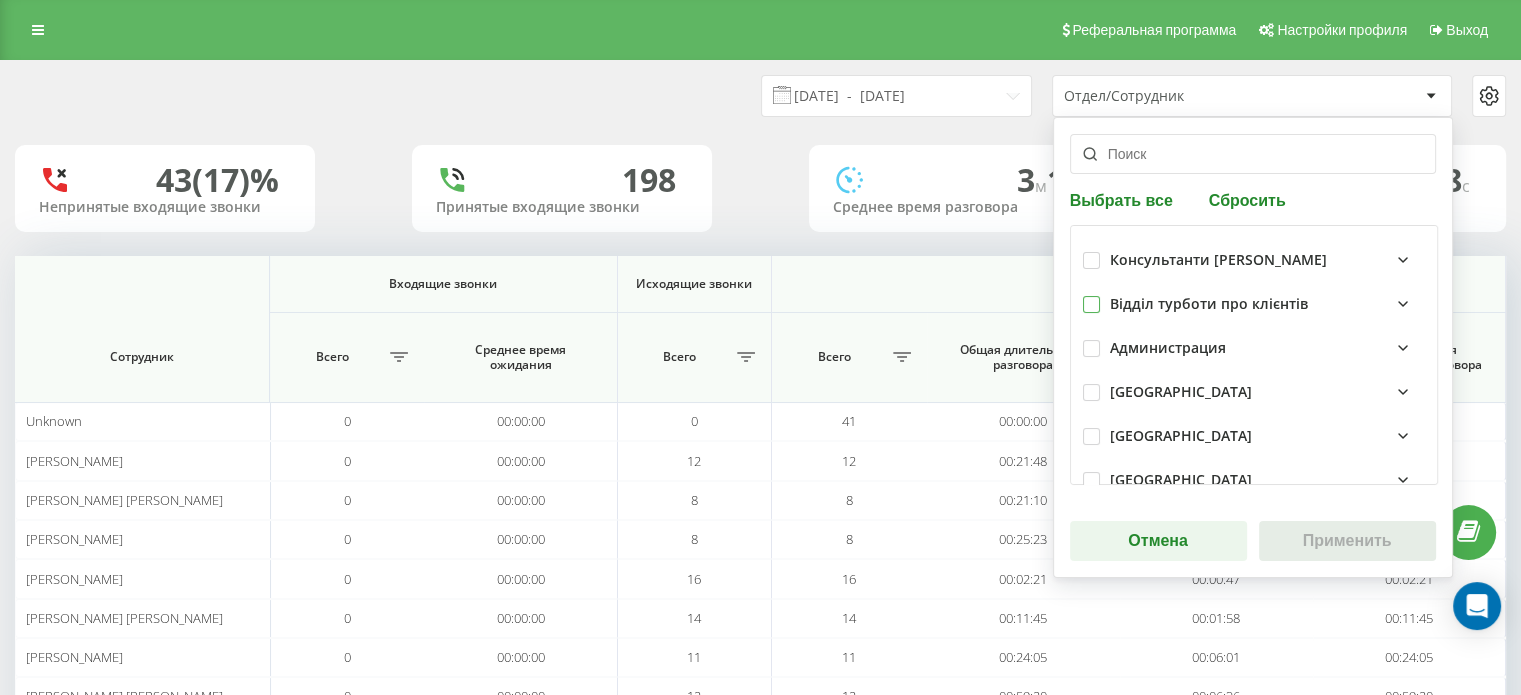 click at bounding box center [1091, 296] 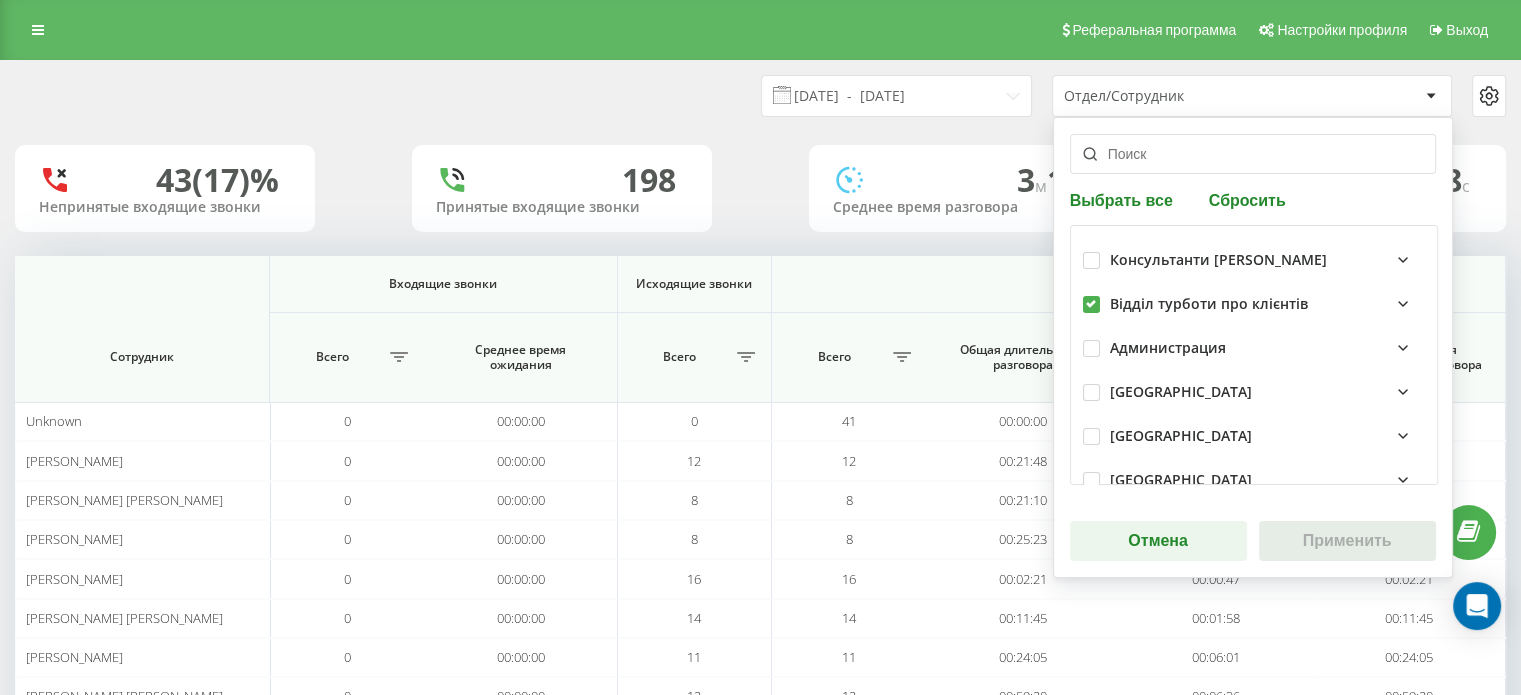 checkbox on "true" 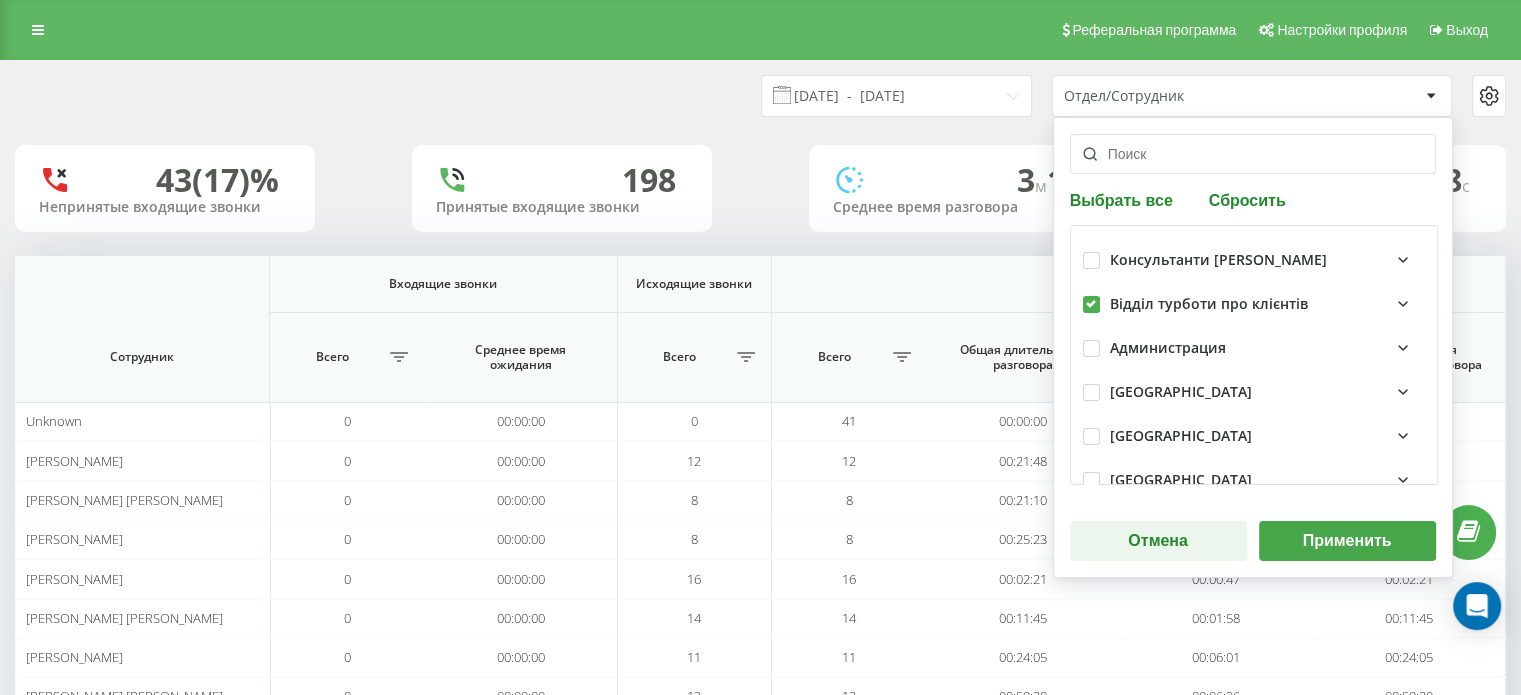click on "Применить" at bounding box center [1347, 541] 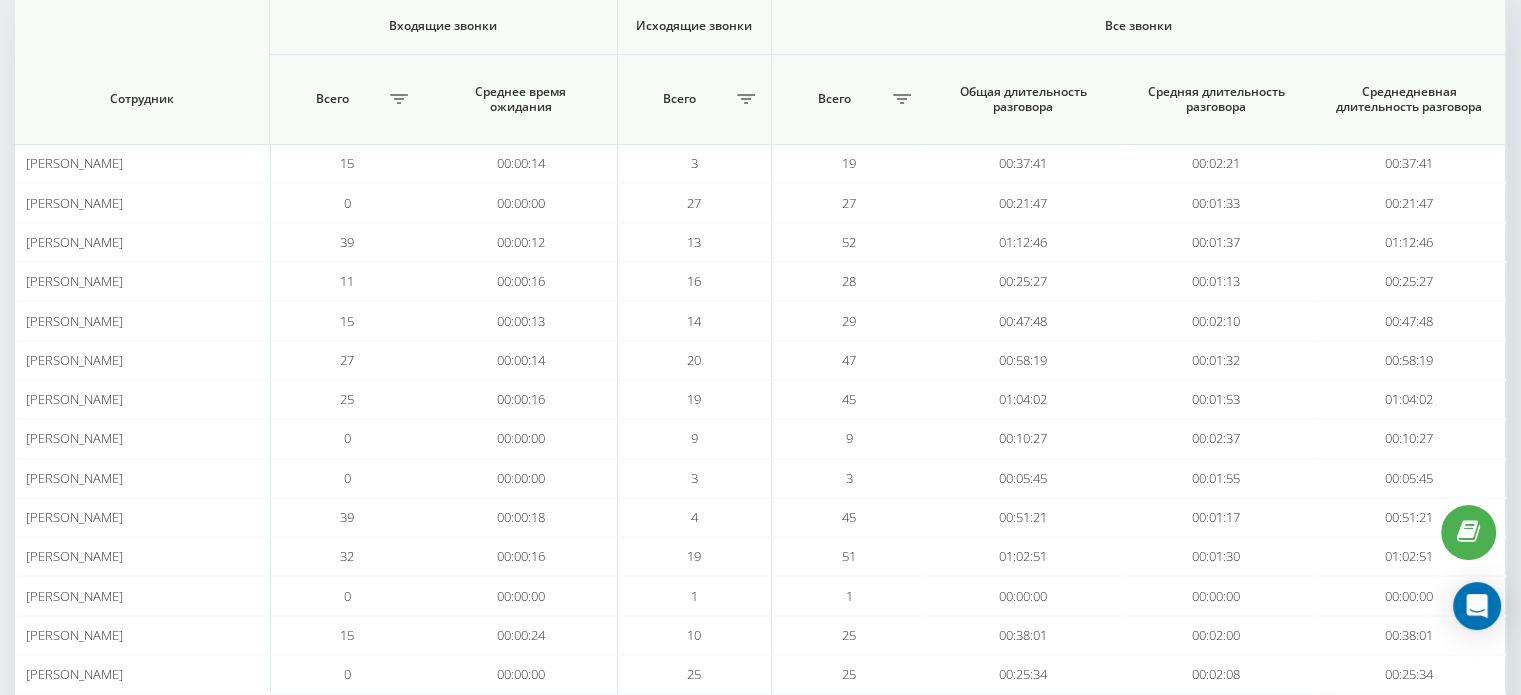 scroll, scrollTop: 260, scrollLeft: 0, axis: vertical 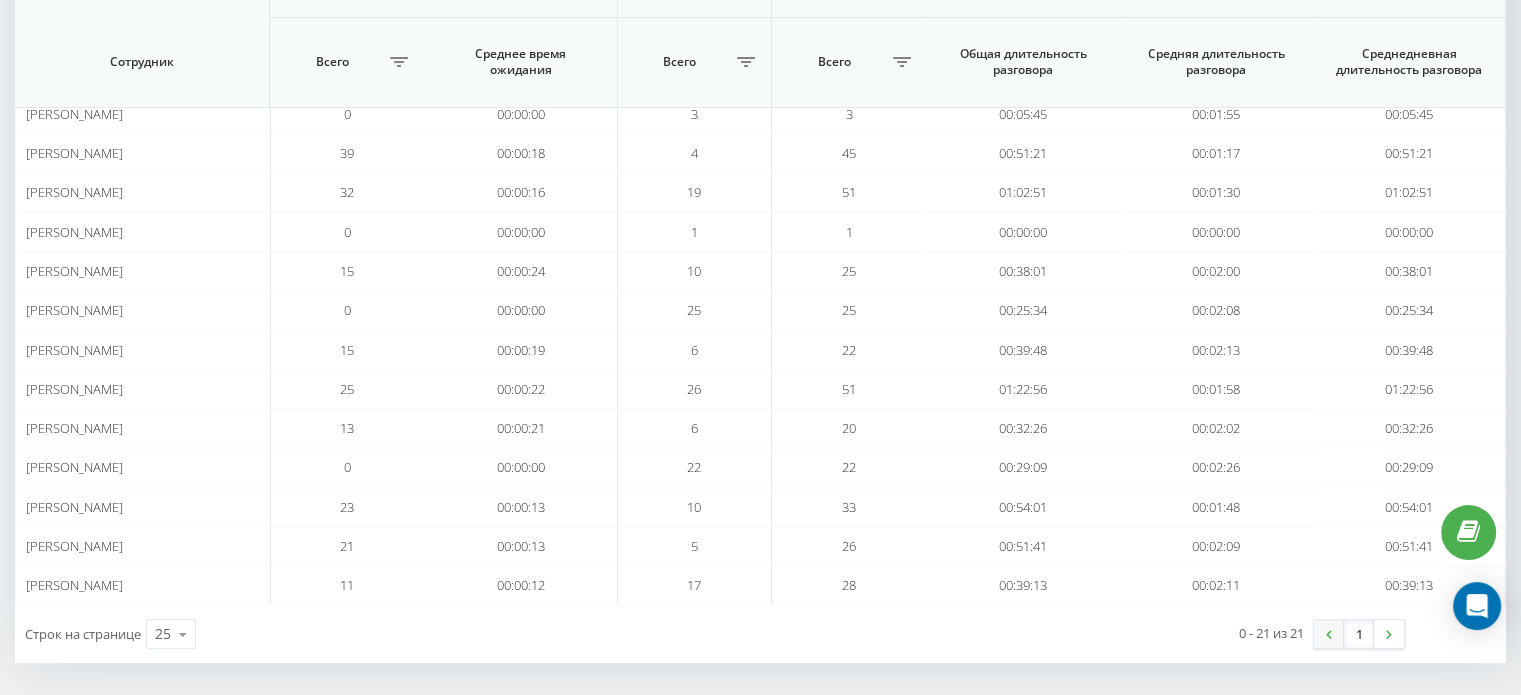 click at bounding box center (1329, 634) 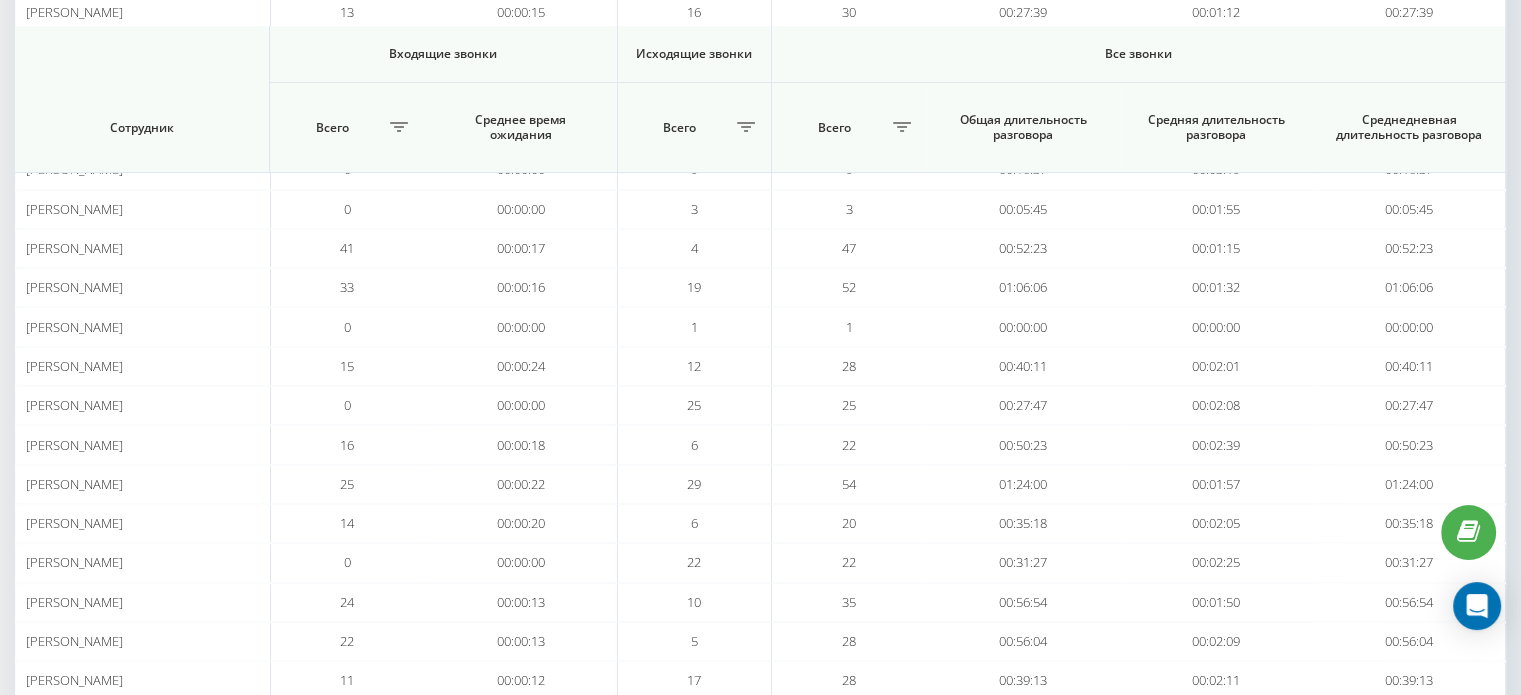 scroll, scrollTop: 622, scrollLeft: 0, axis: vertical 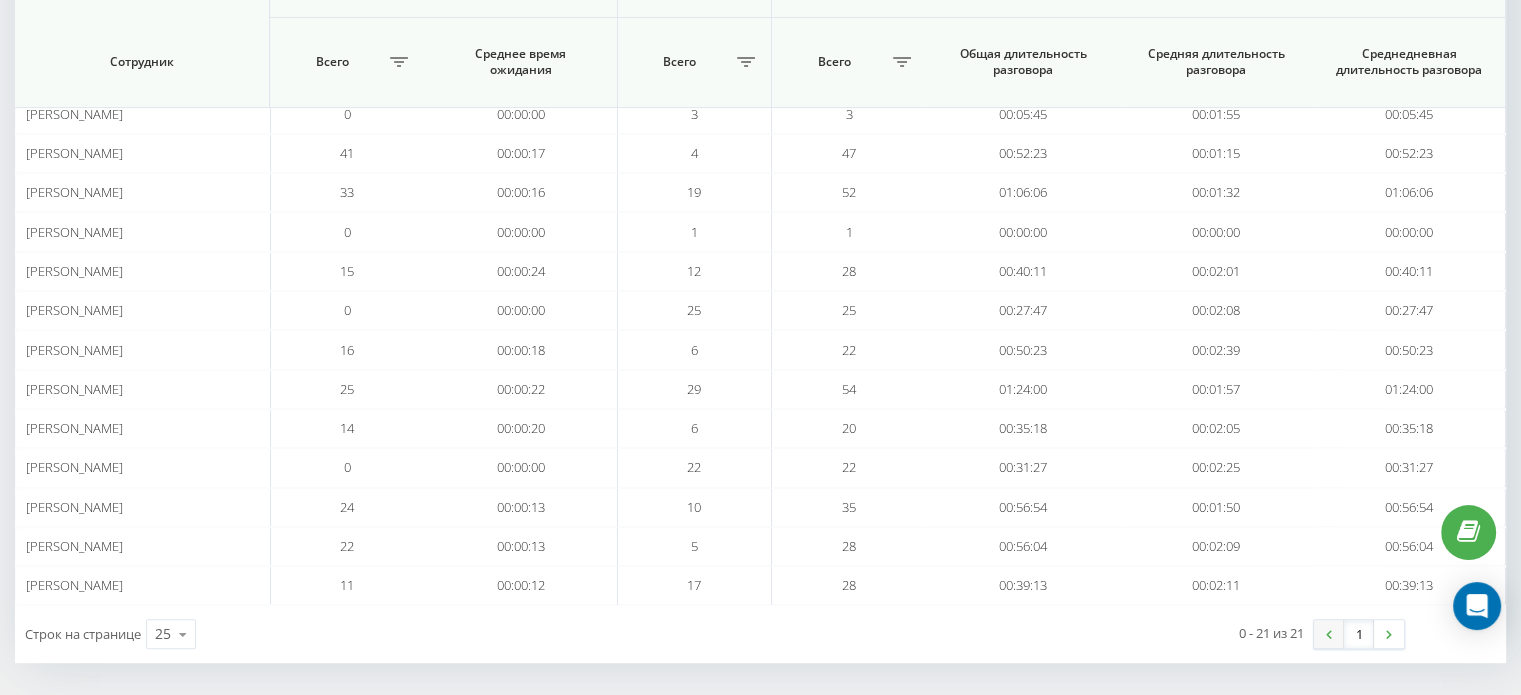 click at bounding box center [1329, 634] 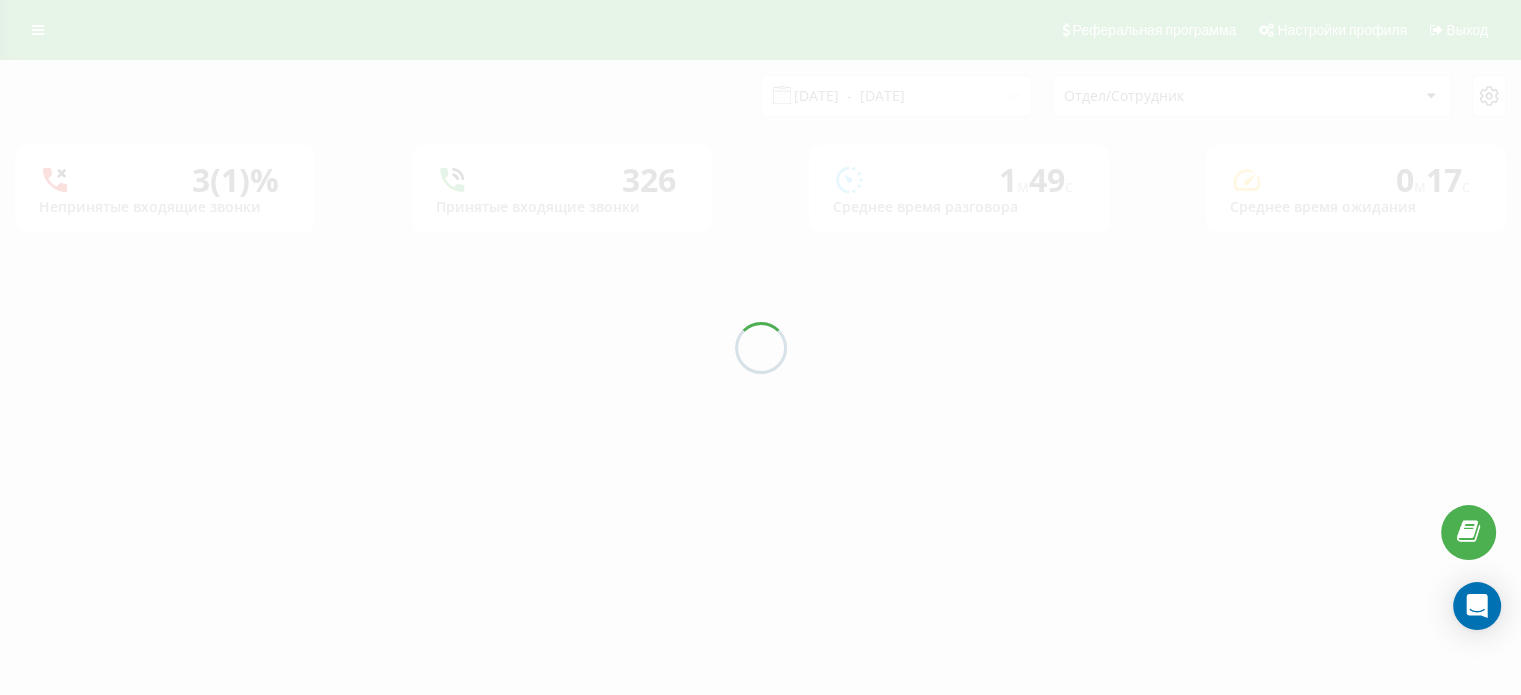 scroll, scrollTop: 0, scrollLeft: 0, axis: both 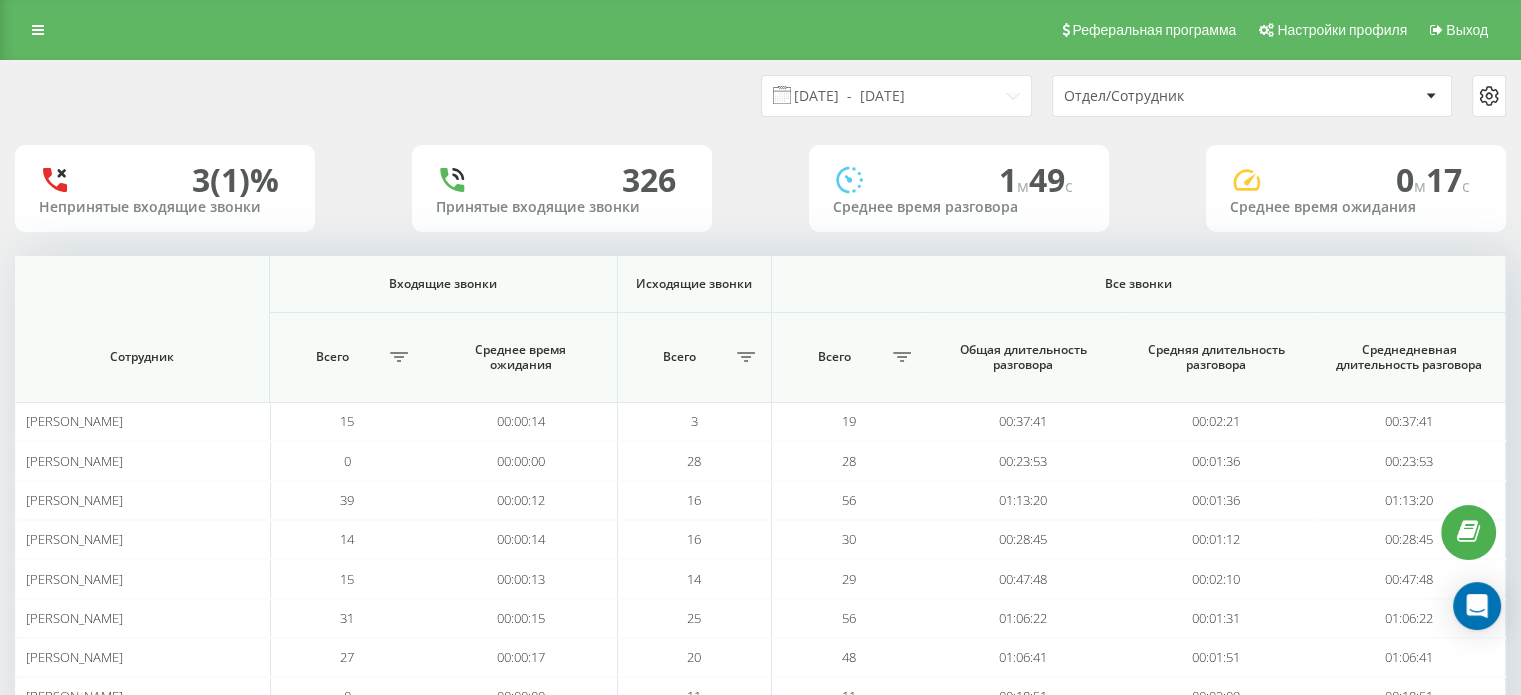 click on "10.07.2025  -  10.07.2025 Отдел/Сотрудник 3  (1)% Непринятые входящие звонки 326 Принятые входящие звонки 1 м  49 c Среднее время разговора 0 м  17 c Среднее время ожидания Входящие звонки Исходящие звонки Все звонки Сотрудник Всего Среднее время ожидания Всего Всего Общая длительность разговора Средняя длительность разговора Среднедневная длительность разговора Бояров Владислав Васильович 15 00:00:14 3 19 00:37:41 00:02:21 00:37:41 Ващенко Марія Олександрівна 0 00:00:00 28 28 00:23:53 00:01:36 00:23:53 Довганюк Тамара Василівна 39 00:00:12 16 56 01:13:20 00:01:36 01:13:20 Кінах Дана Дмитрівна 14 00:00:14 16 30 00:28:45 00:01:12 00:28:45 15 00:00:13 14" at bounding box center (760, 673) 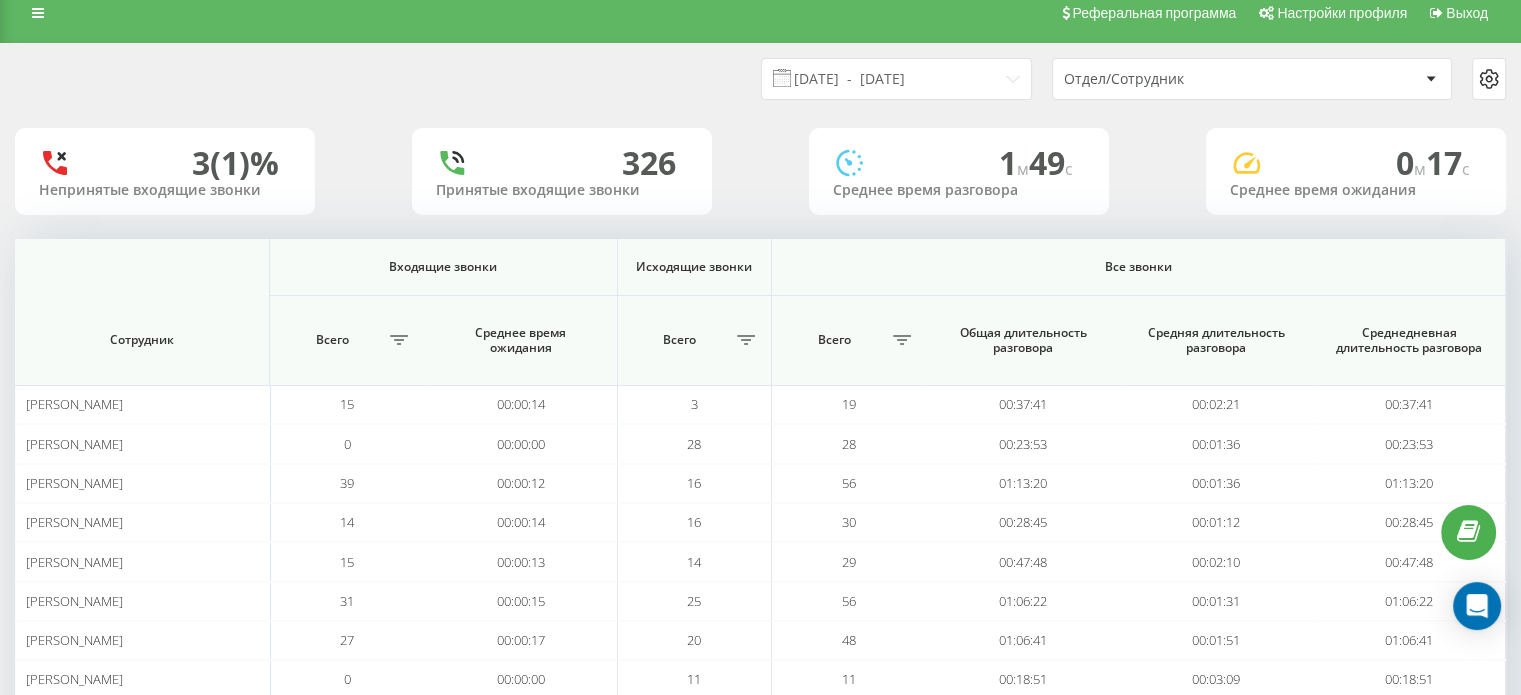 scroll, scrollTop: 622, scrollLeft: 0, axis: vertical 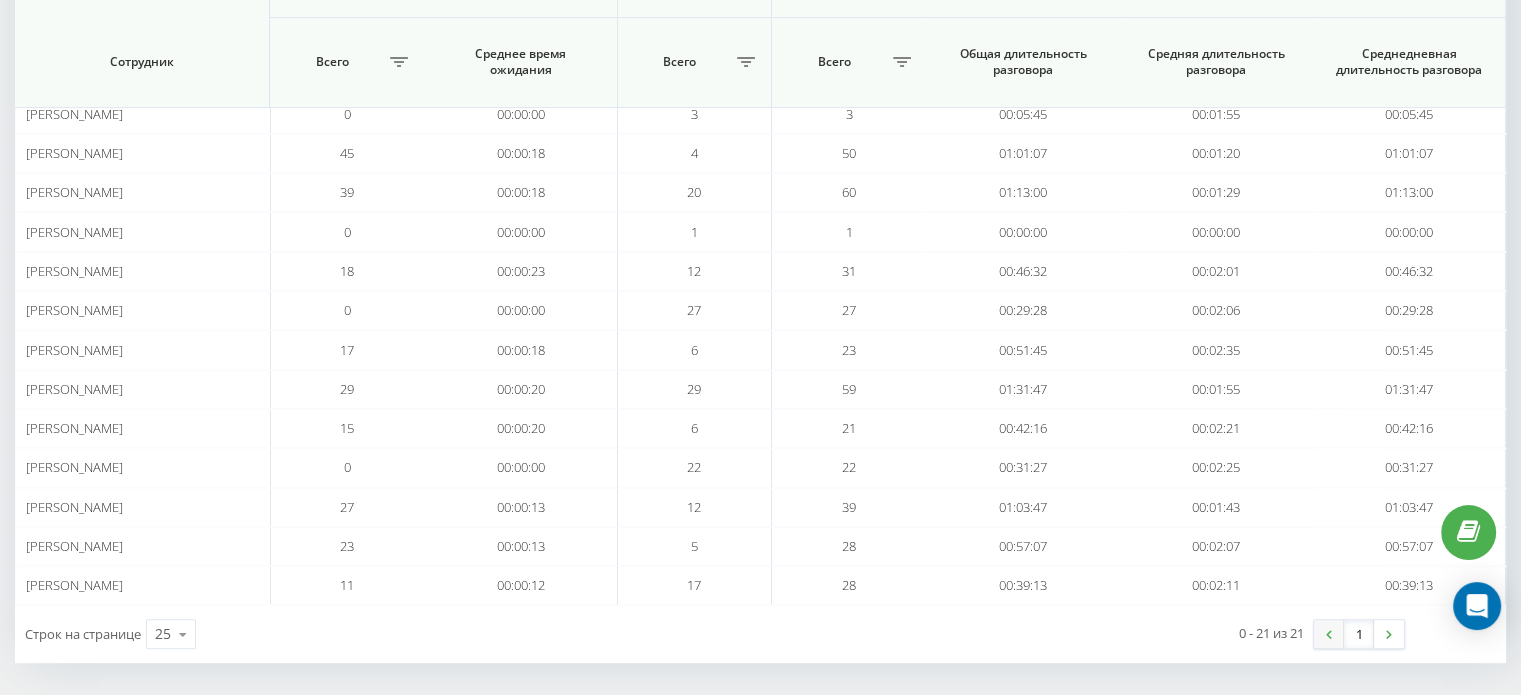 click at bounding box center (1329, 634) 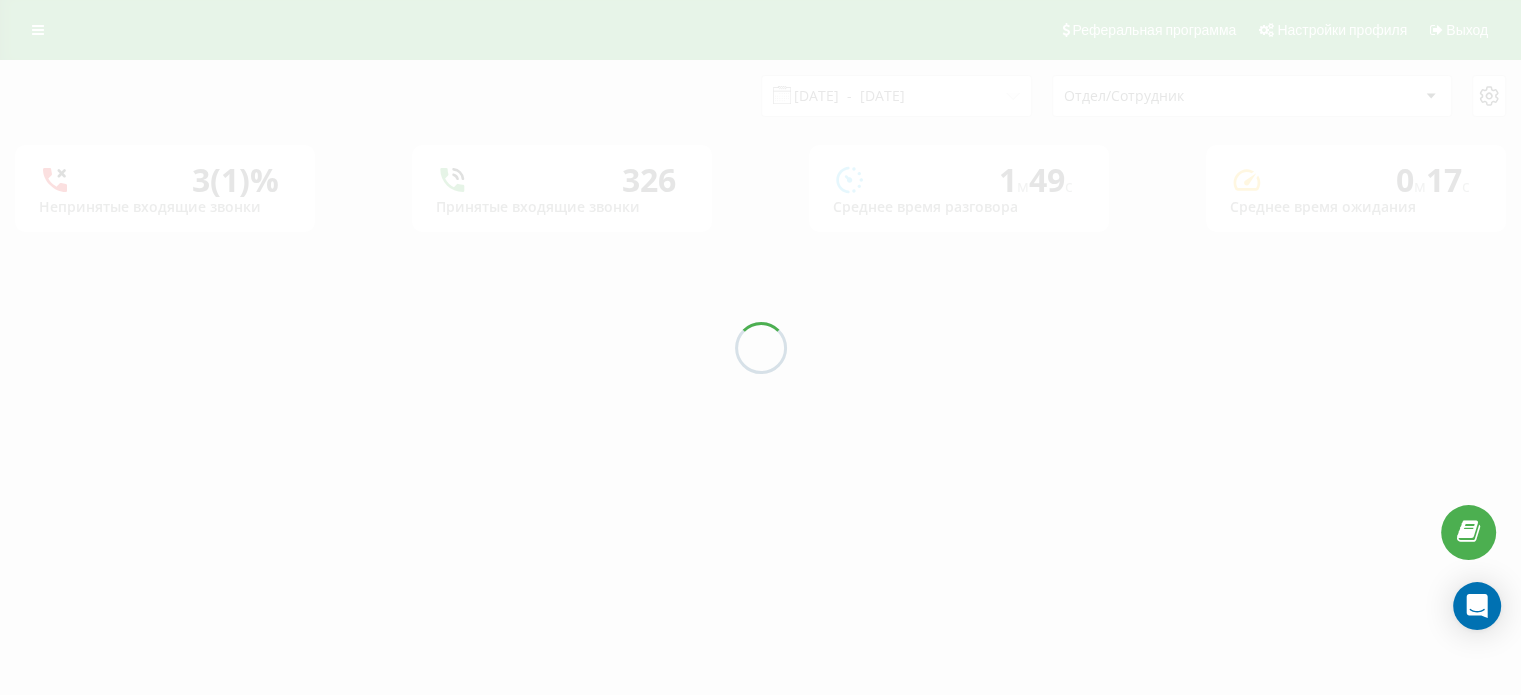 scroll, scrollTop: 0, scrollLeft: 0, axis: both 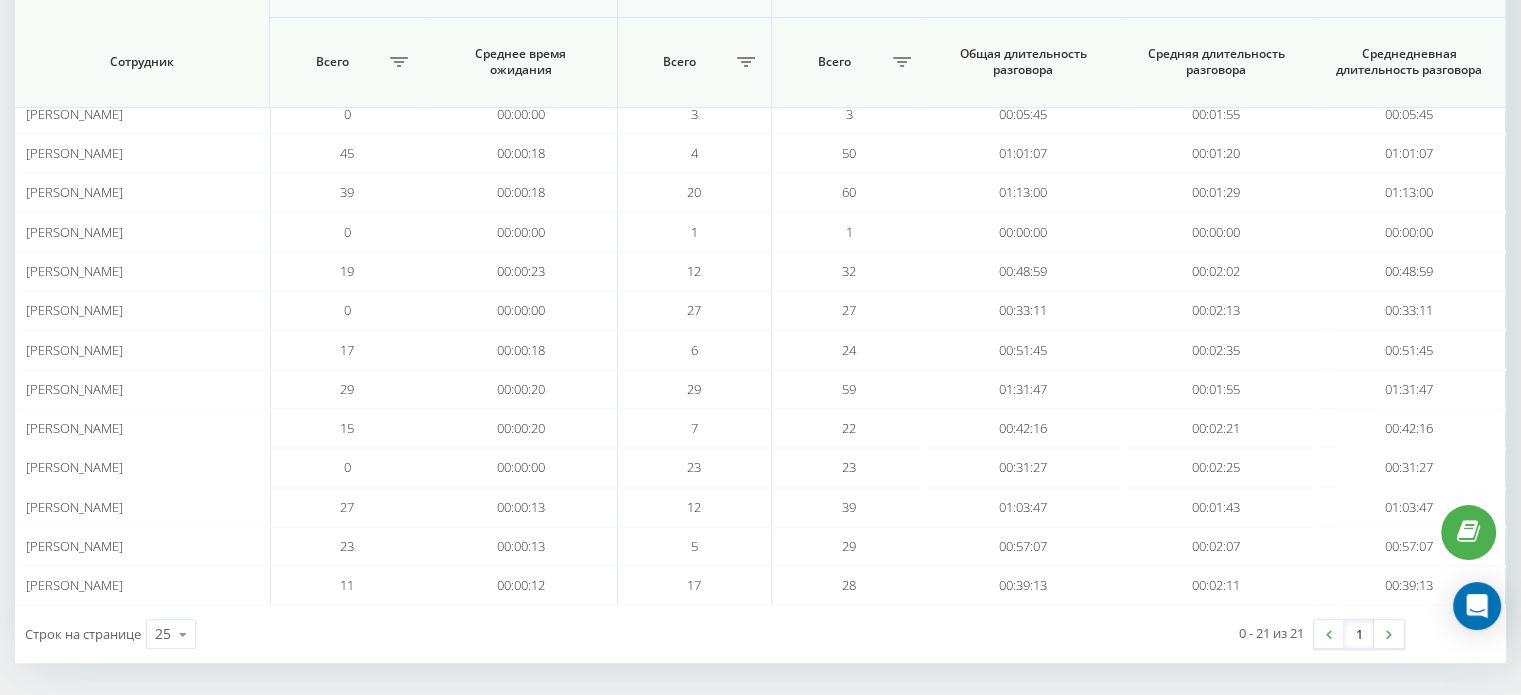 click at bounding box center [1329, 634] 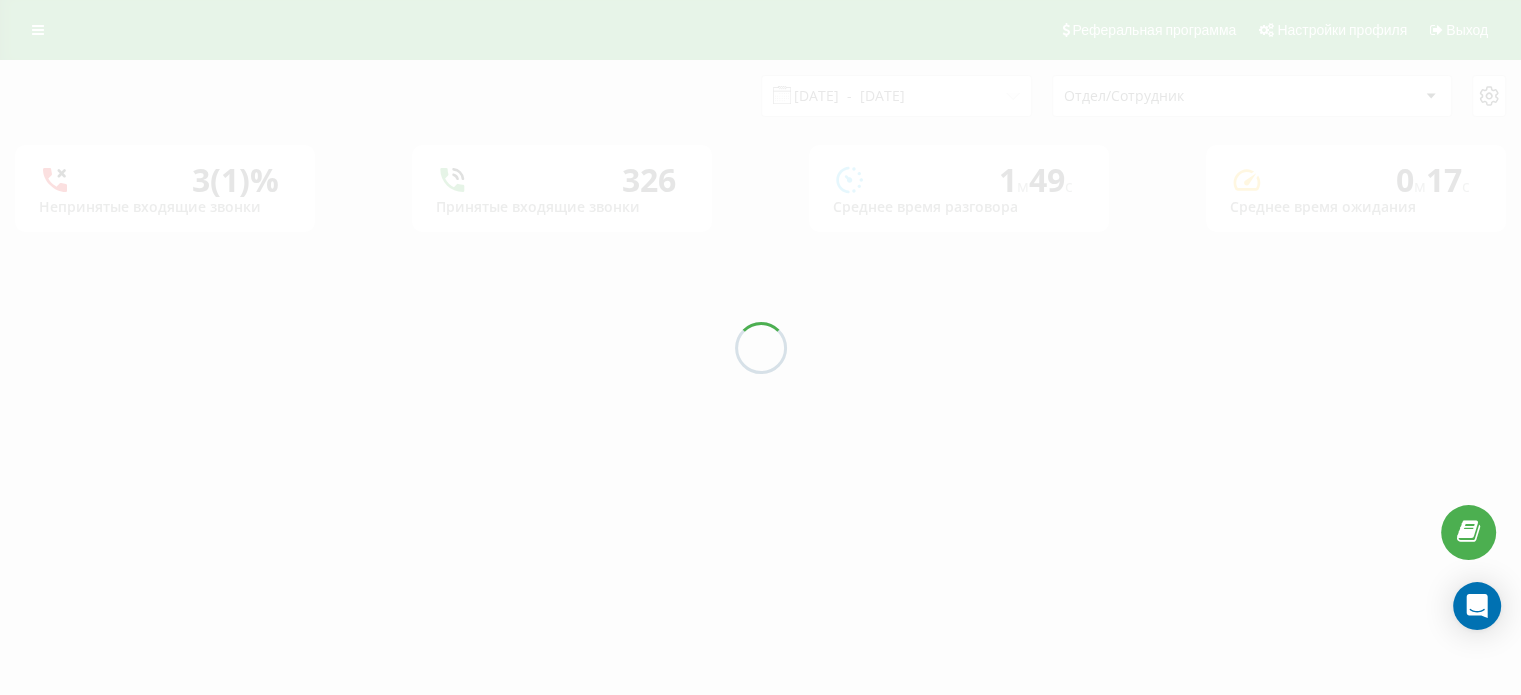 scroll, scrollTop: 0, scrollLeft: 0, axis: both 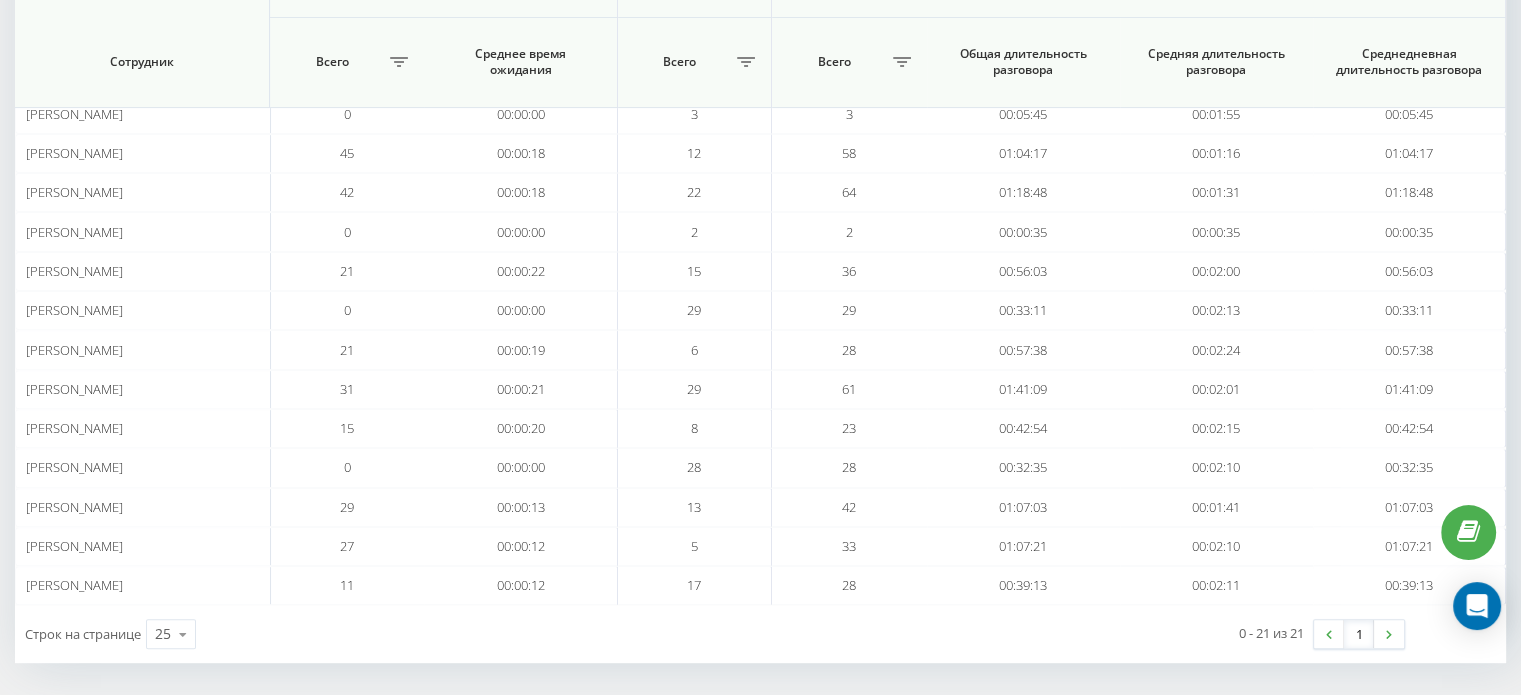 click on "Общая длительность разговора" at bounding box center [1023, 63] 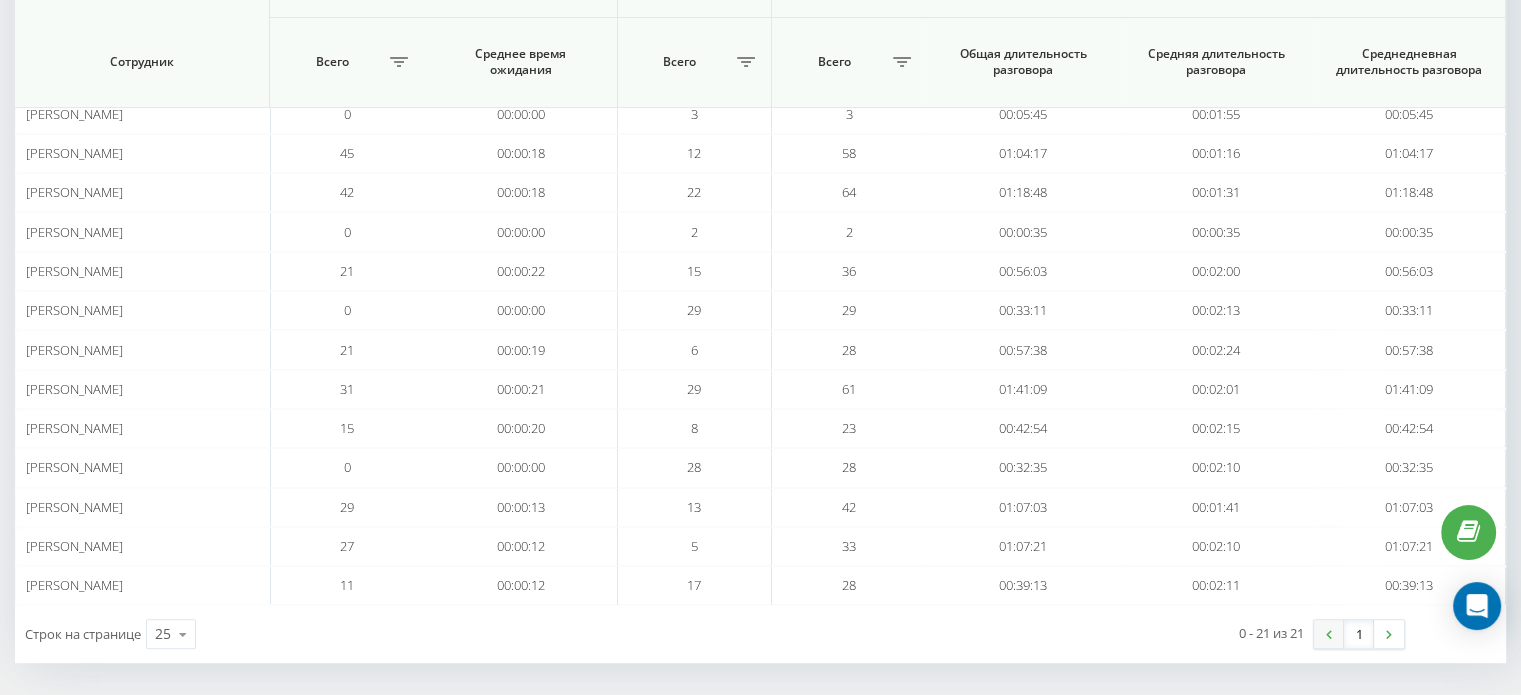 click at bounding box center (1329, 634) 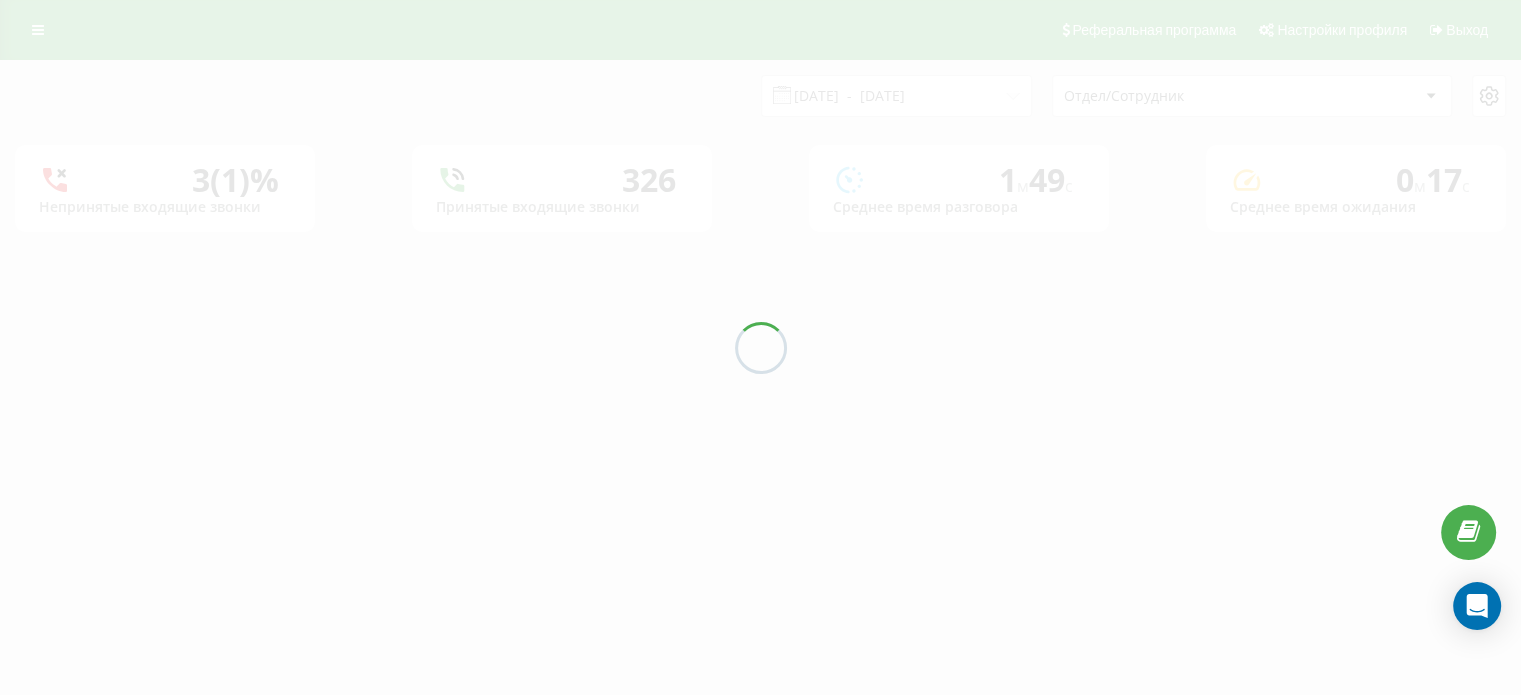 scroll, scrollTop: 0, scrollLeft: 0, axis: both 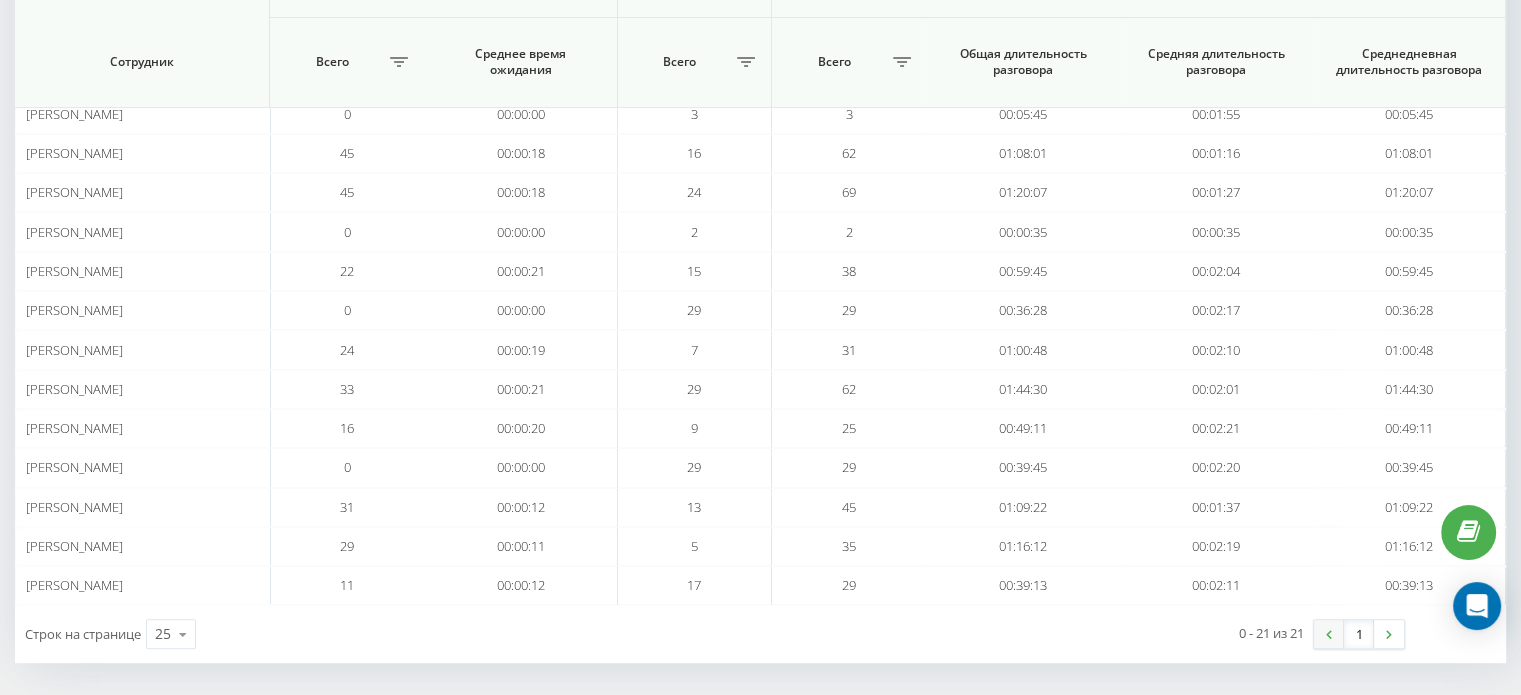 click at bounding box center (1329, 634) 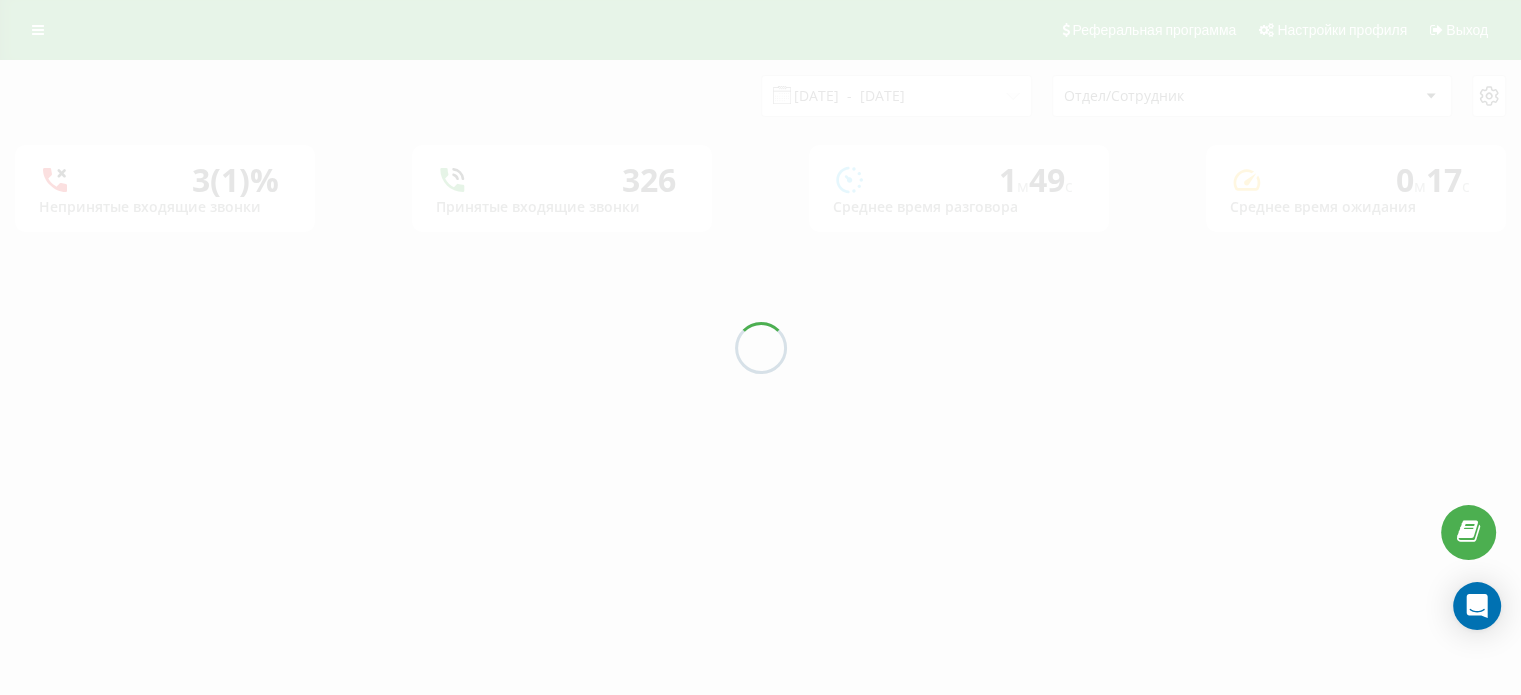 scroll, scrollTop: 0, scrollLeft: 0, axis: both 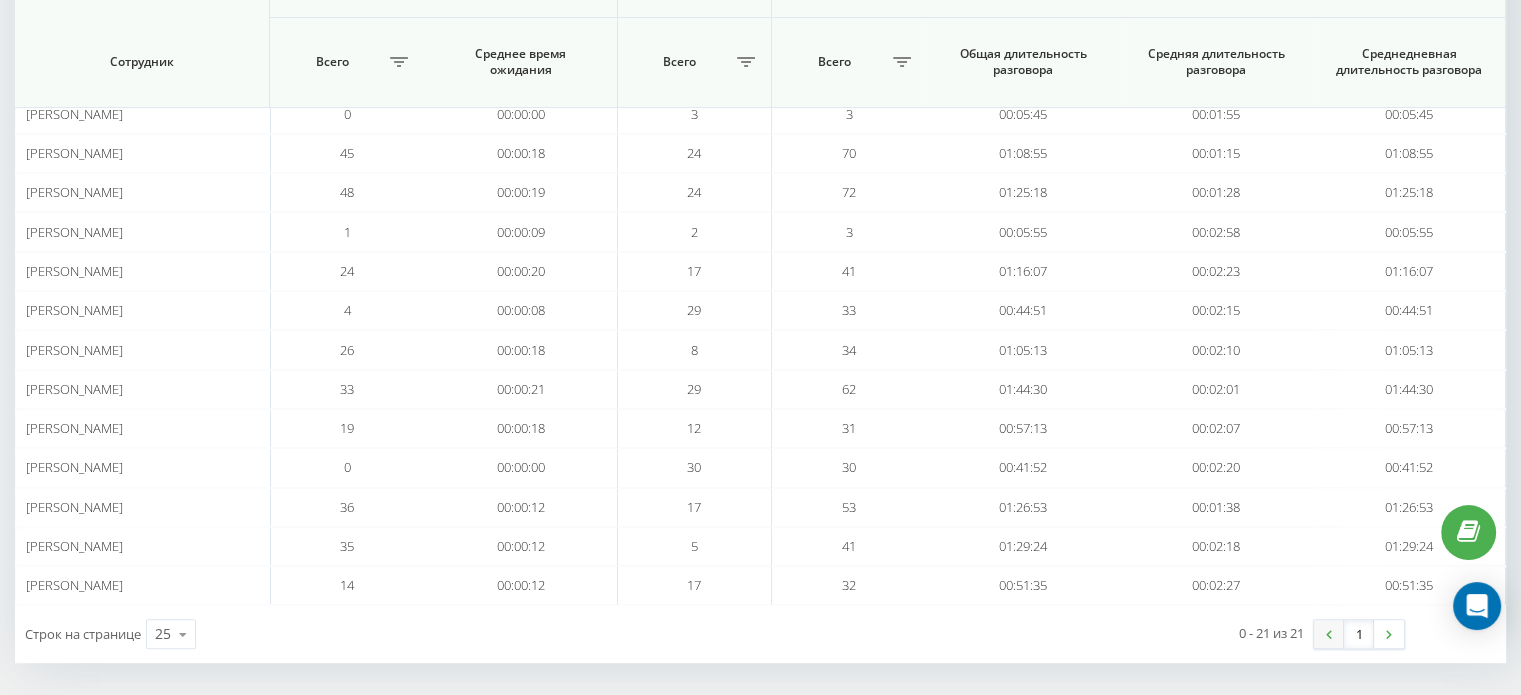 click at bounding box center (1329, 634) 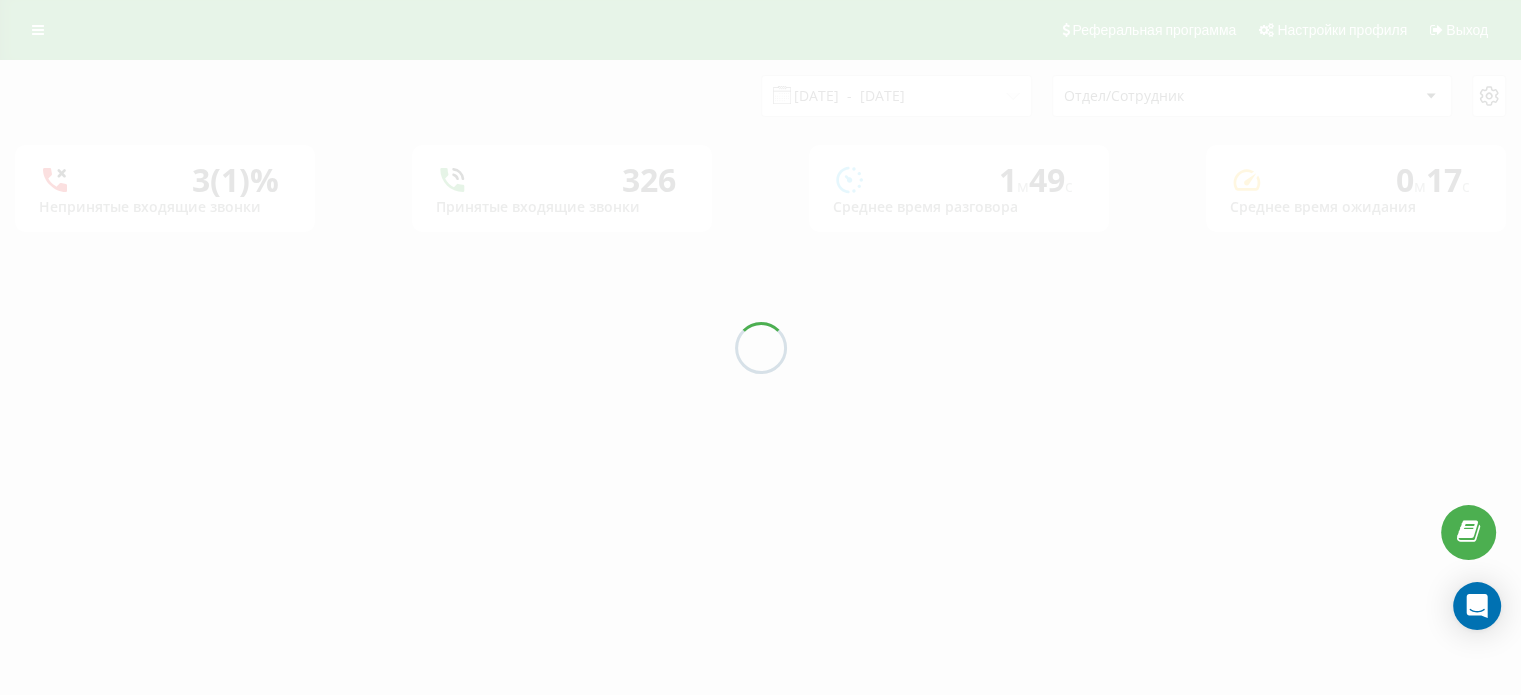 scroll, scrollTop: 0, scrollLeft: 0, axis: both 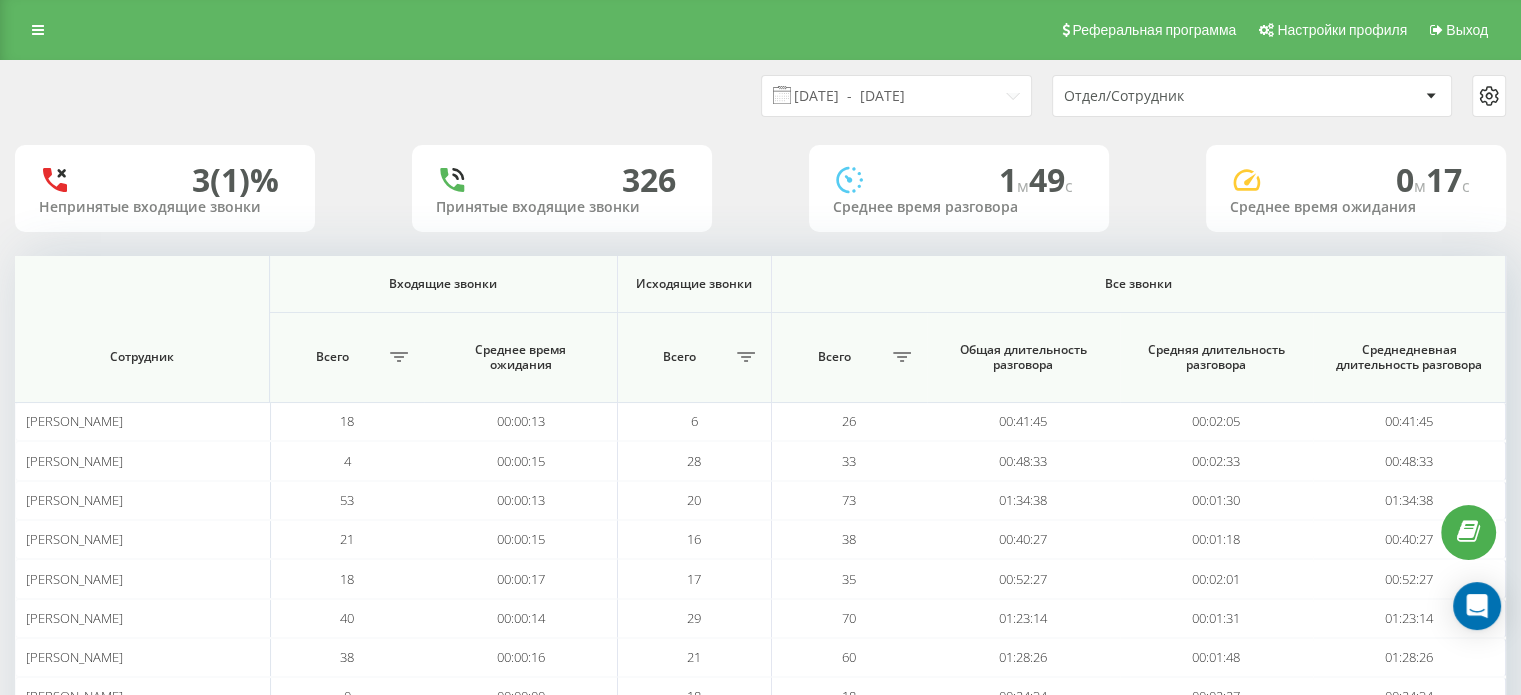 click on "10.07.2025  -  10.07.2025 Отдел/Сотрудник 3  (1)% Непринятые входящие звонки 326 Принятые входящие звонки 1 м  49 c Среднее время разговора 0 м  17 c Среднее время ожидания Входящие звонки Исходящие звонки Все звонки Сотрудник Всего Среднее время ожидания Всего Всего Общая длительность разговора Средняя длительность разговора Среднедневная длительность разговора Бояров Владислав Васильович 18 00:00:13 6 26 00:41:45 00:02:05 00:41:45 Ващенко Марія Олександрівна 4 00:00:15 28 33 00:48:33 00:02:33 00:48:33 Довганюк Тамара Василівна 53 00:00:13 20 73 01:34:38 00:01:30 01:34:38 Кінах Дана Дмитрівна 21 00:00:15 16 38 00:40:27 00:01:18 00:40:27 18 00:00:17 17" at bounding box center (760, 673) 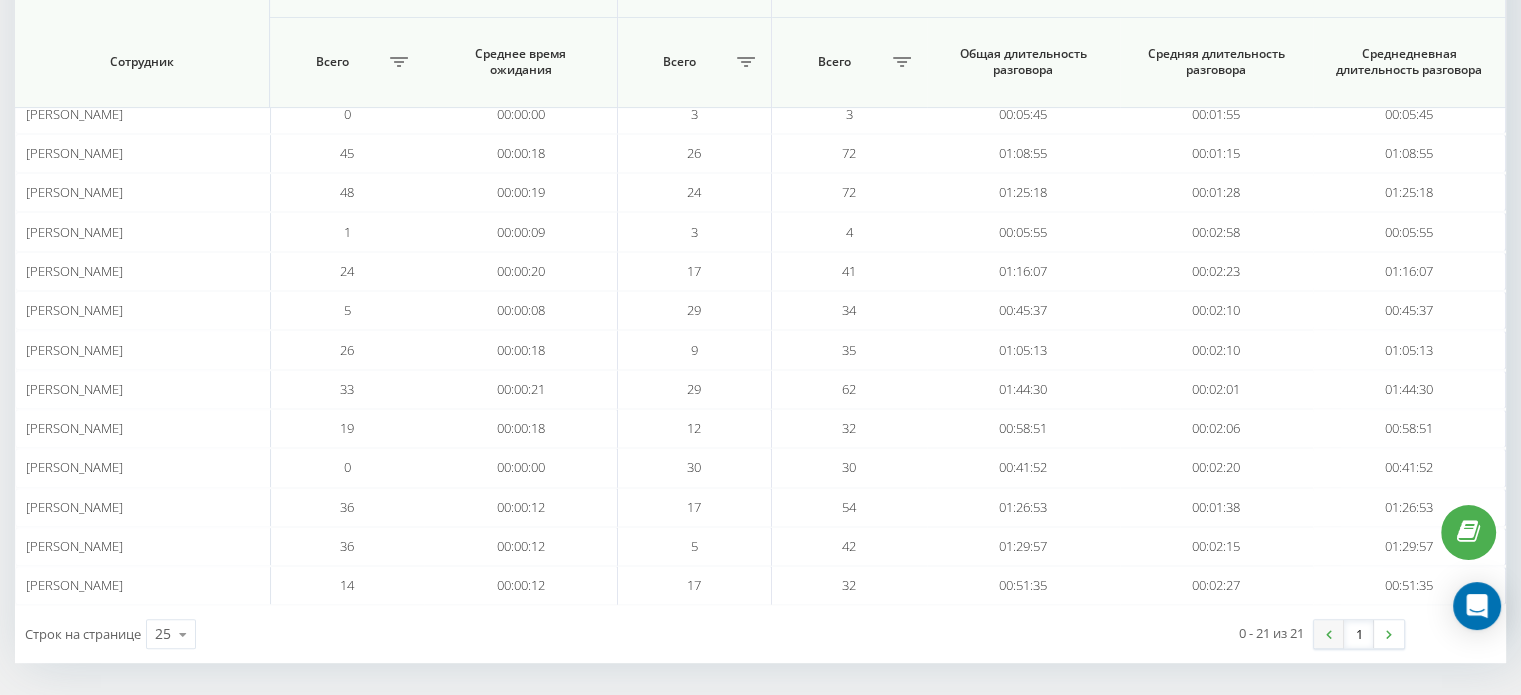 click at bounding box center (1329, 634) 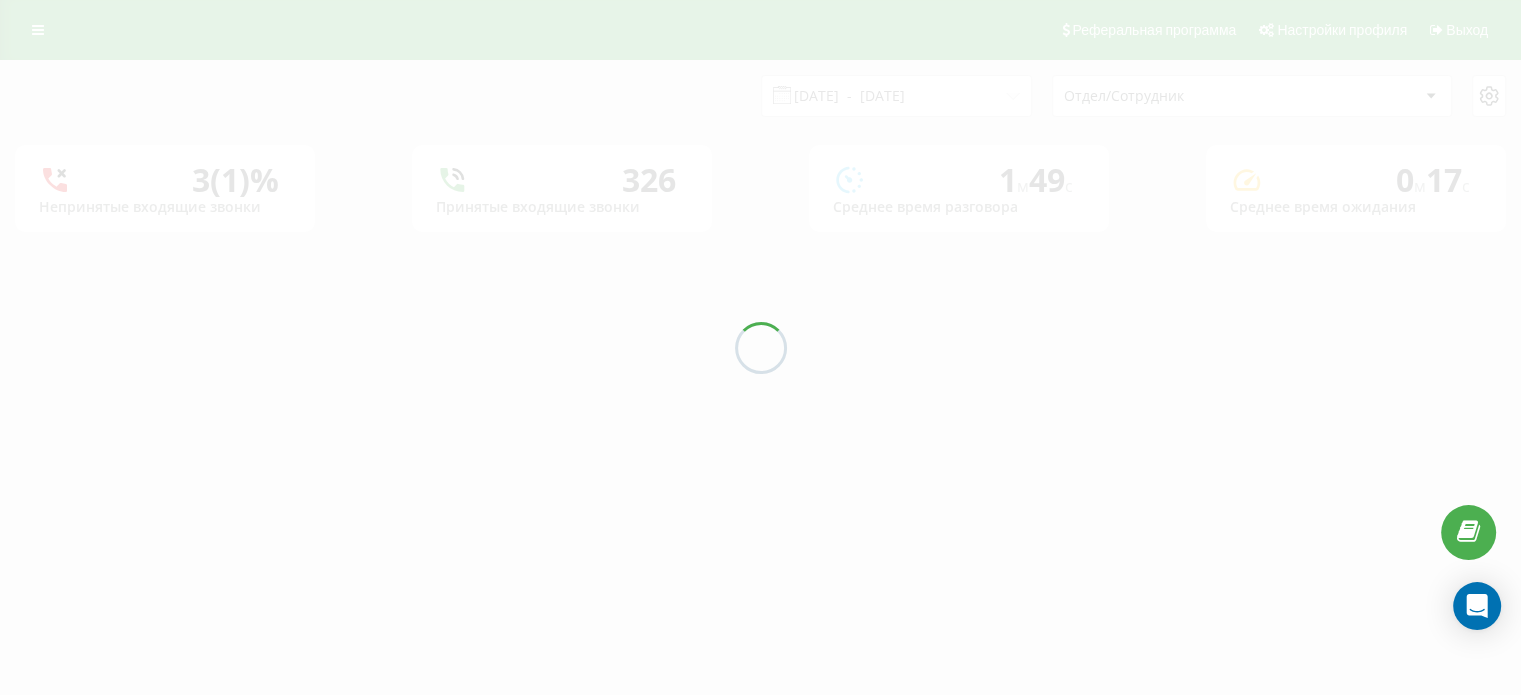 scroll, scrollTop: 0, scrollLeft: 0, axis: both 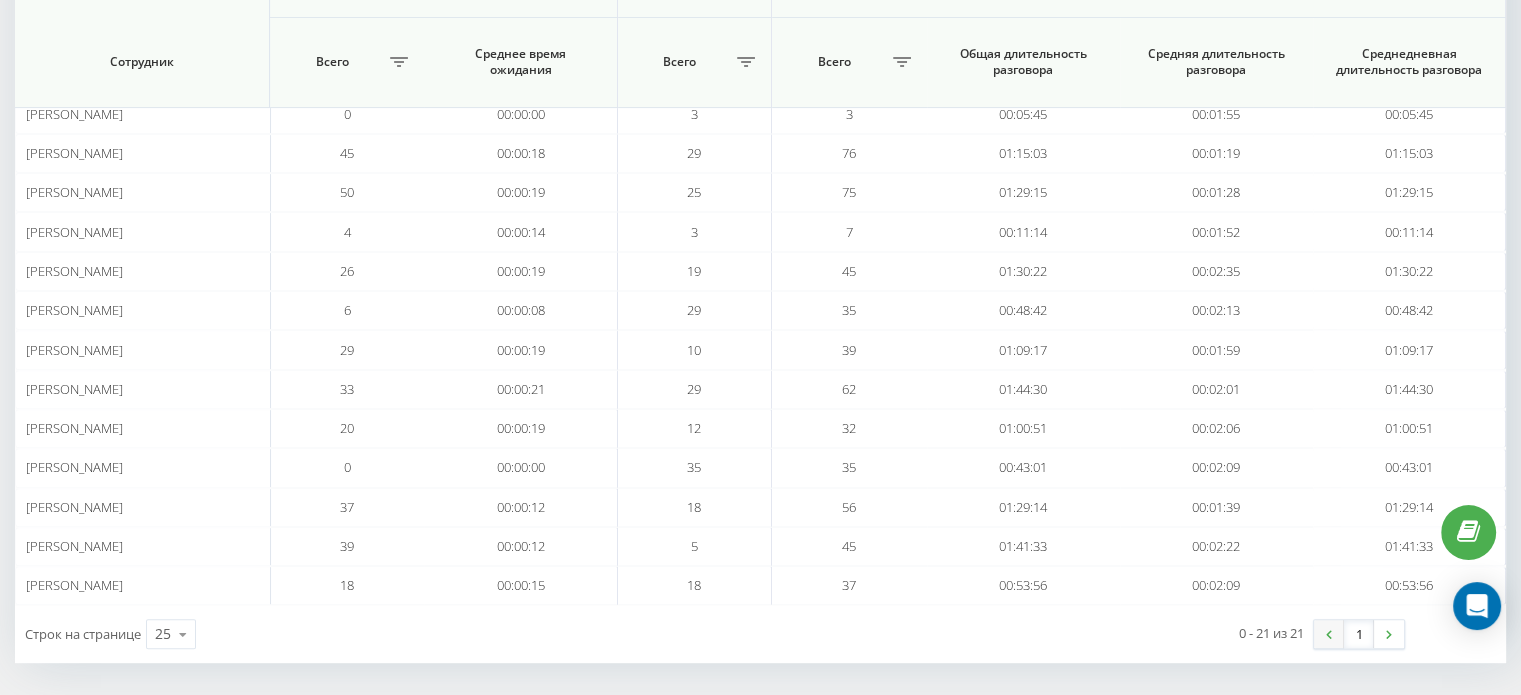 click at bounding box center [1329, 634] 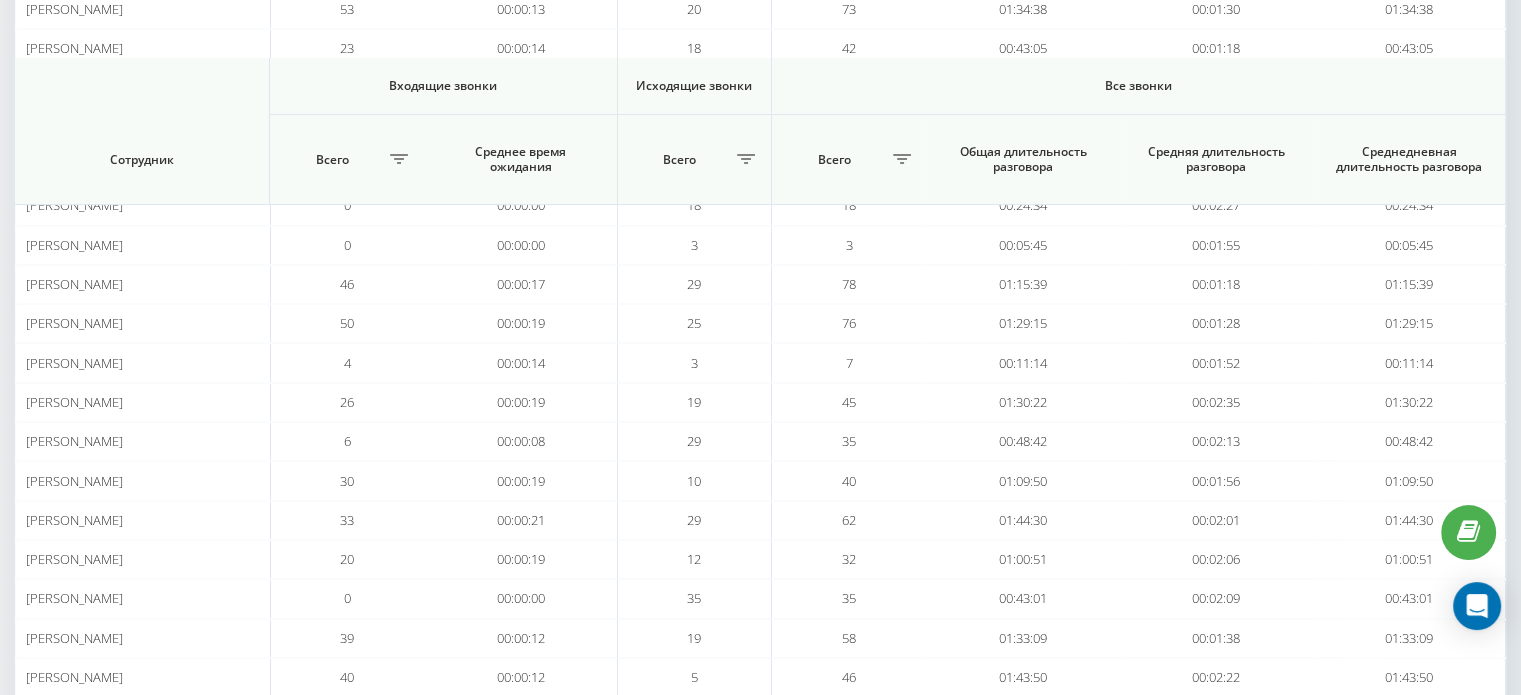 scroll, scrollTop: 622, scrollLeft: 0, axis: vertical 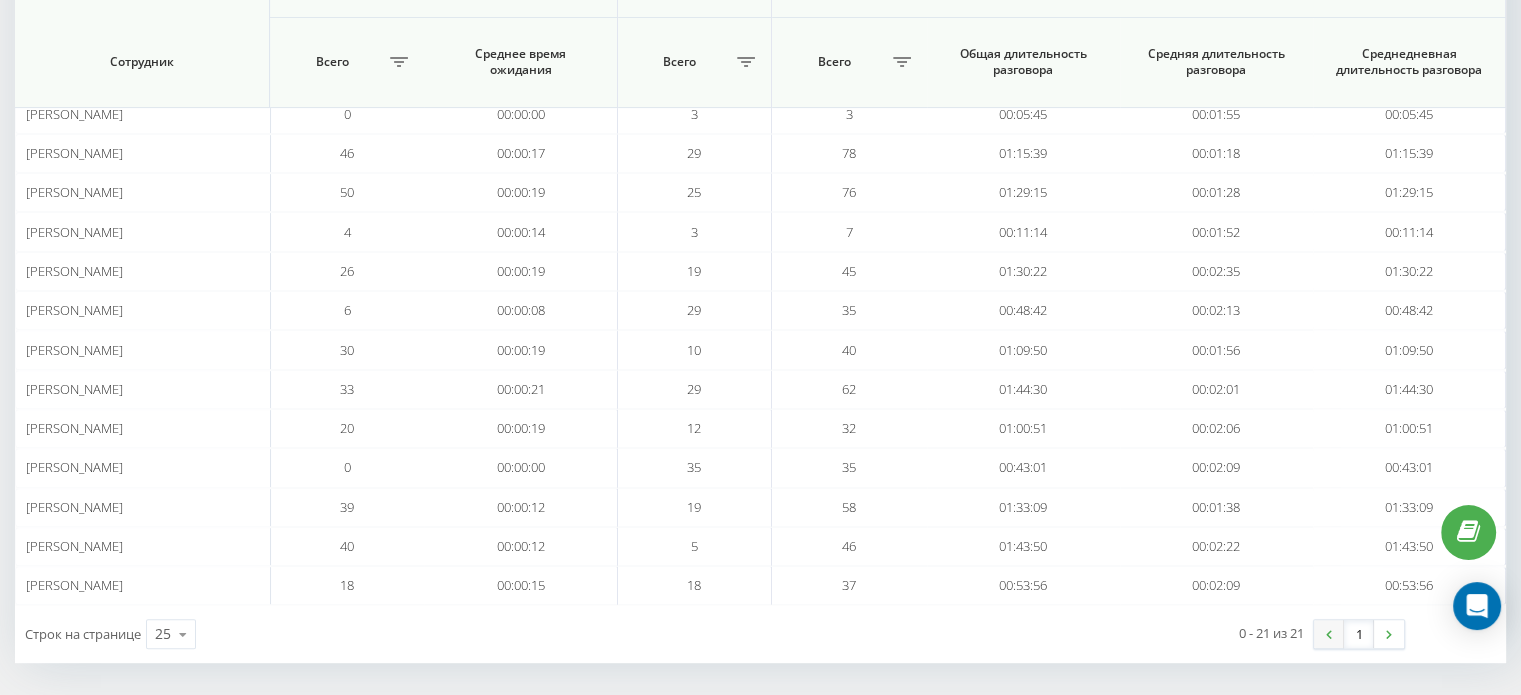 click at bounding box center [1329, 634] 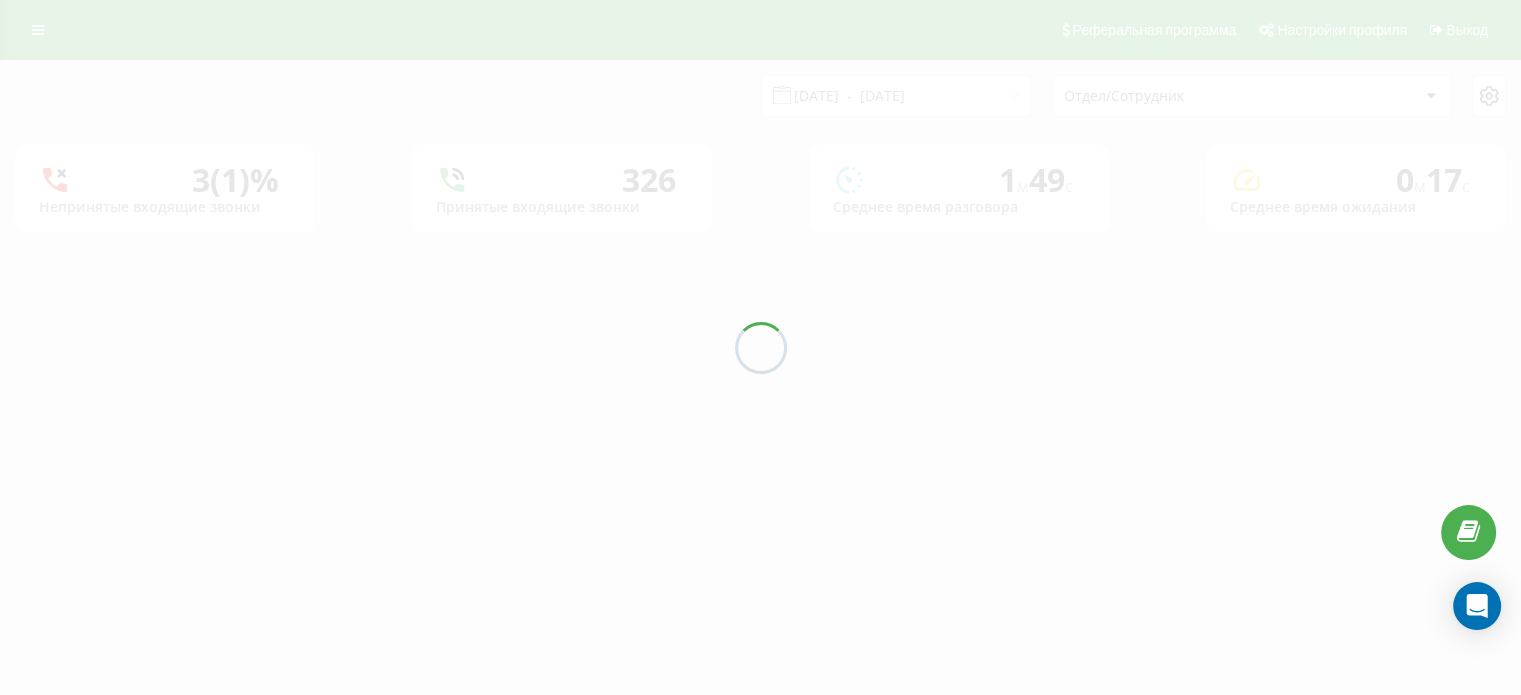 scroll, scrollTop: 0, scrollLeft: 0, axis: both 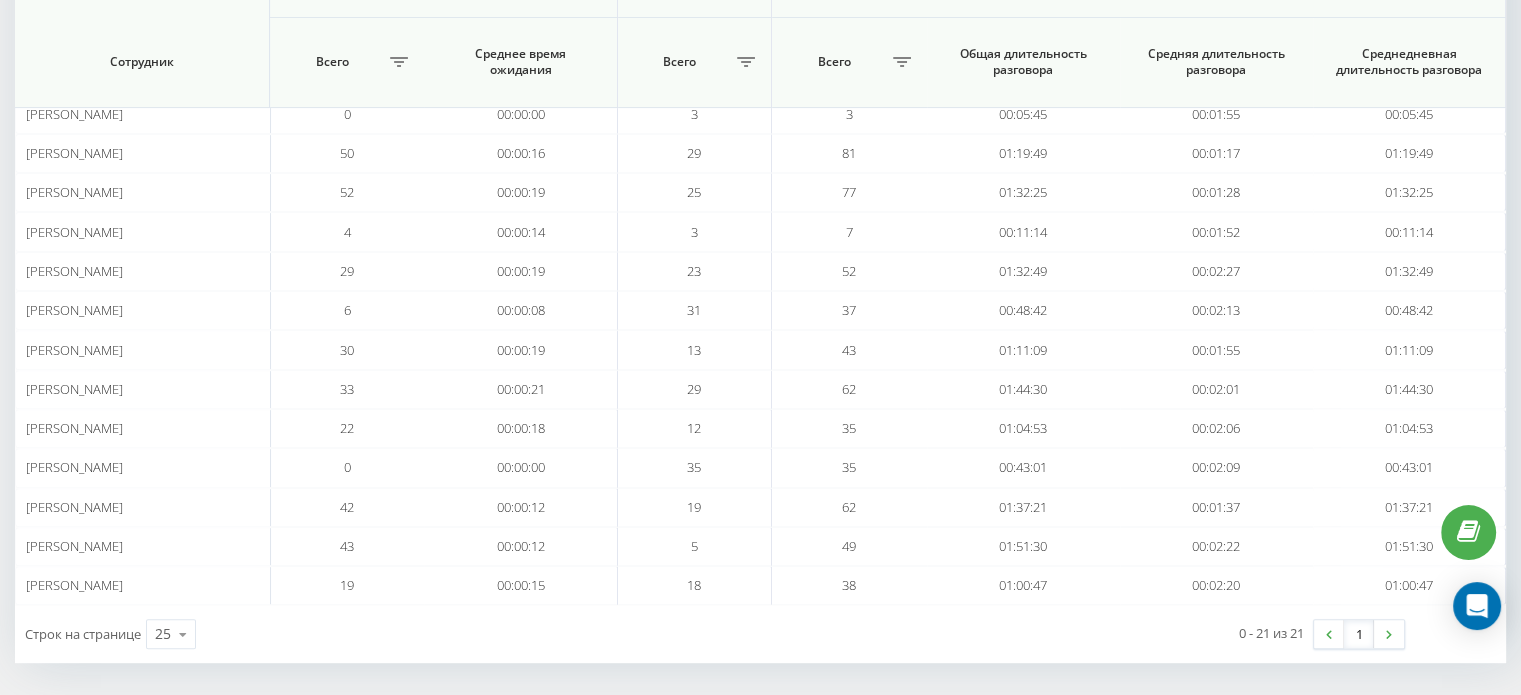 click on "0 - 21 из 21 1" at bounding box center [1139, 634] 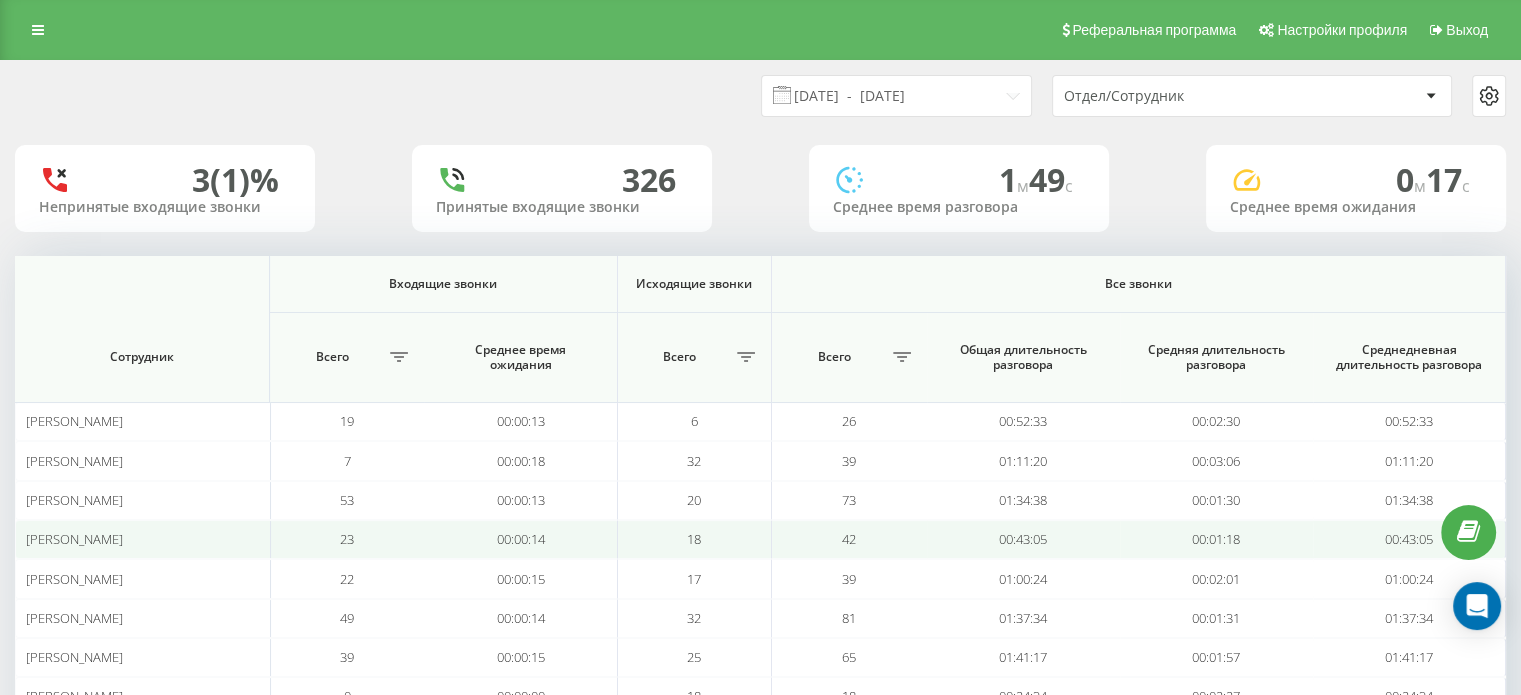 scroll, scrollTop: 100, scrollLeft: 0, axis: vertical 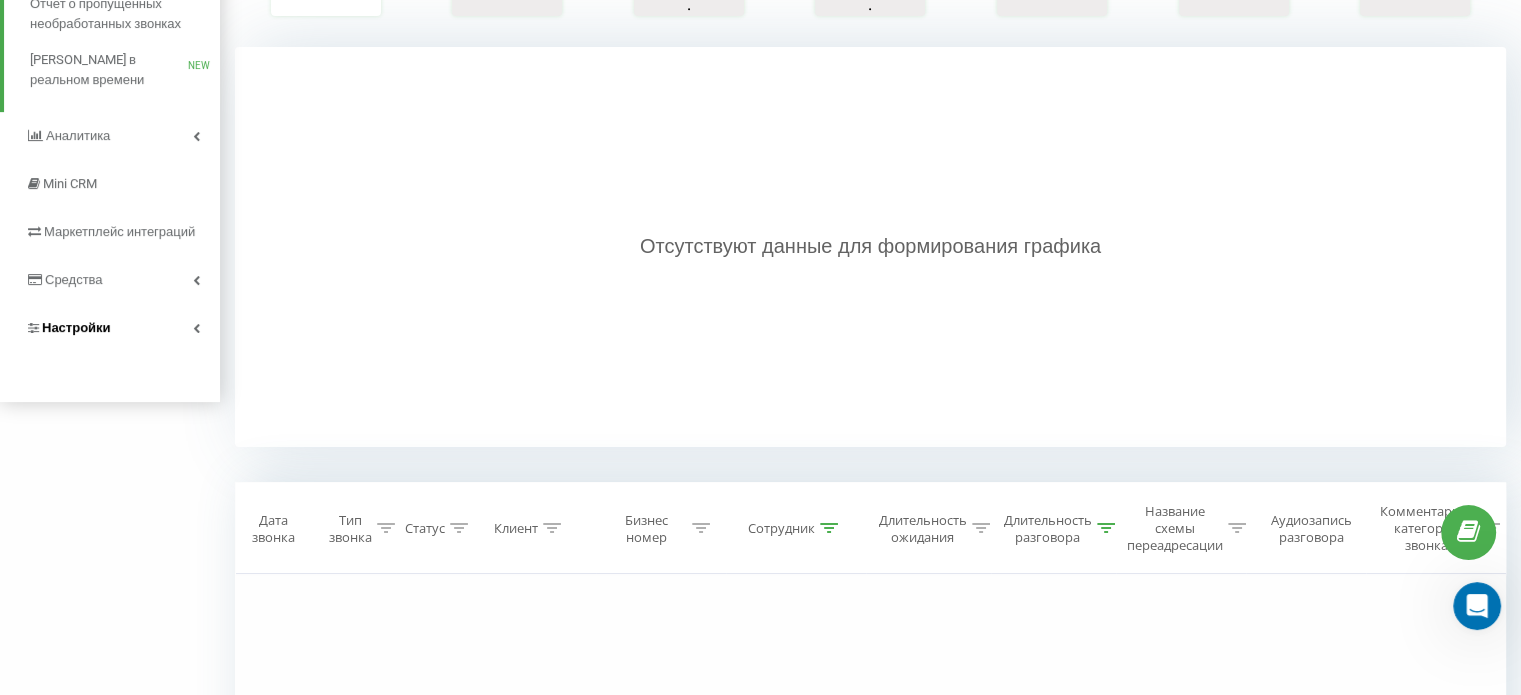 click on "Настройки" at bounding box center [76, 327] 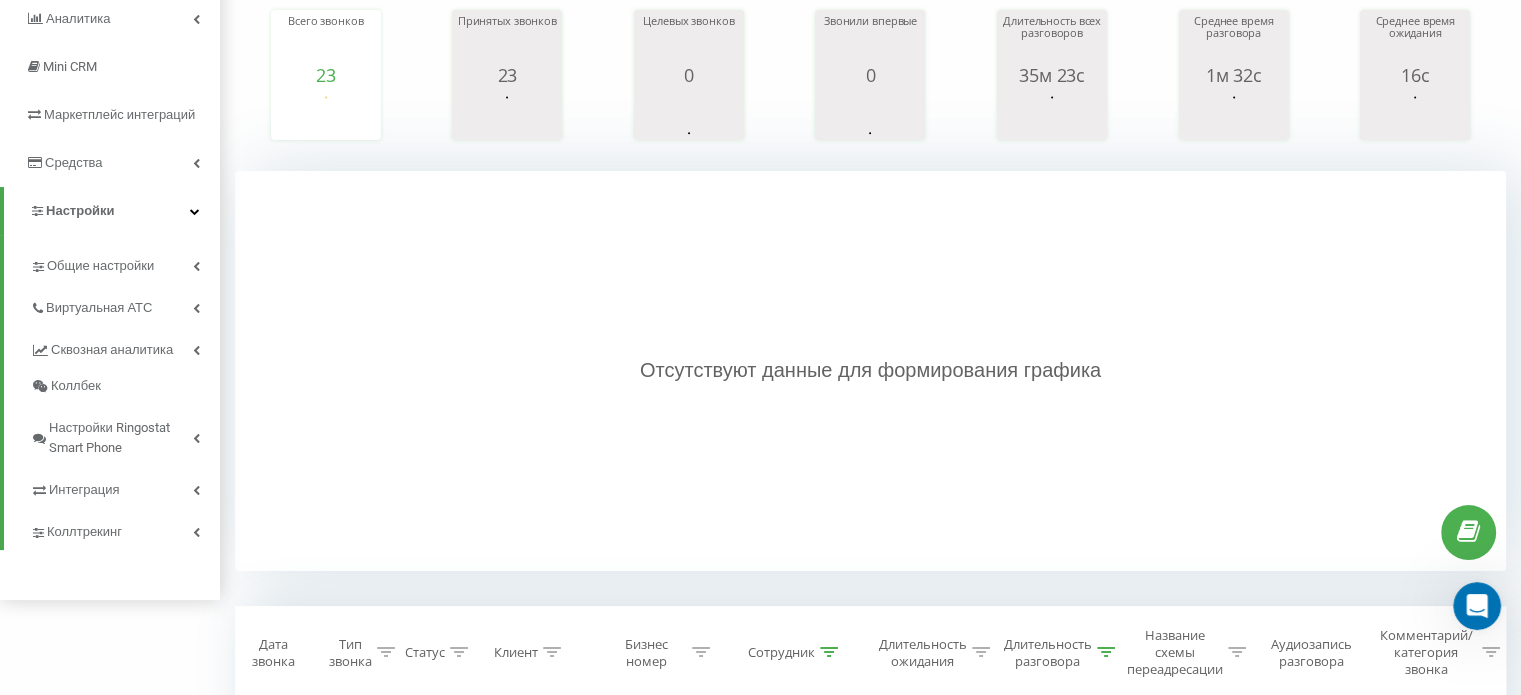 scroll, scrollTop: 359, scrollLeft: 0, axis: vertical 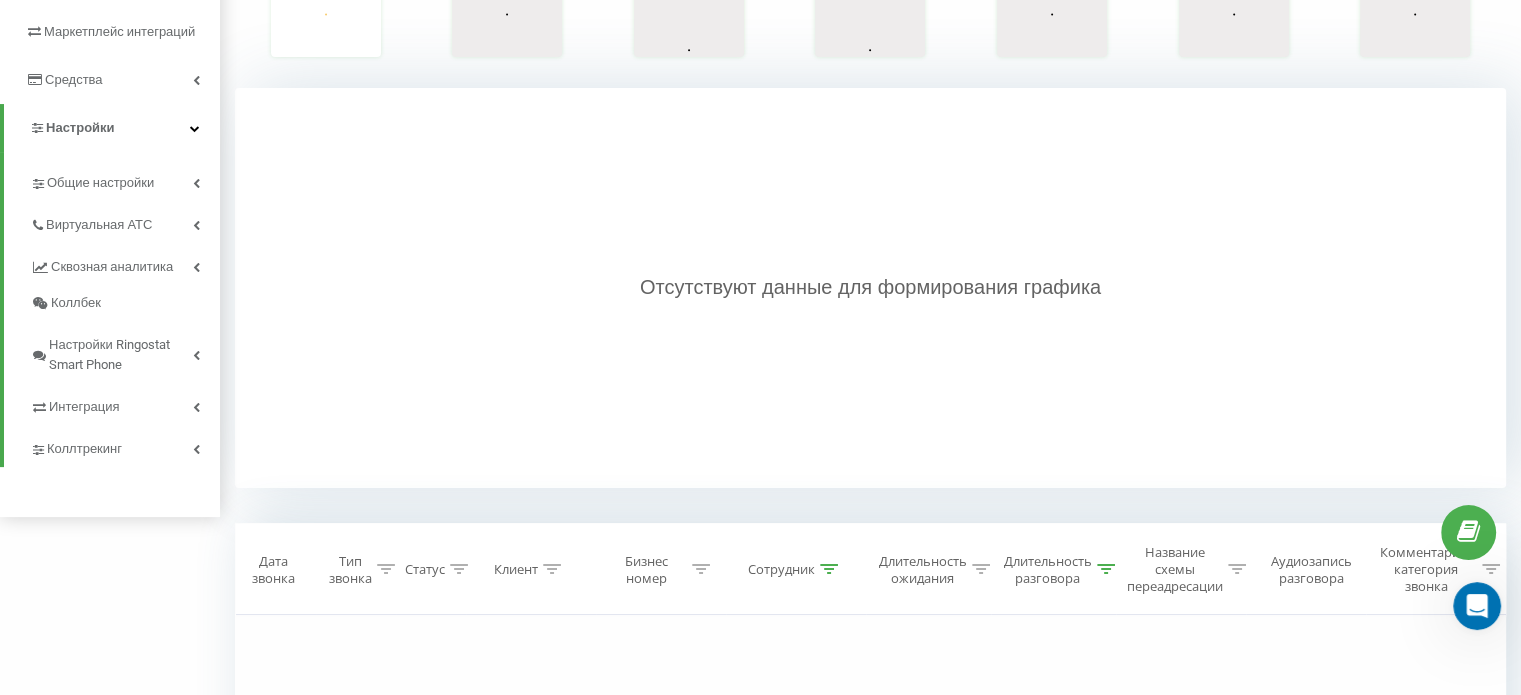 drag, startPoint x: 153, startPoint y: 632, endPoint x: 157, endPoint y: 598, distance: 34.234486 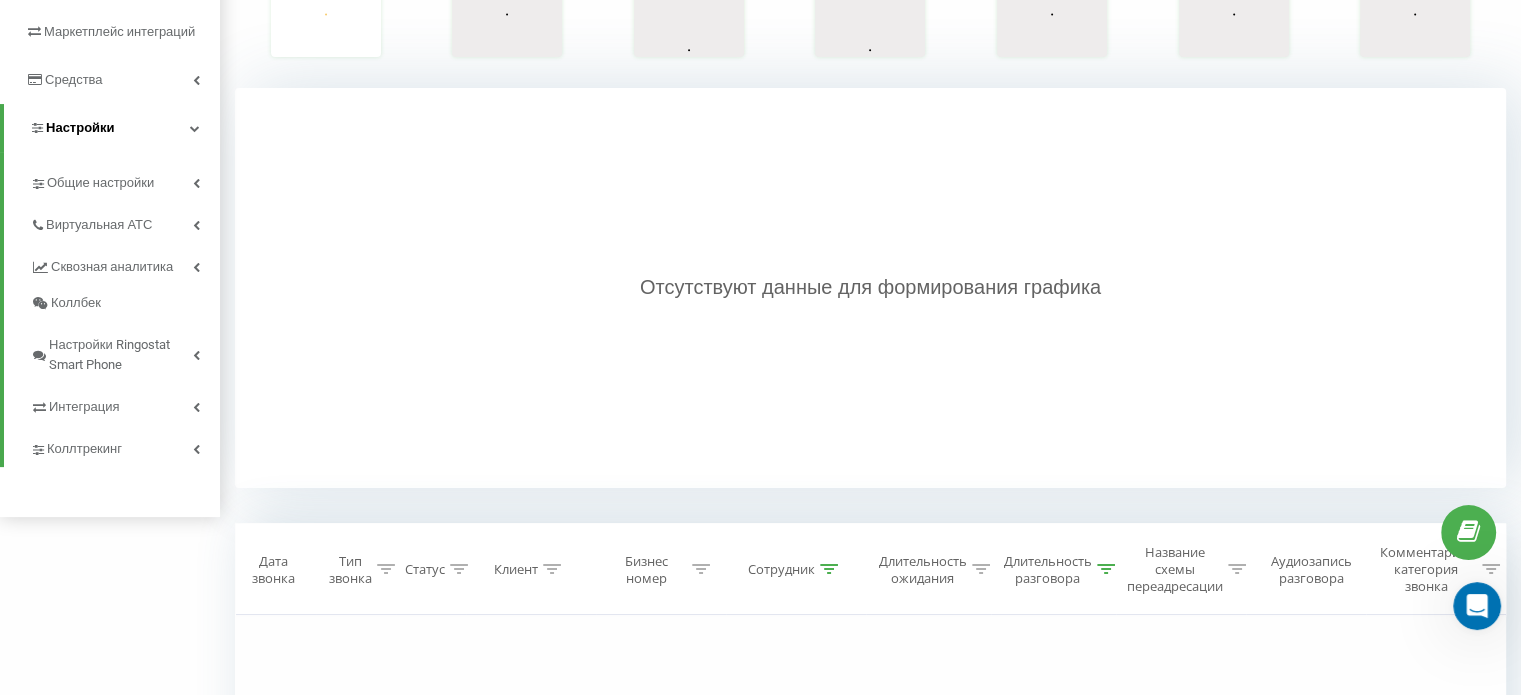 click on "Настройки" at bounding box center (80, 127) 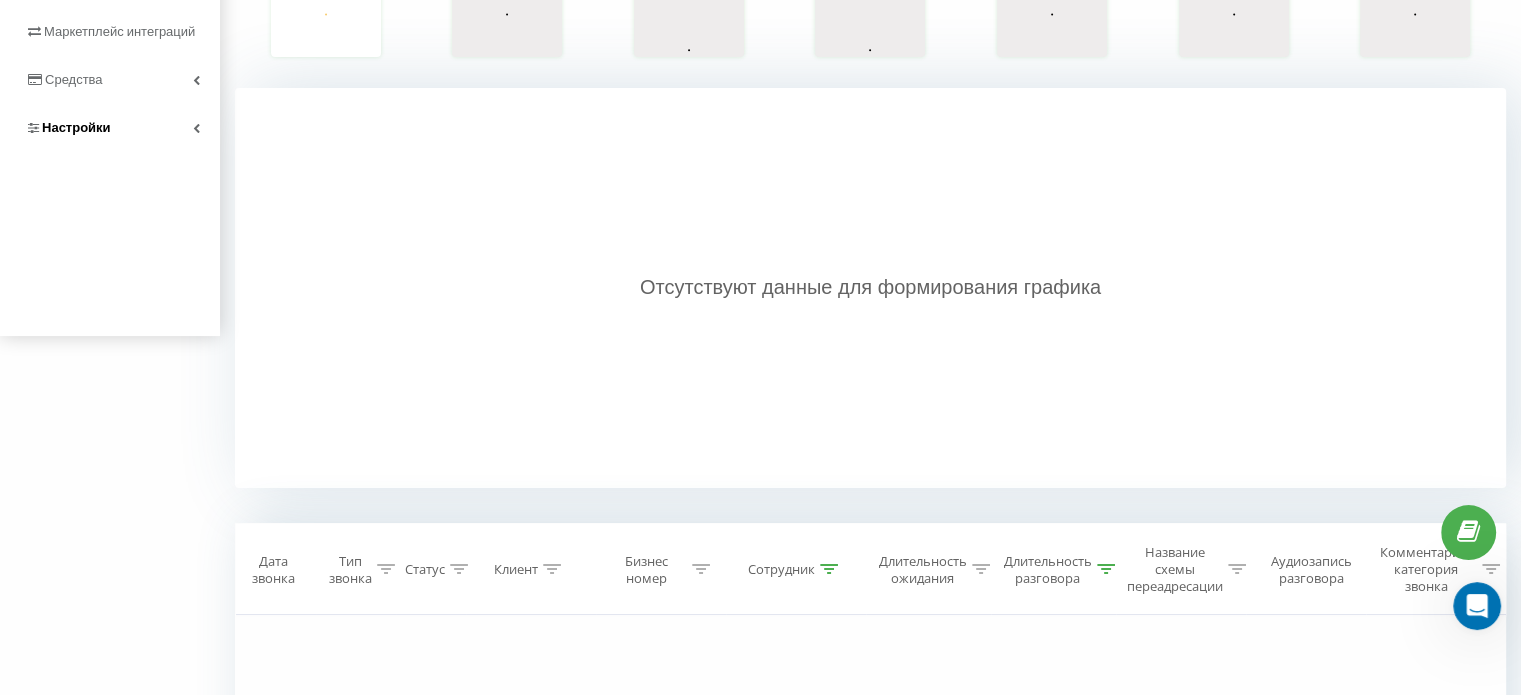 click on "Настройки" at bounding box center (76, 127) 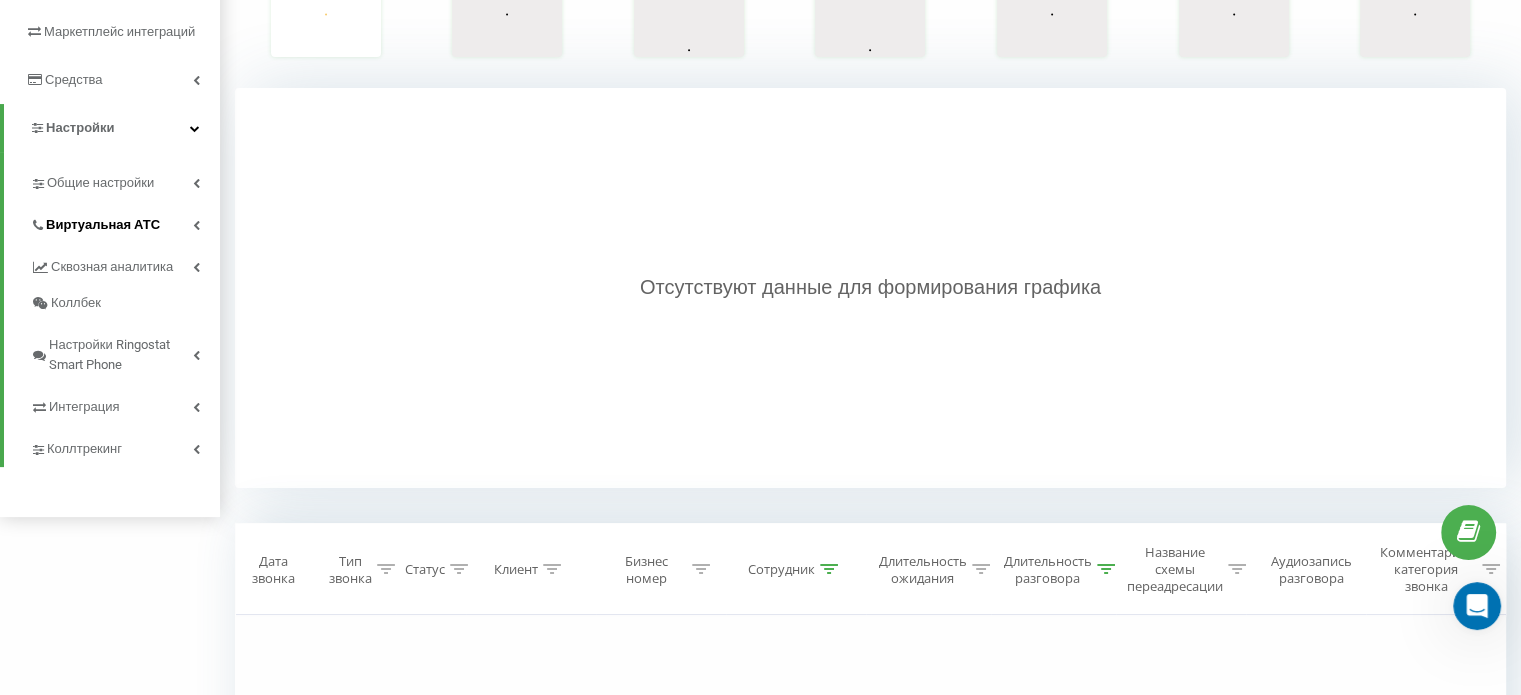 click on "Виртуальная АТС" at bounding box center (103, 225) 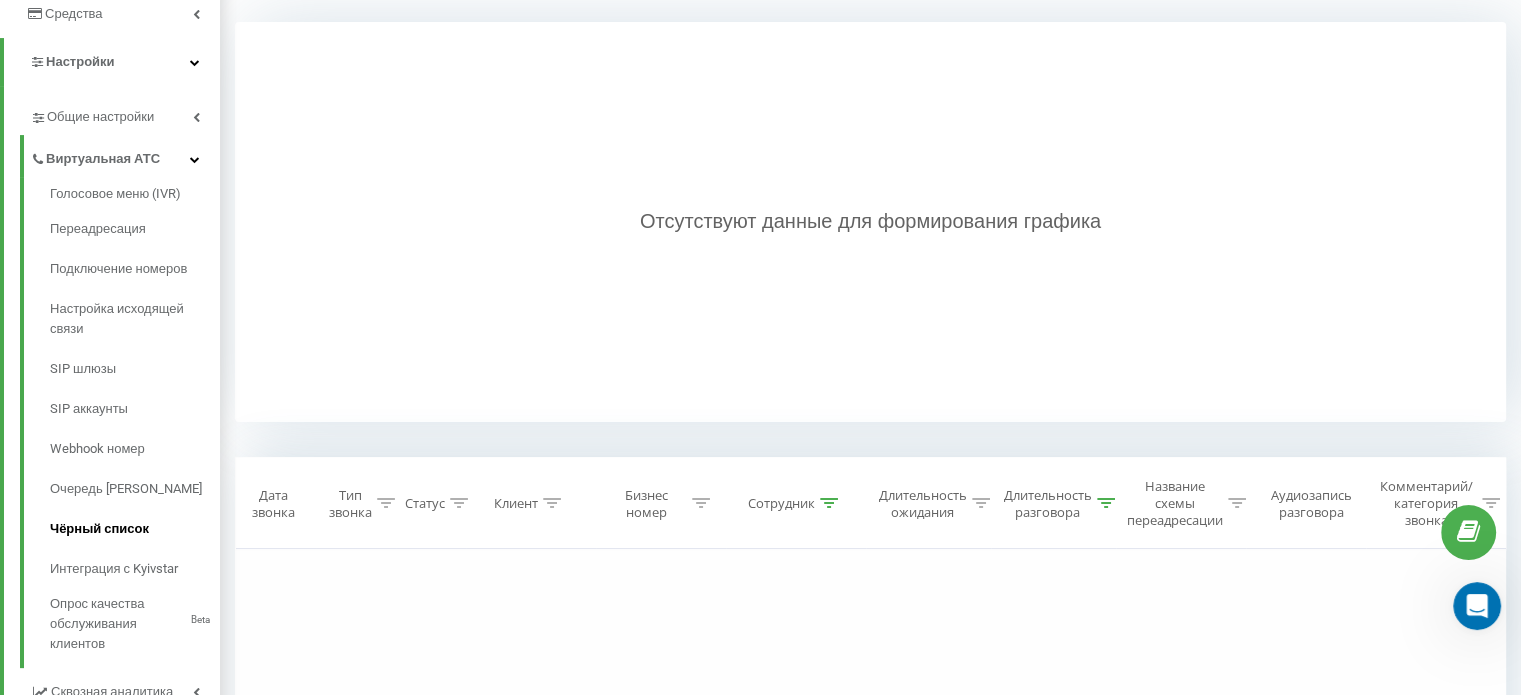 scroll, scrollTop: 459, scrollLeft: 0, axis: vertical 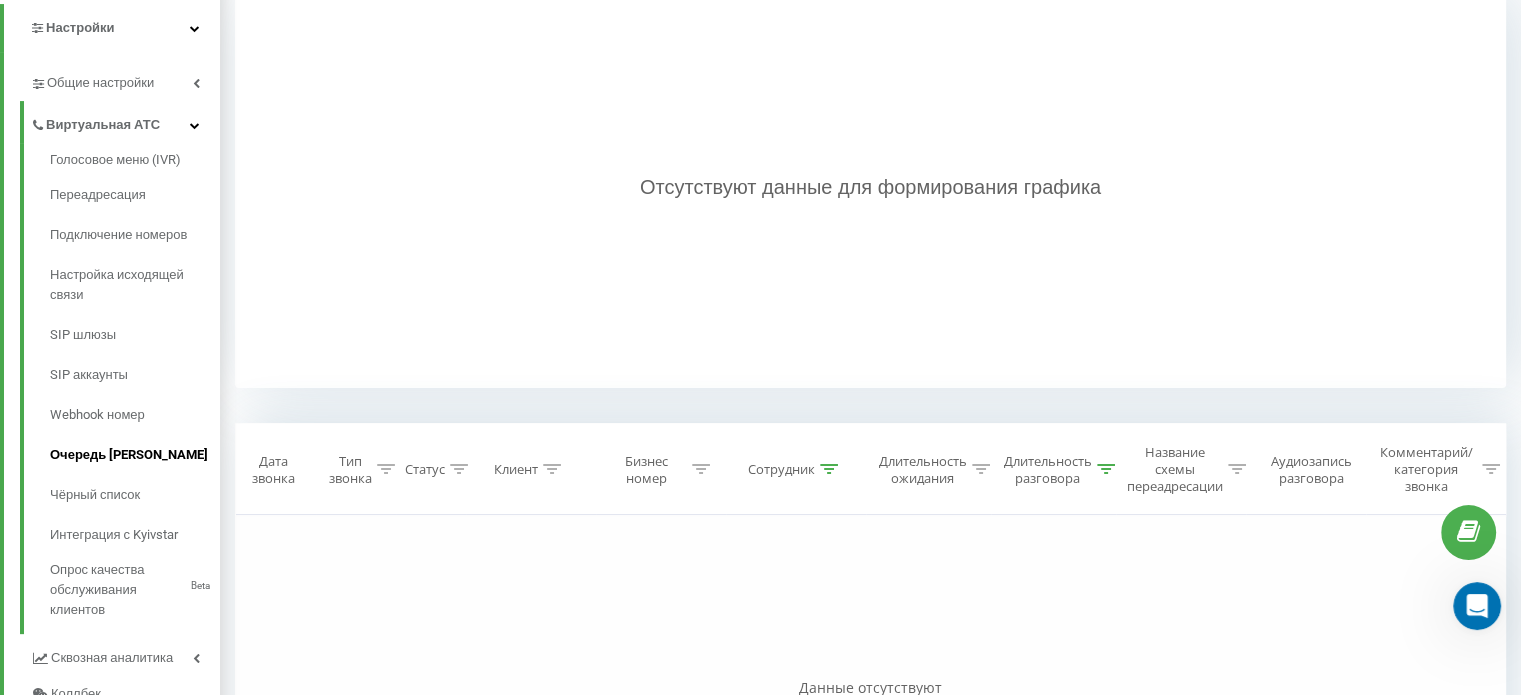 click on "Очередь [PERSON_NAME]" at bounding box center (135, 455) 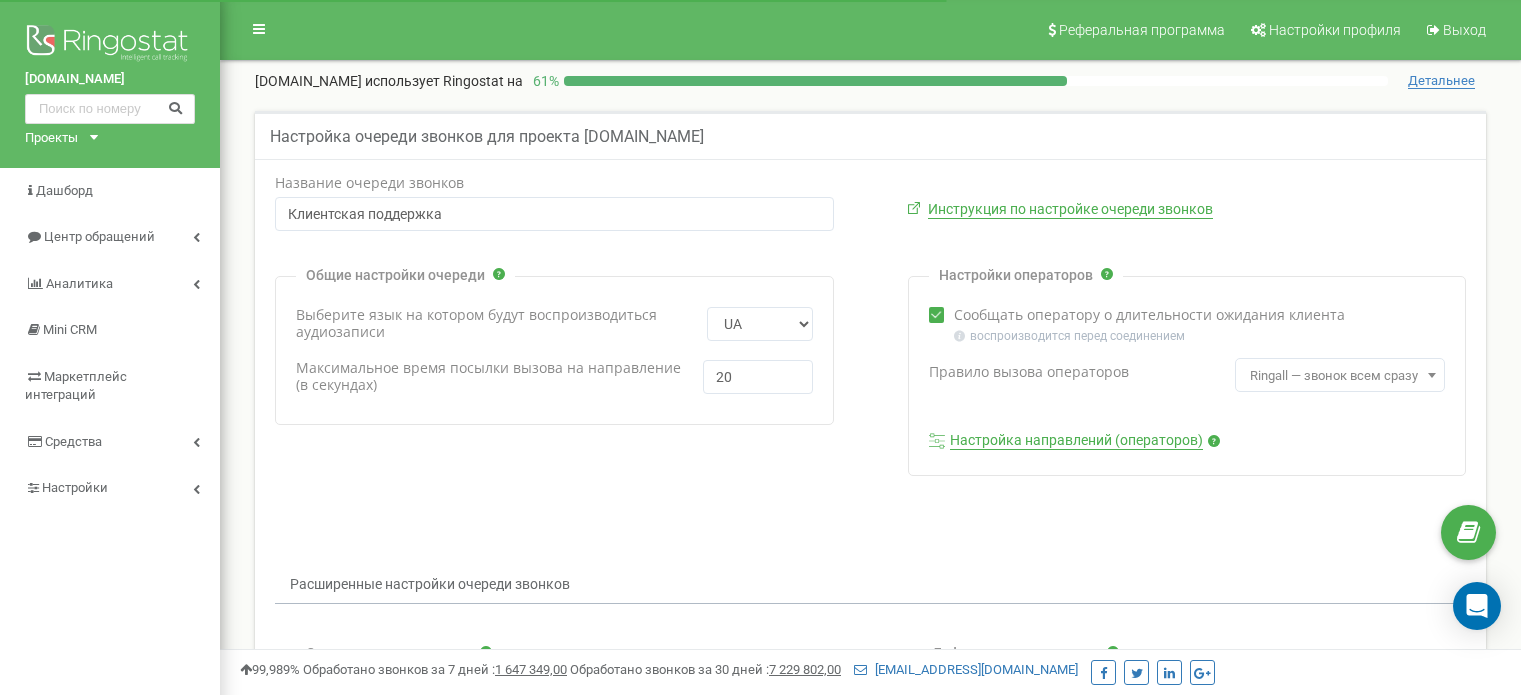 scroll, scrollTop: 0, scrollLeft: 0, axis: both 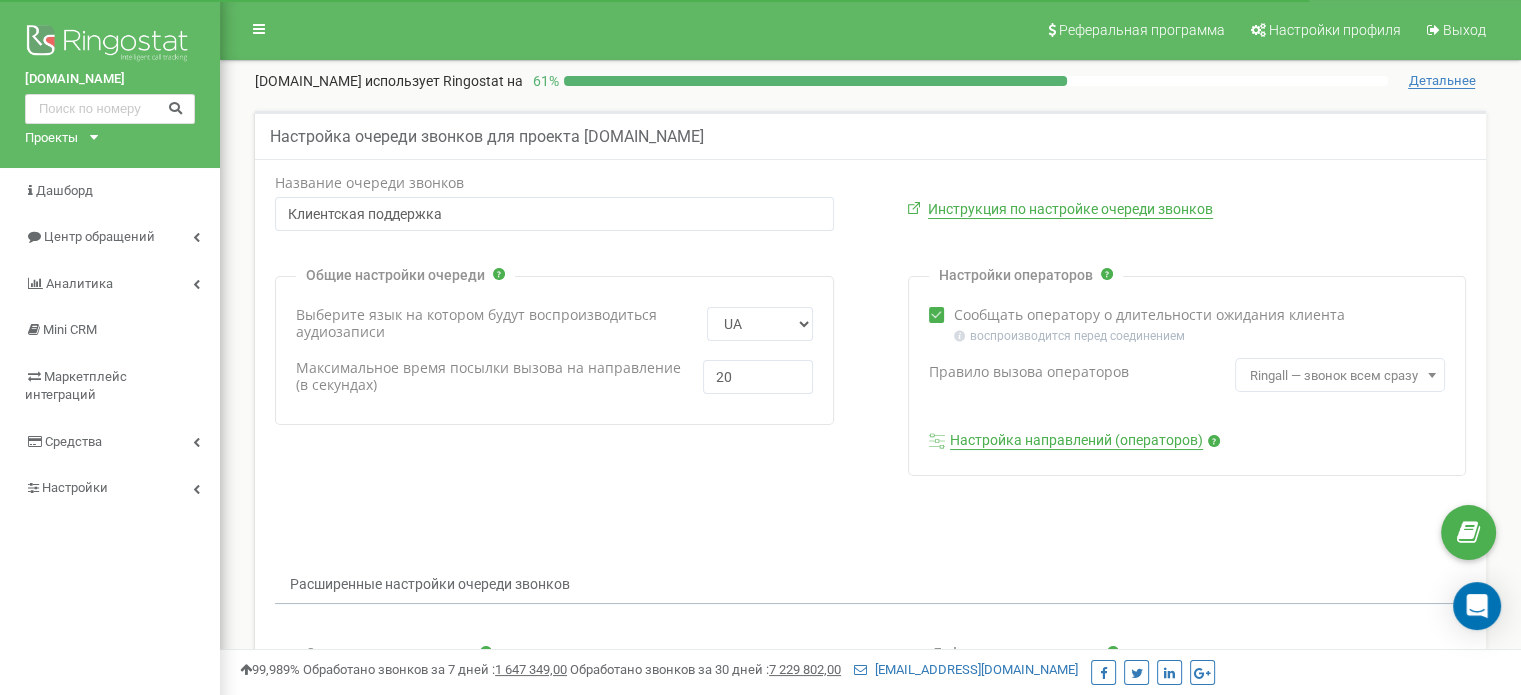 click on "Настройка направлений (операторов)" at bounding box center [1076, 441] 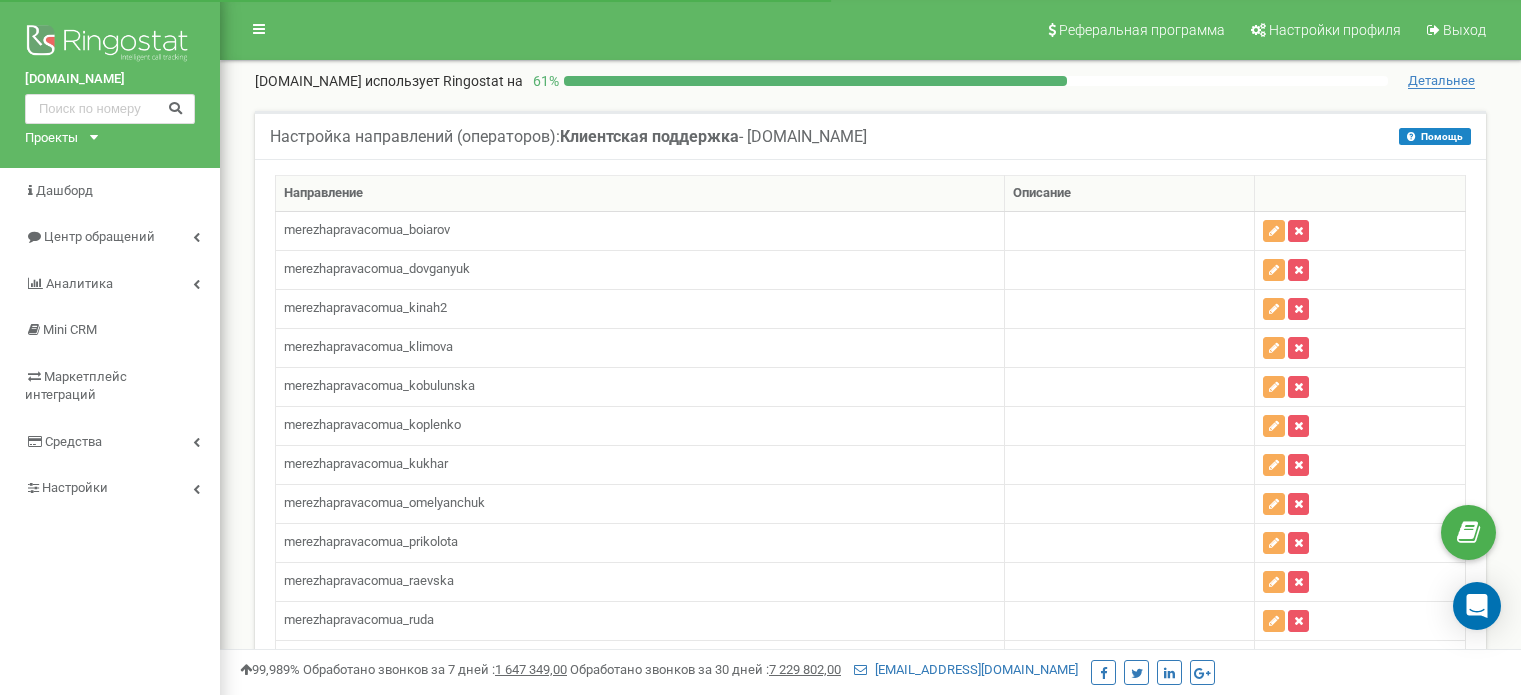 scroll, scrollTop: 504, scrollLeft: 0, axis: vertical 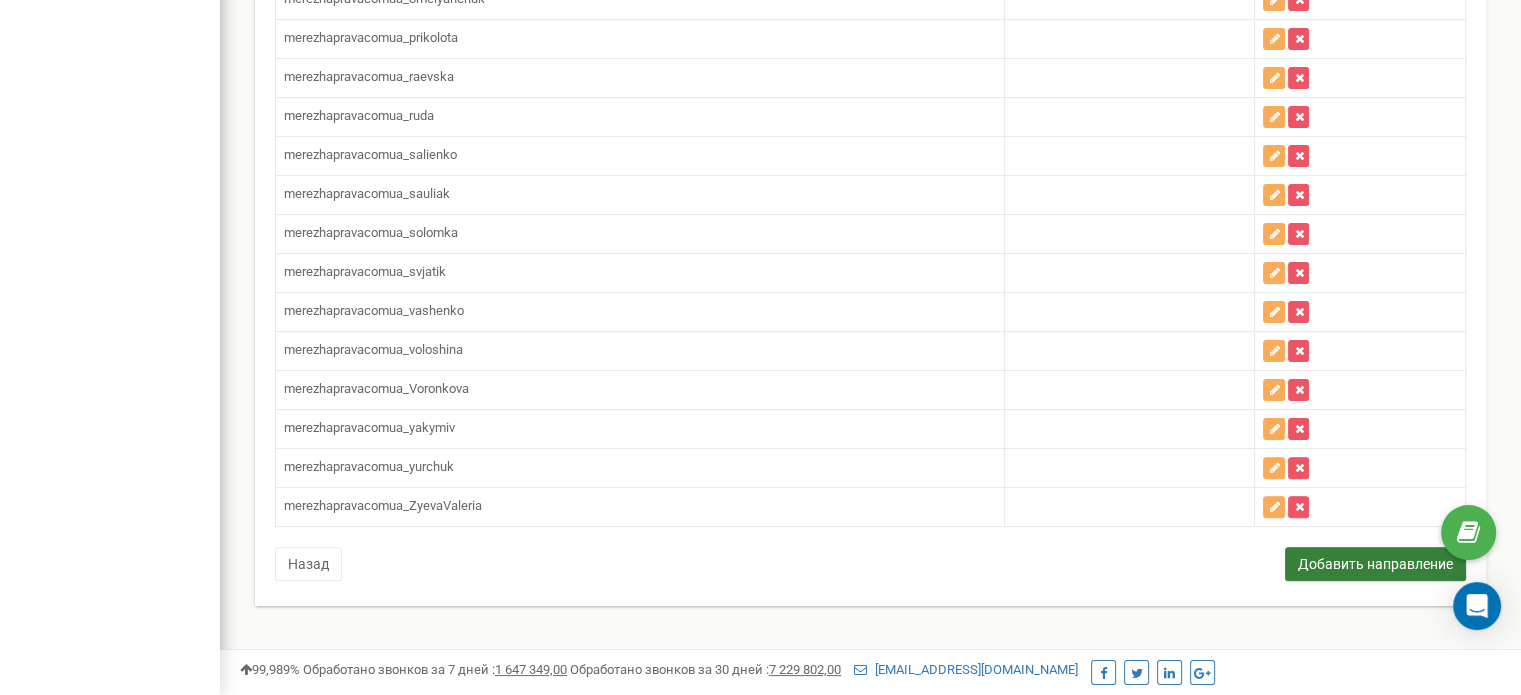 click on "Добавить направление" at bounding box center [1375, 564] 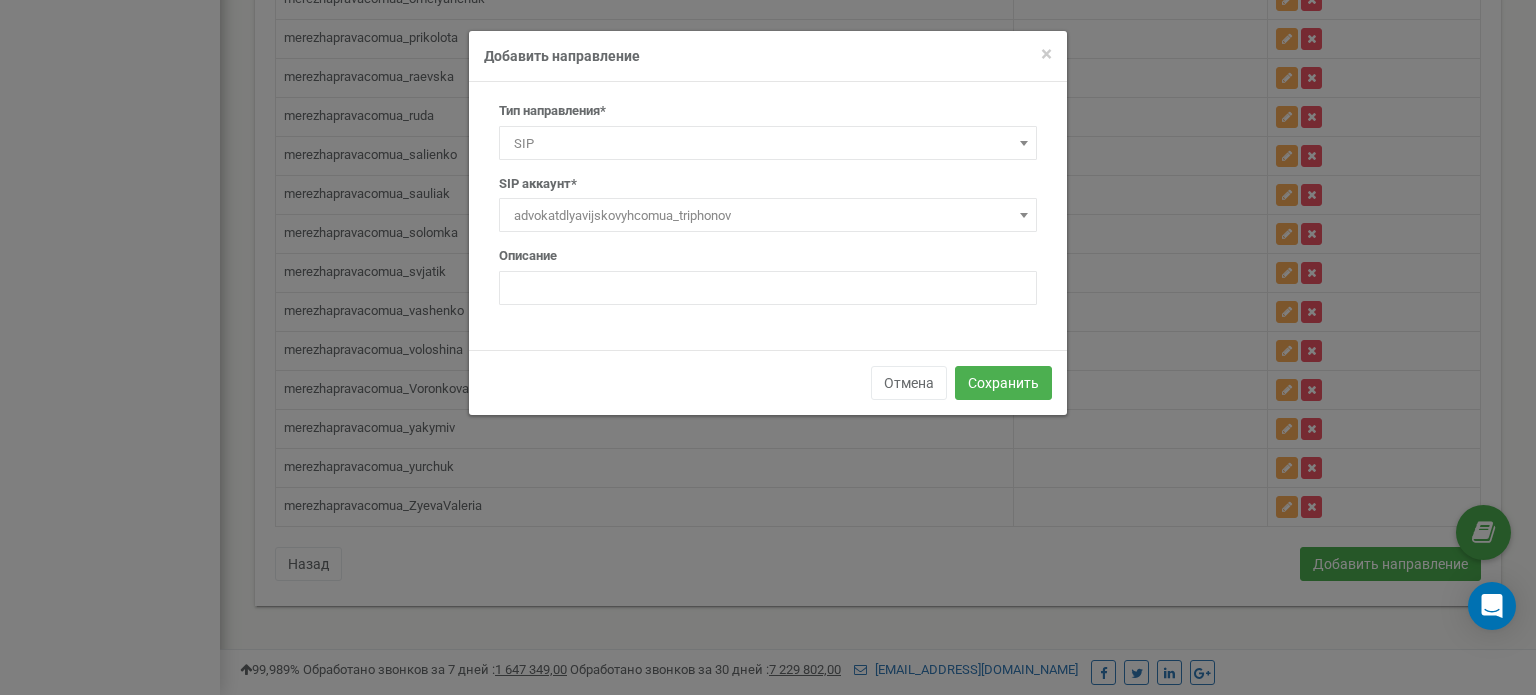 click on "advokatdlyavijskovyhcomua_triphonov" at bounding box center (768, 216) 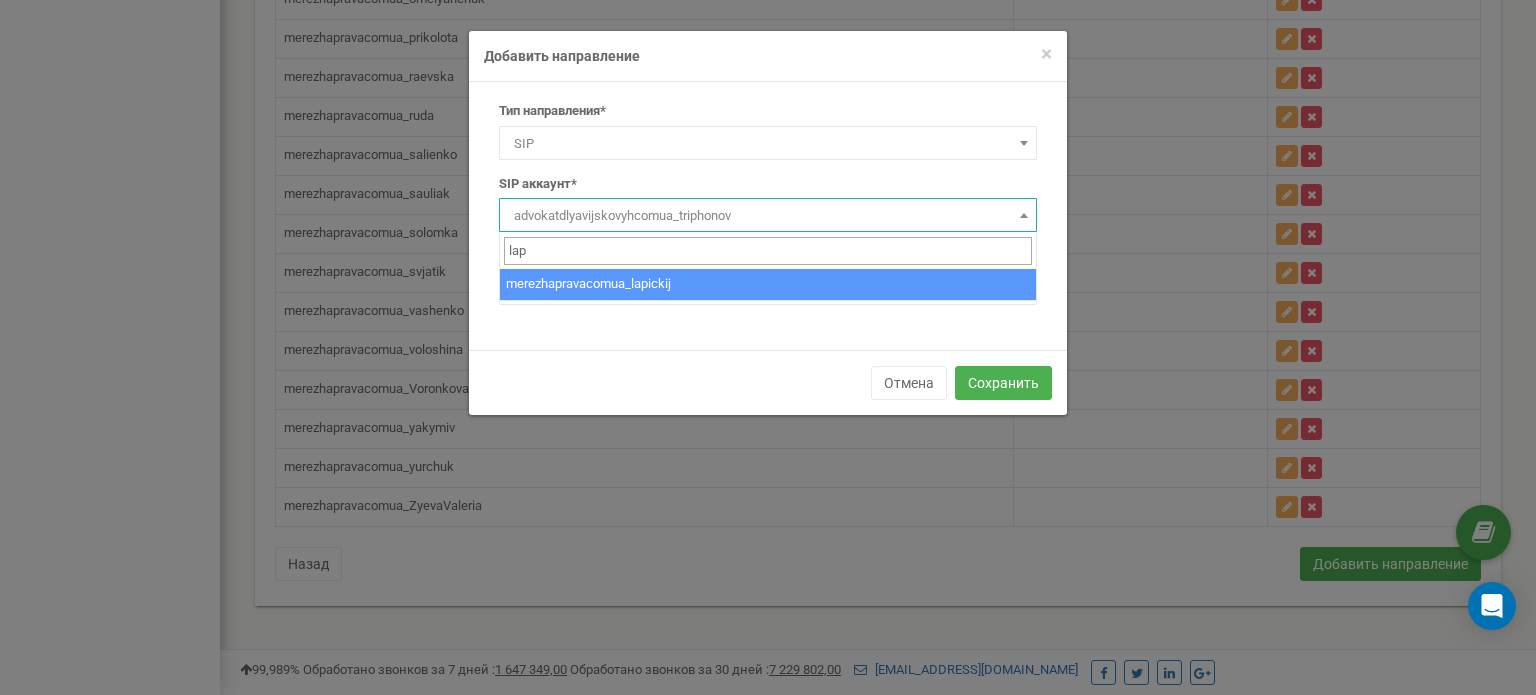 type on "lap" 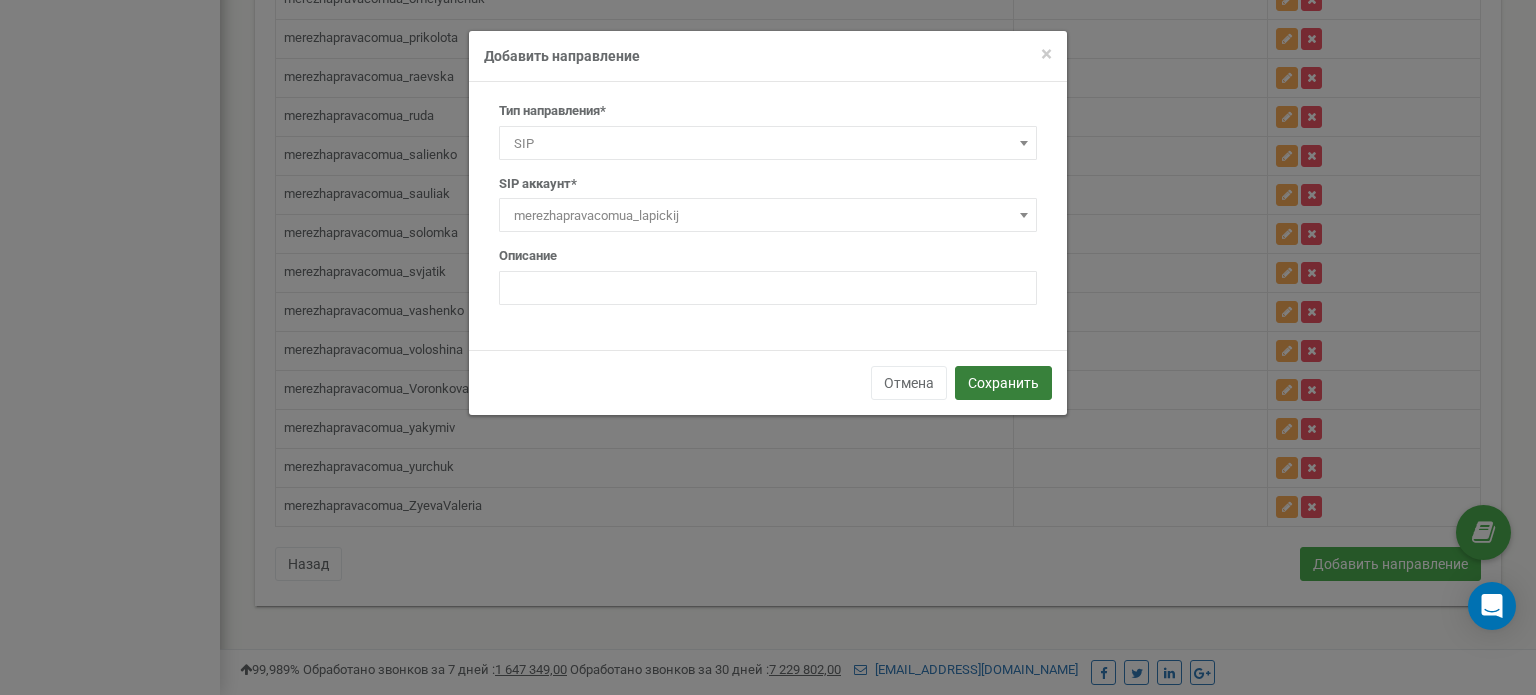 click on "Сохранить" at bounding box center [1003, 383] 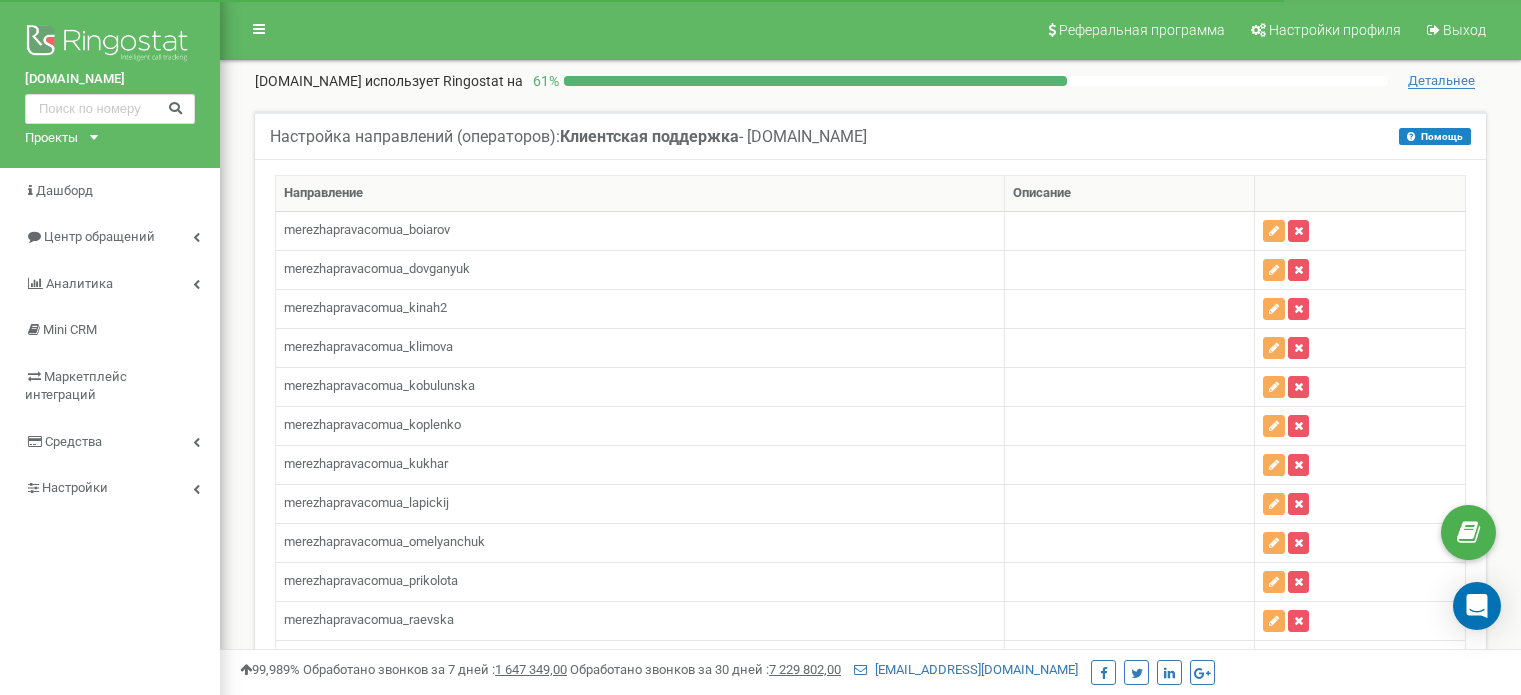 scroll, scrollTop: 0, scrollLeft: 0, axis: both 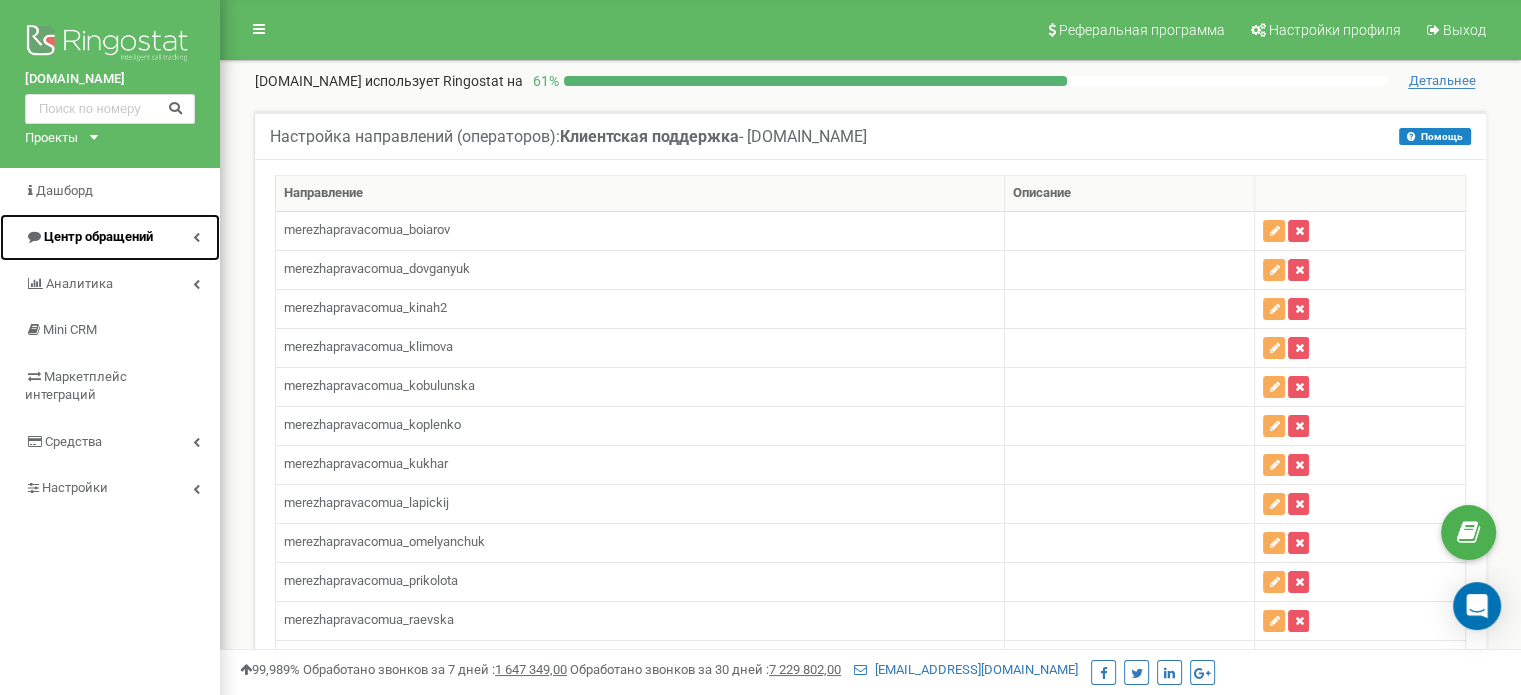 click on "Центр обращений" at bounding box center [98, 236] 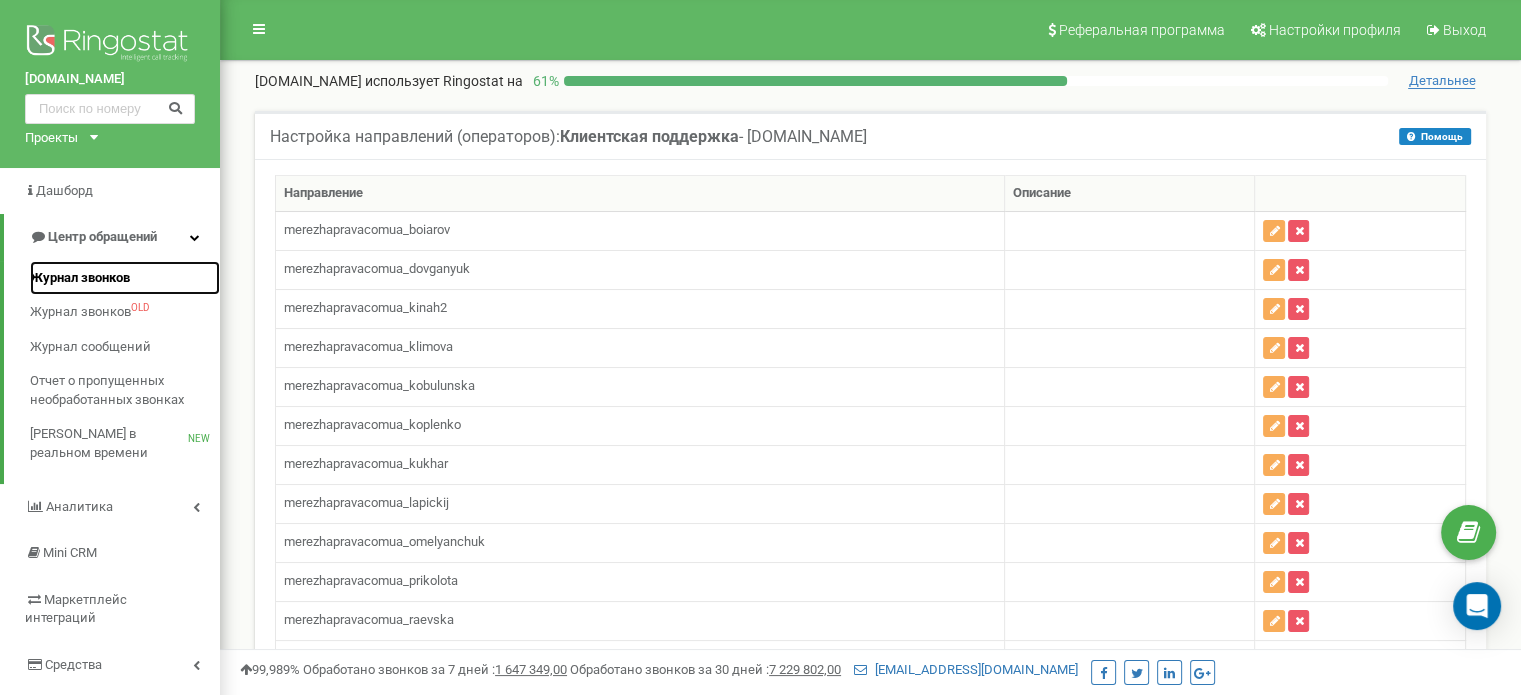 click on "Журнал звонков" at bounding box center (80, 278) 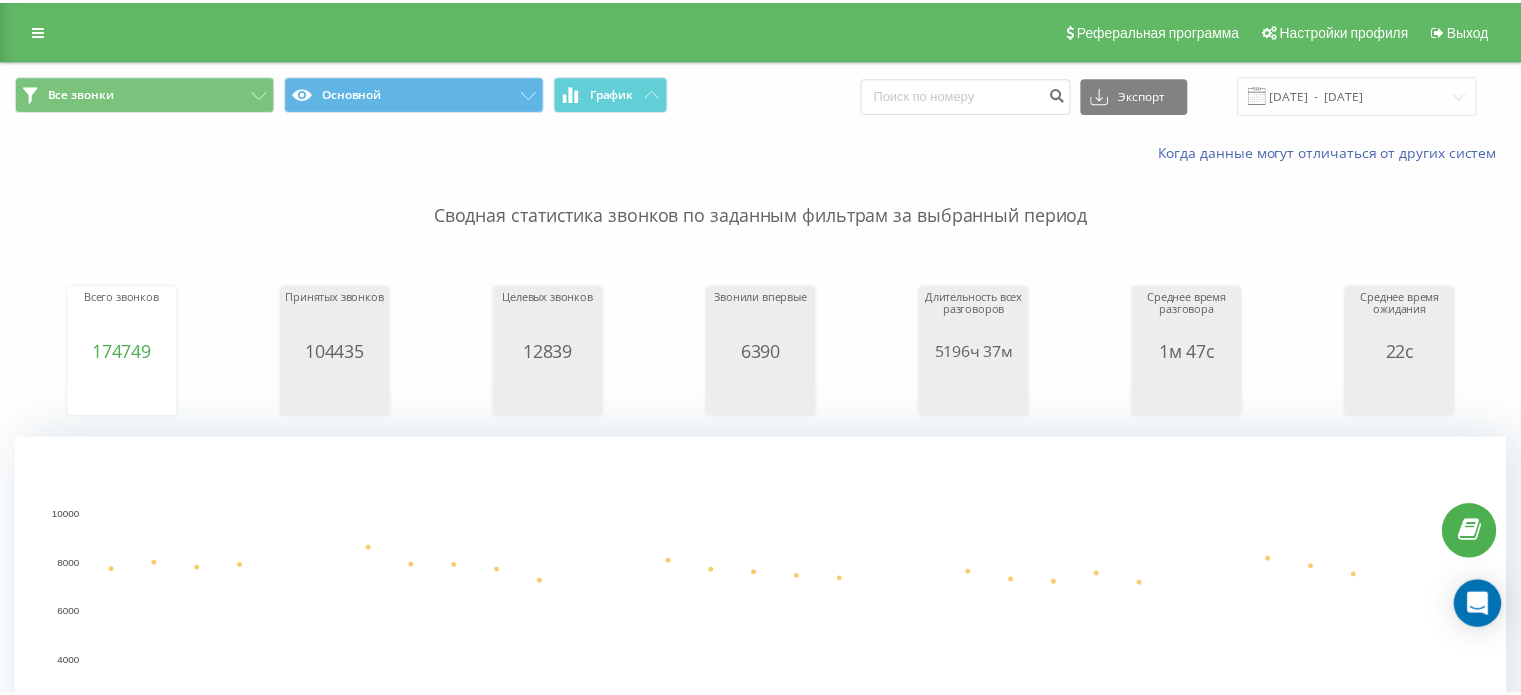 scroll, scrollTop: 0, scrollLeft: 0, axis: both 